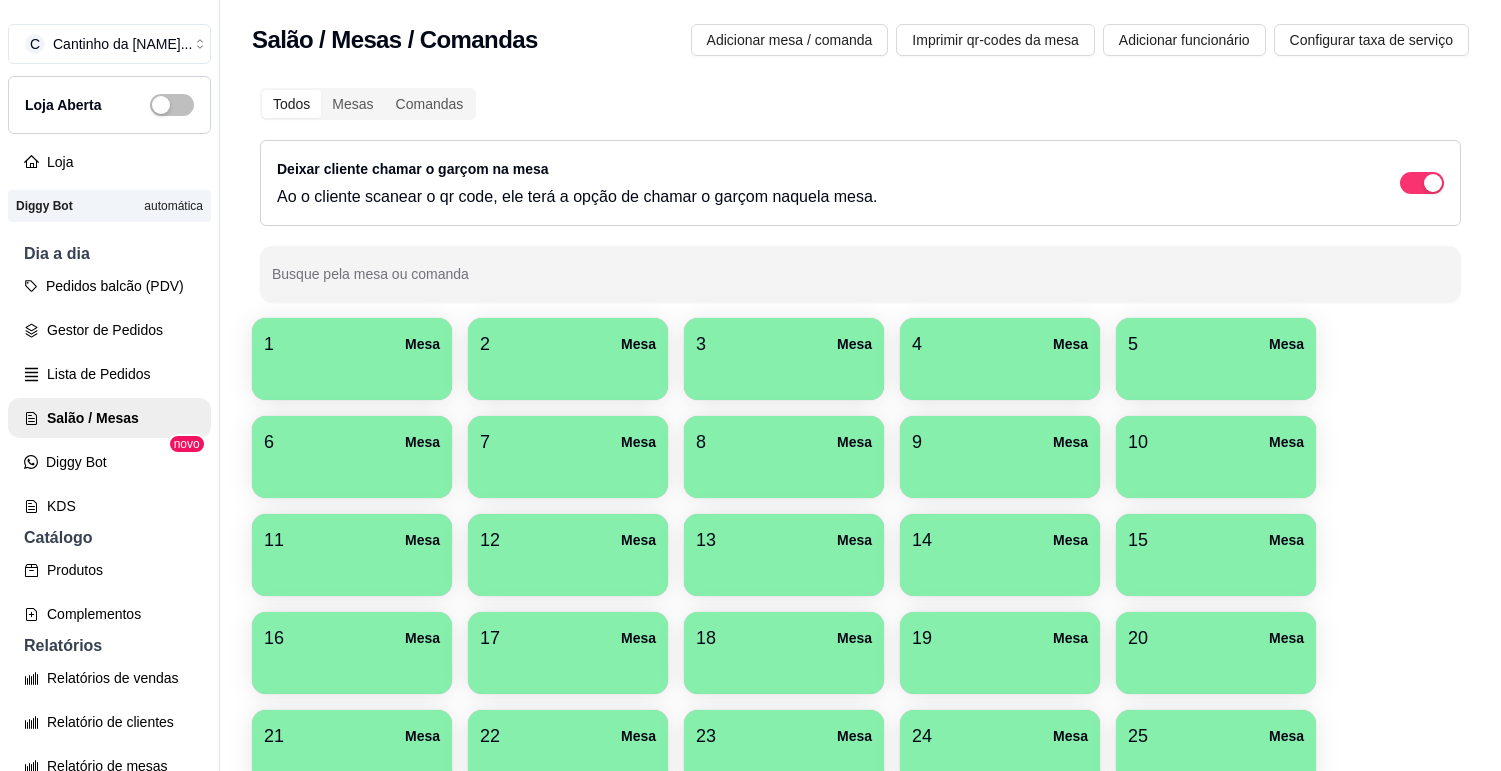 scroll, scrollTop: 0, scrollLeft: 0, axis: both 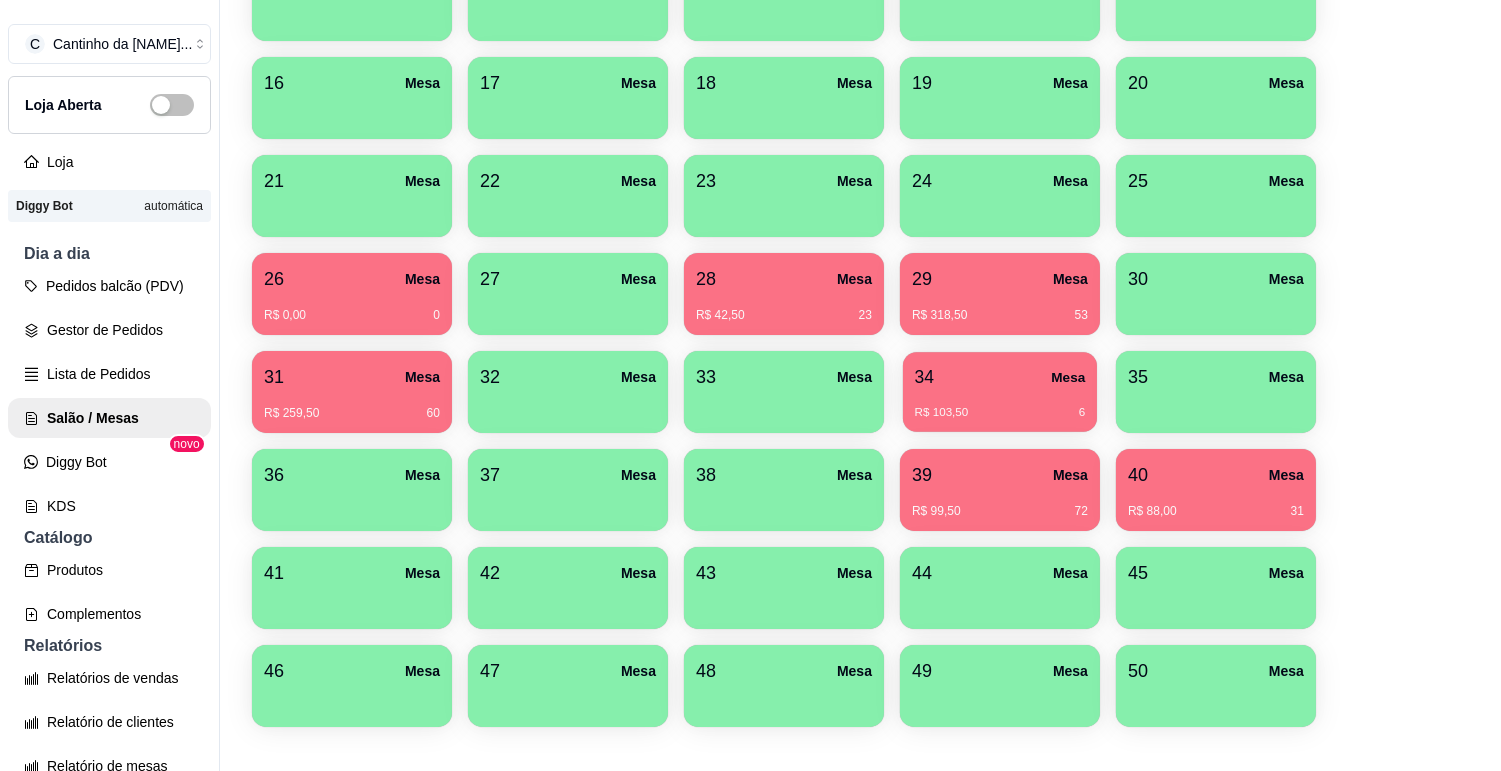 click on "34 Mesa" at bounding box center (1000, 377) 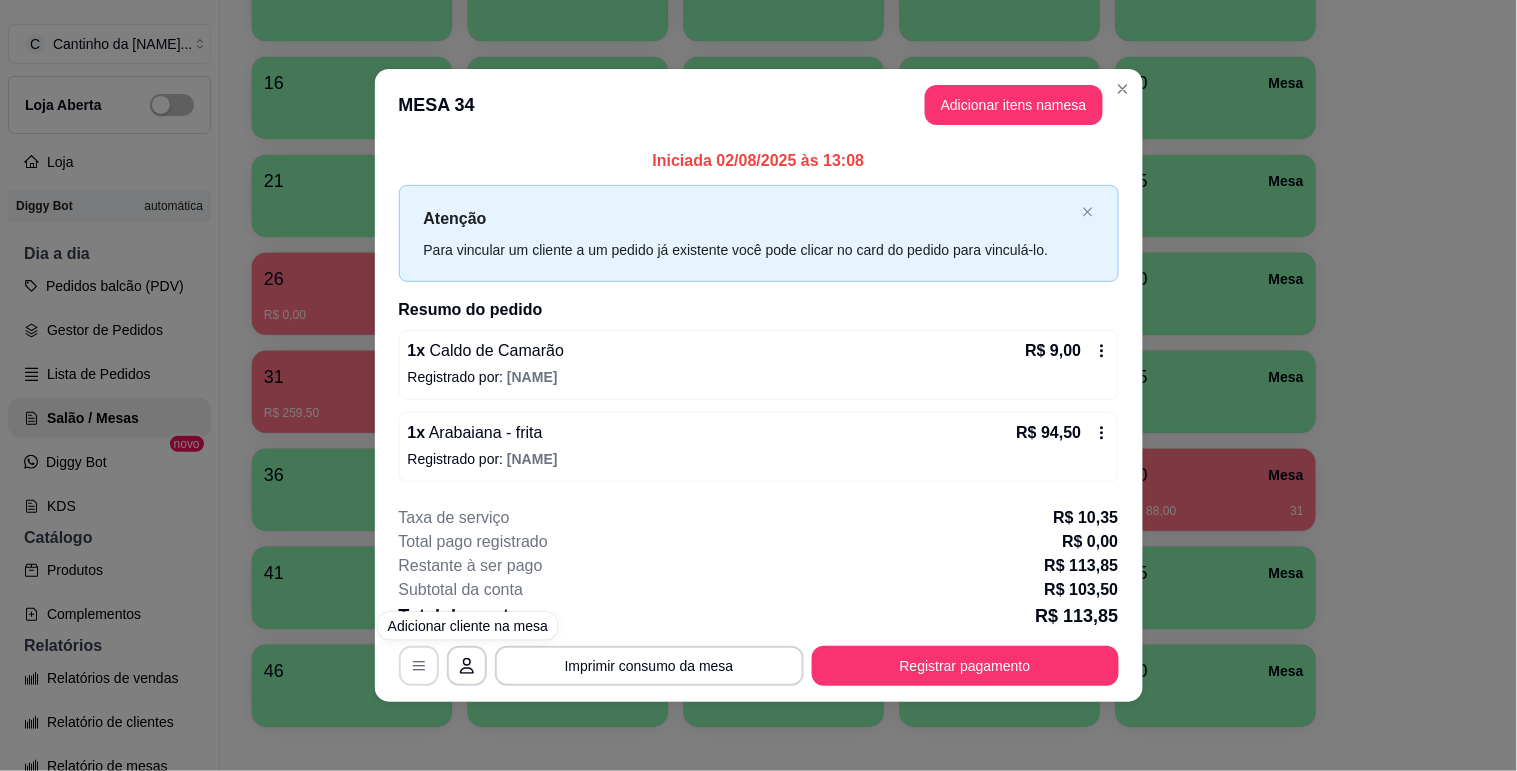 click at bounding box center (419, 666) 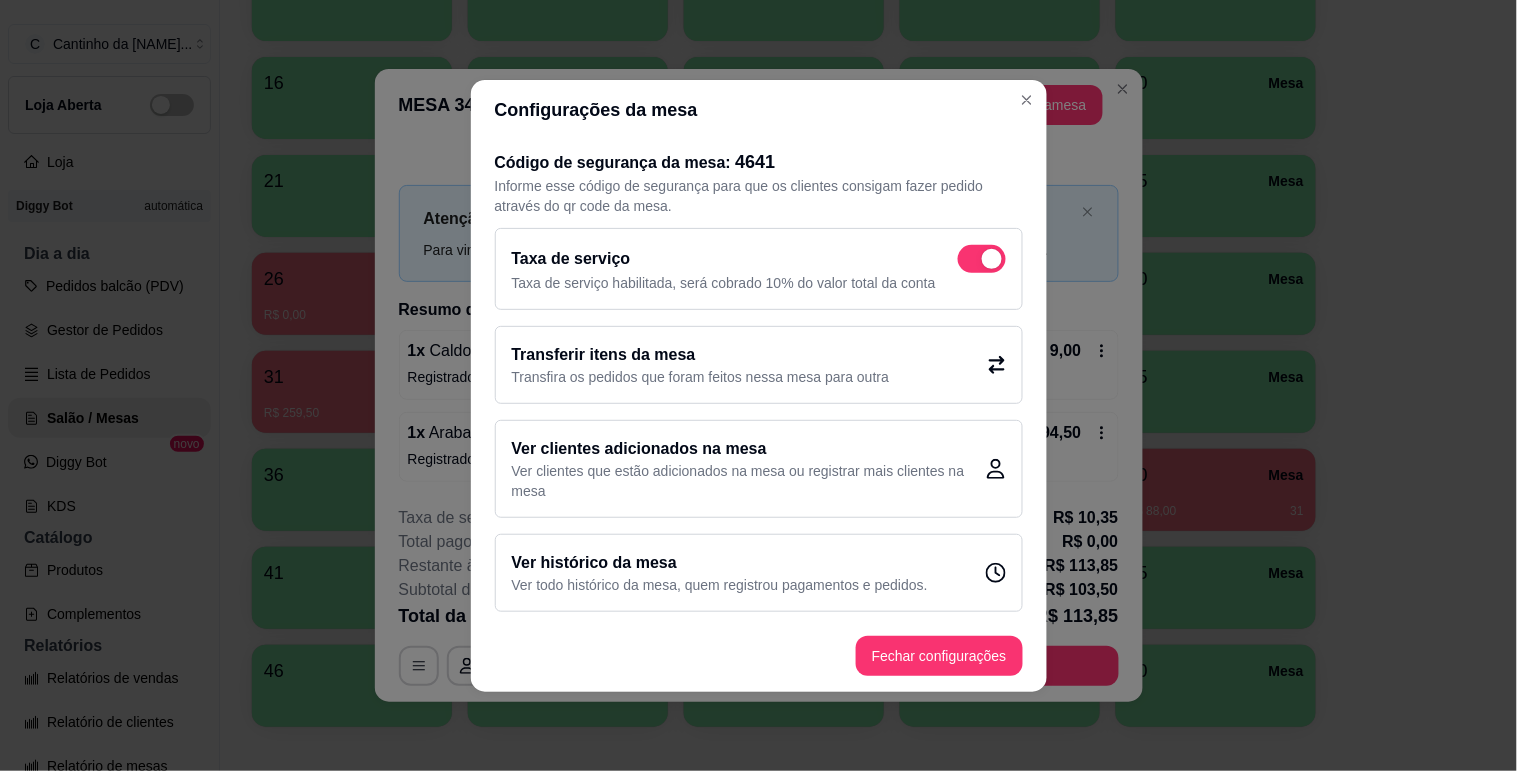 click on "Transfira os pedidos que foram feitos nessa mesa para outra" at bounding box center [701, 377] 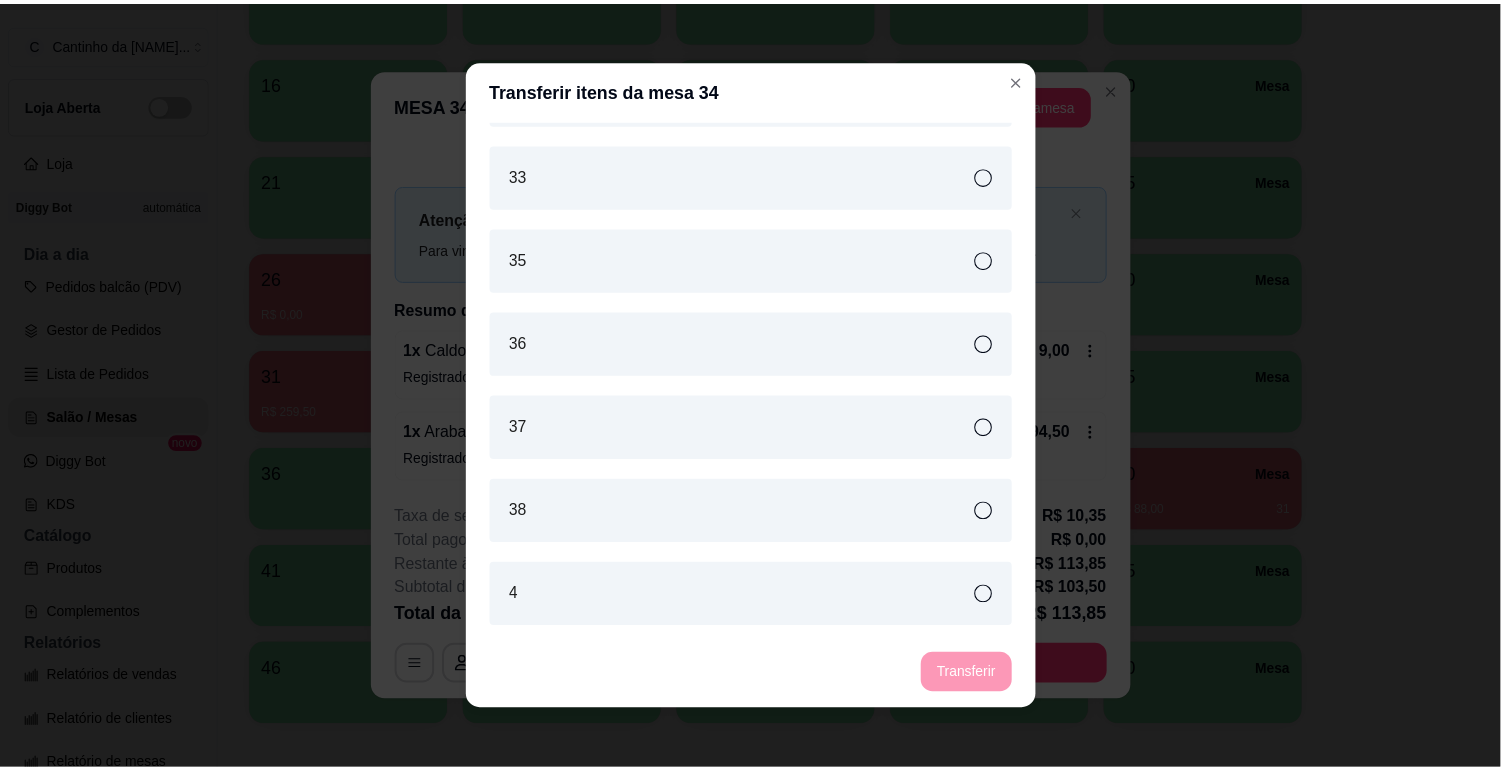 scroll, scrollTop: 1777, scrollLeft: 0, axis: vertical 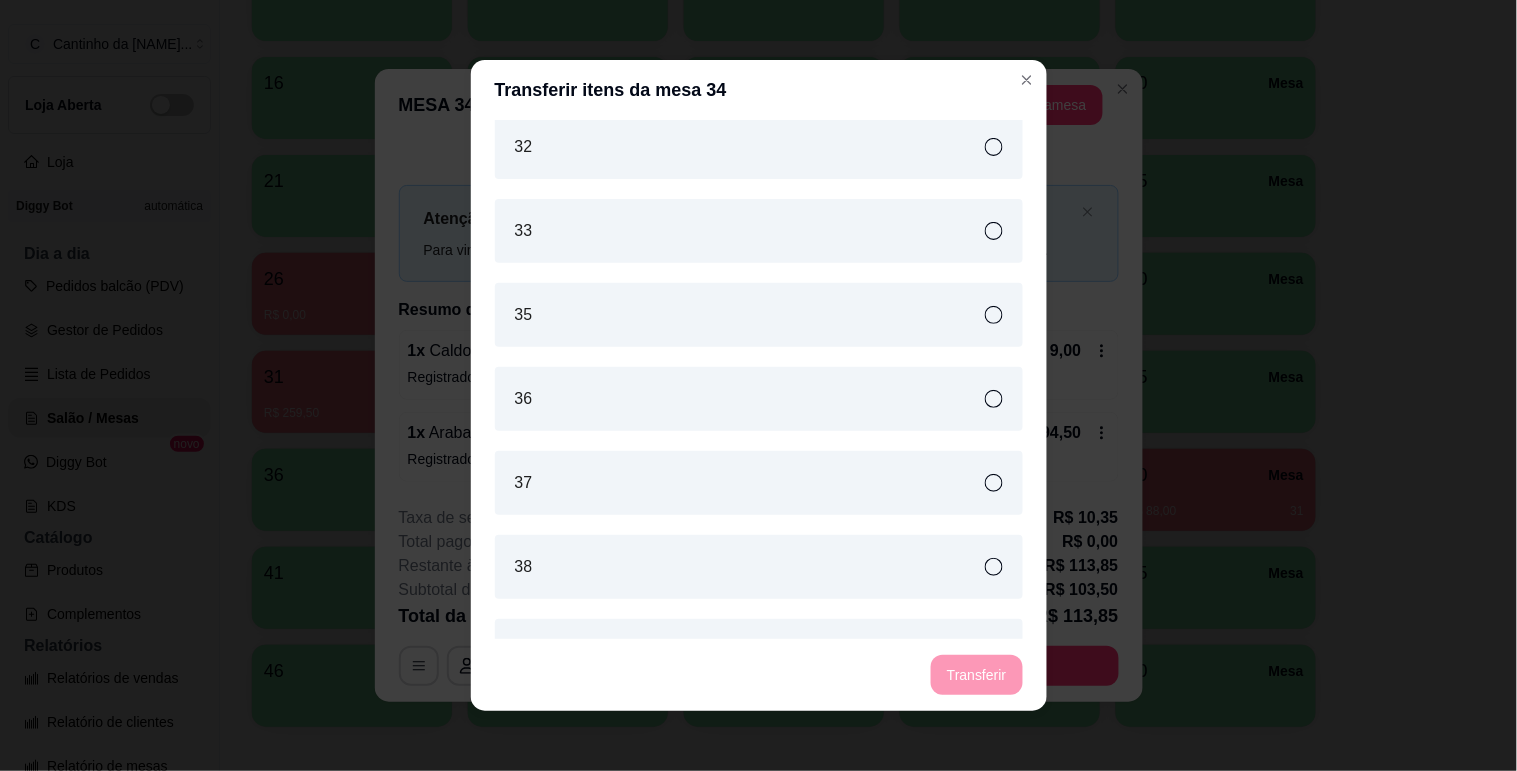 click on "36" at bounding box center (759, 399) 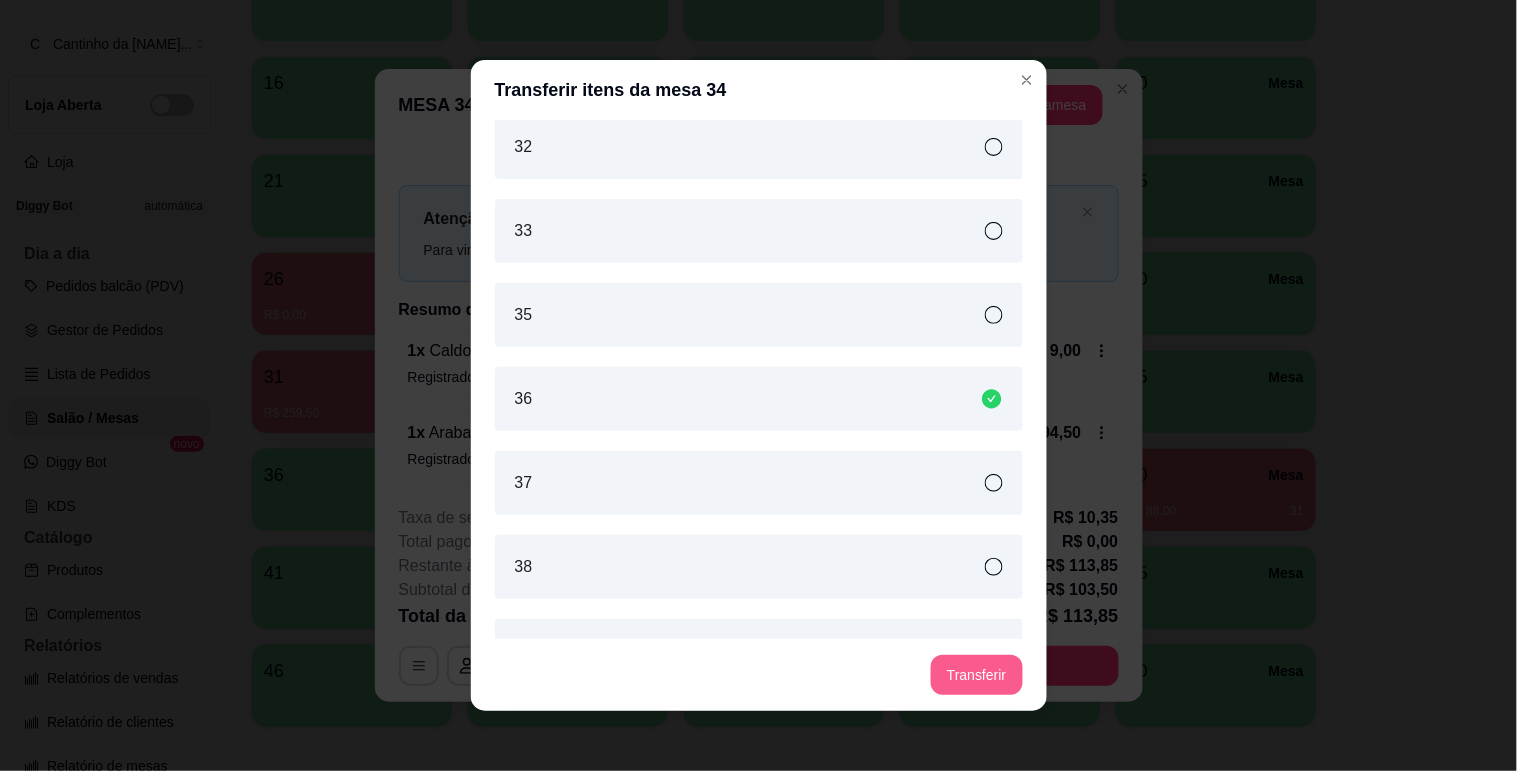 click on "Transferir" at bounding box center (976, 675) 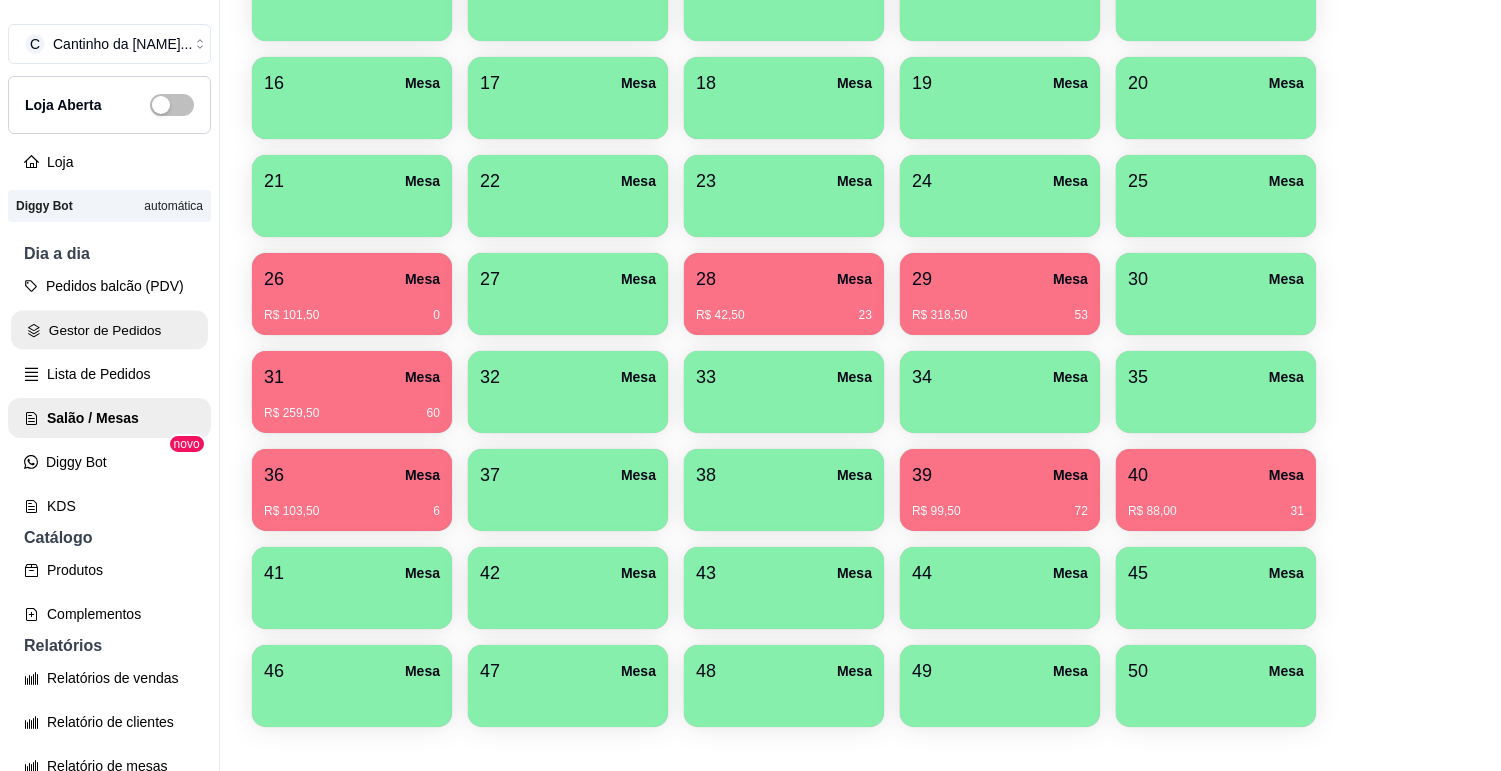 click on "Gestor de Pedidos" at bounding box center (109, 330) 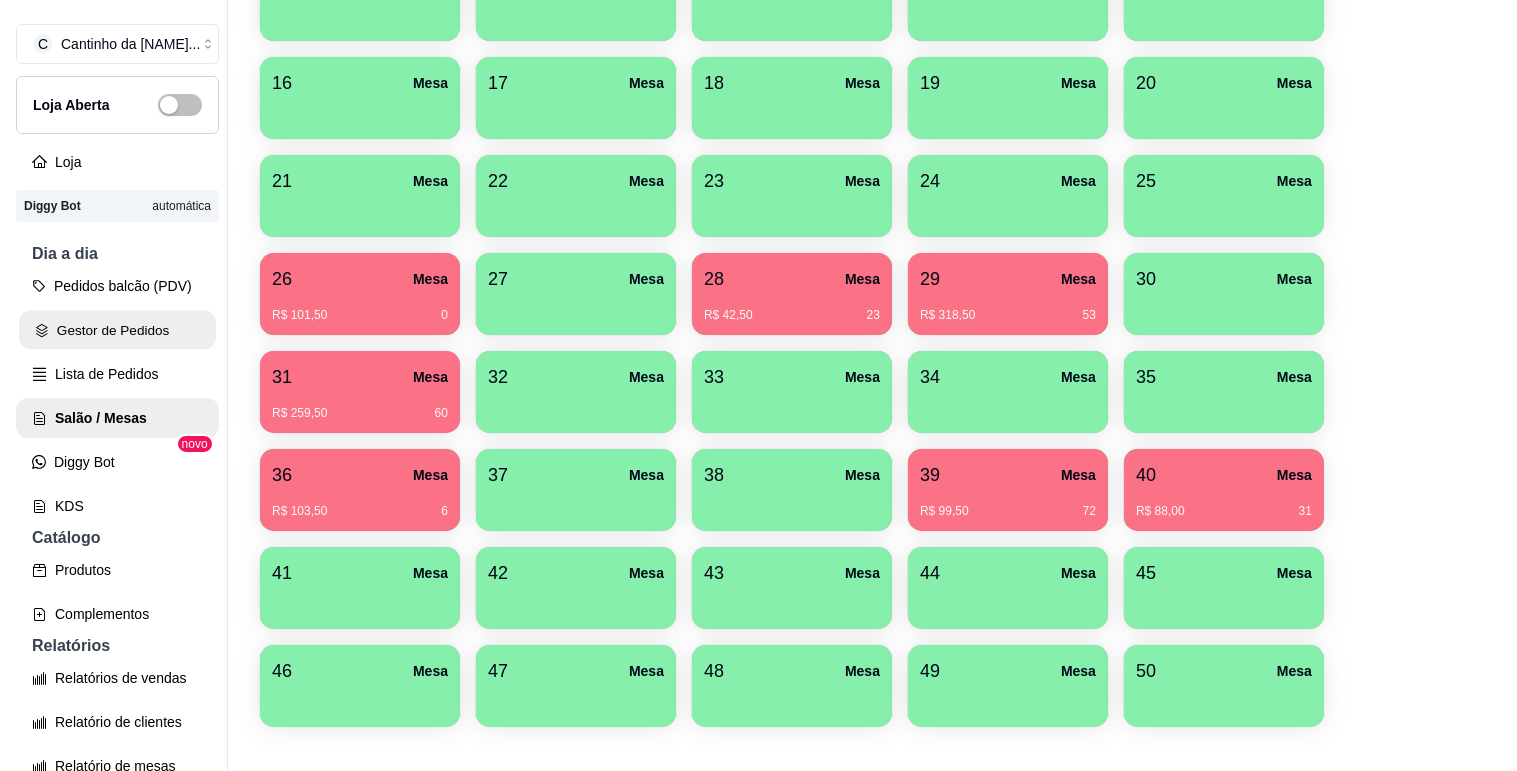 scroll, scrollTop: 0, scrollLeft: 0, axis: both 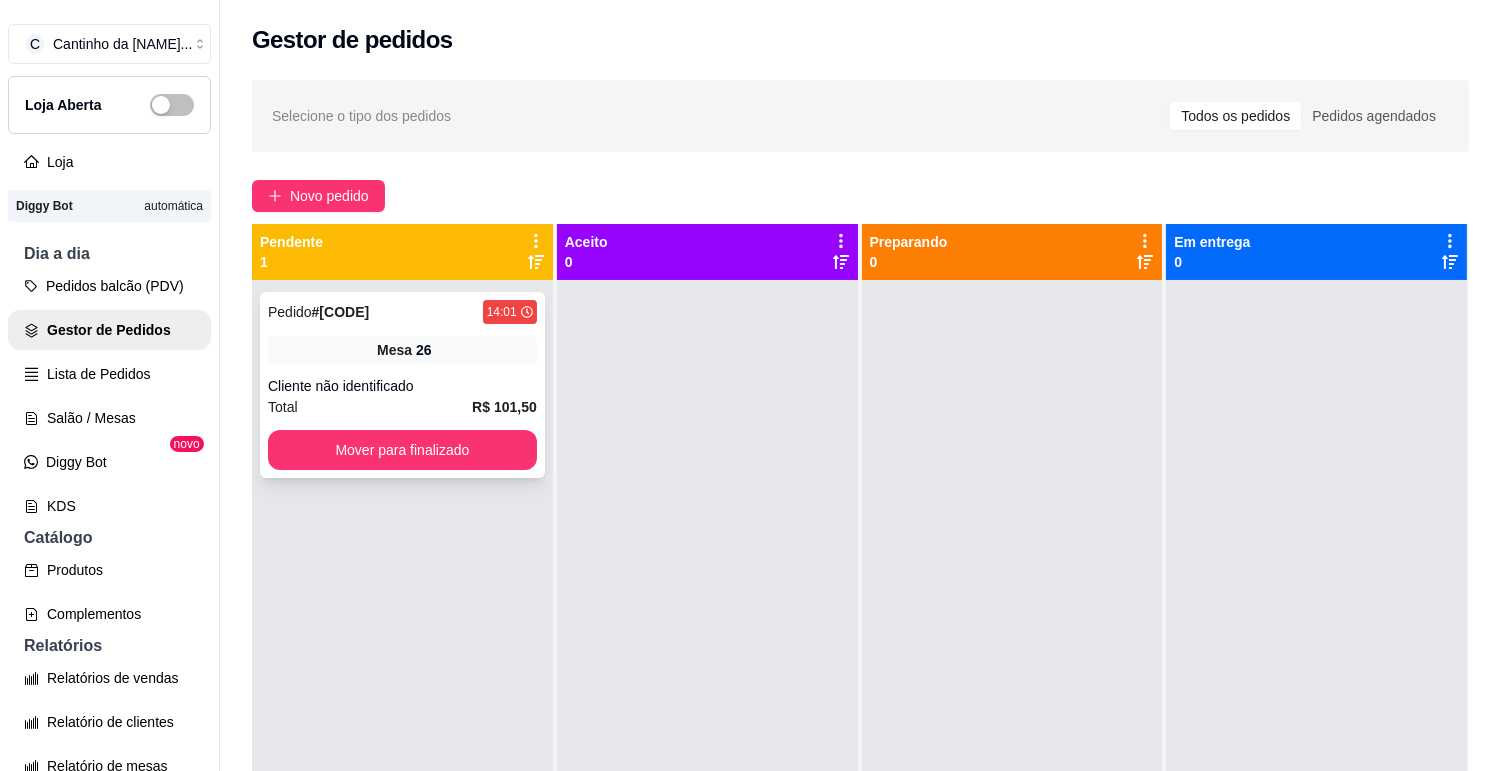 click on "Pedido # [CODE] [TIME]" at bounding box center [402, 312] 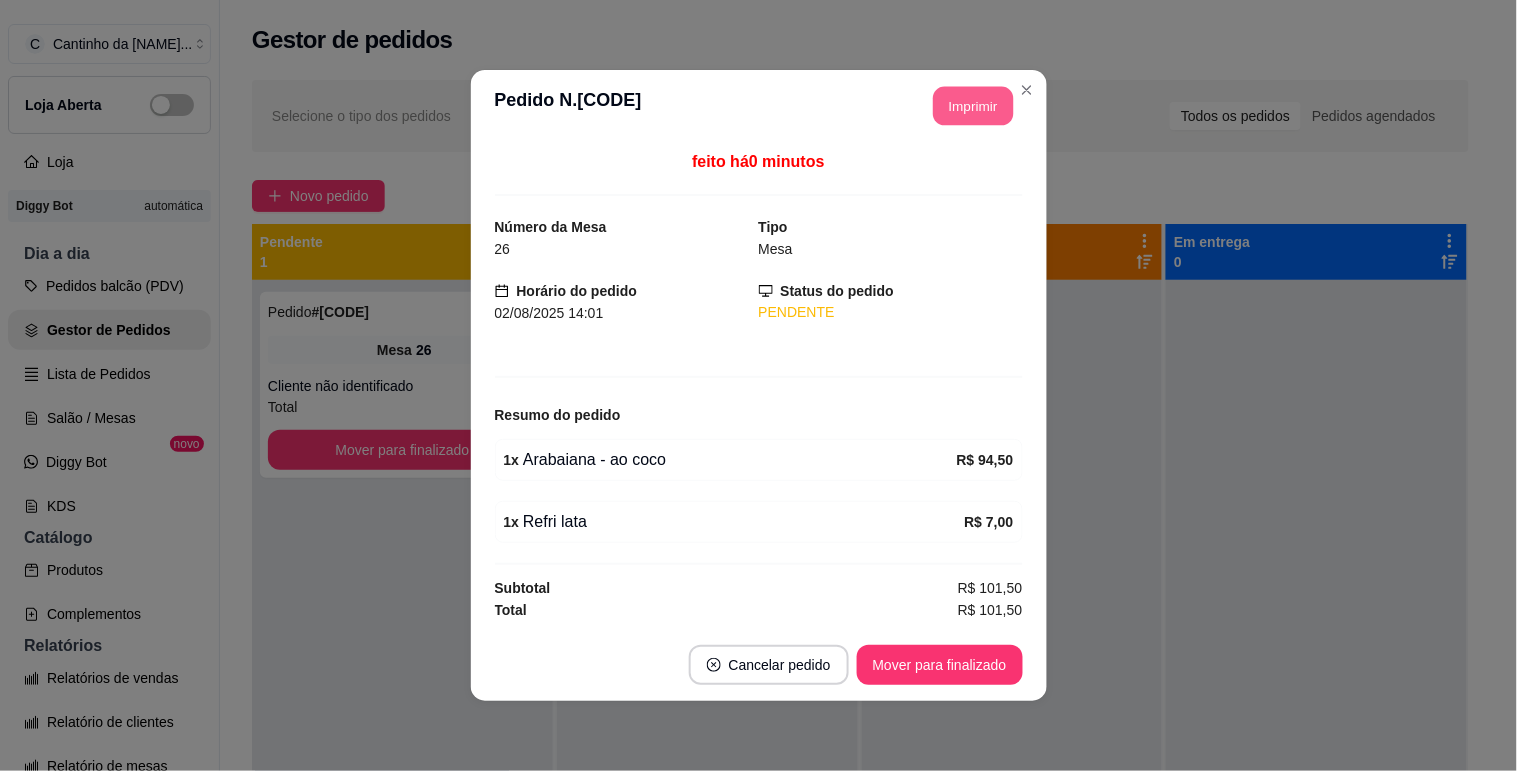 click on "Imprimir" at bounding box center [973, 106] 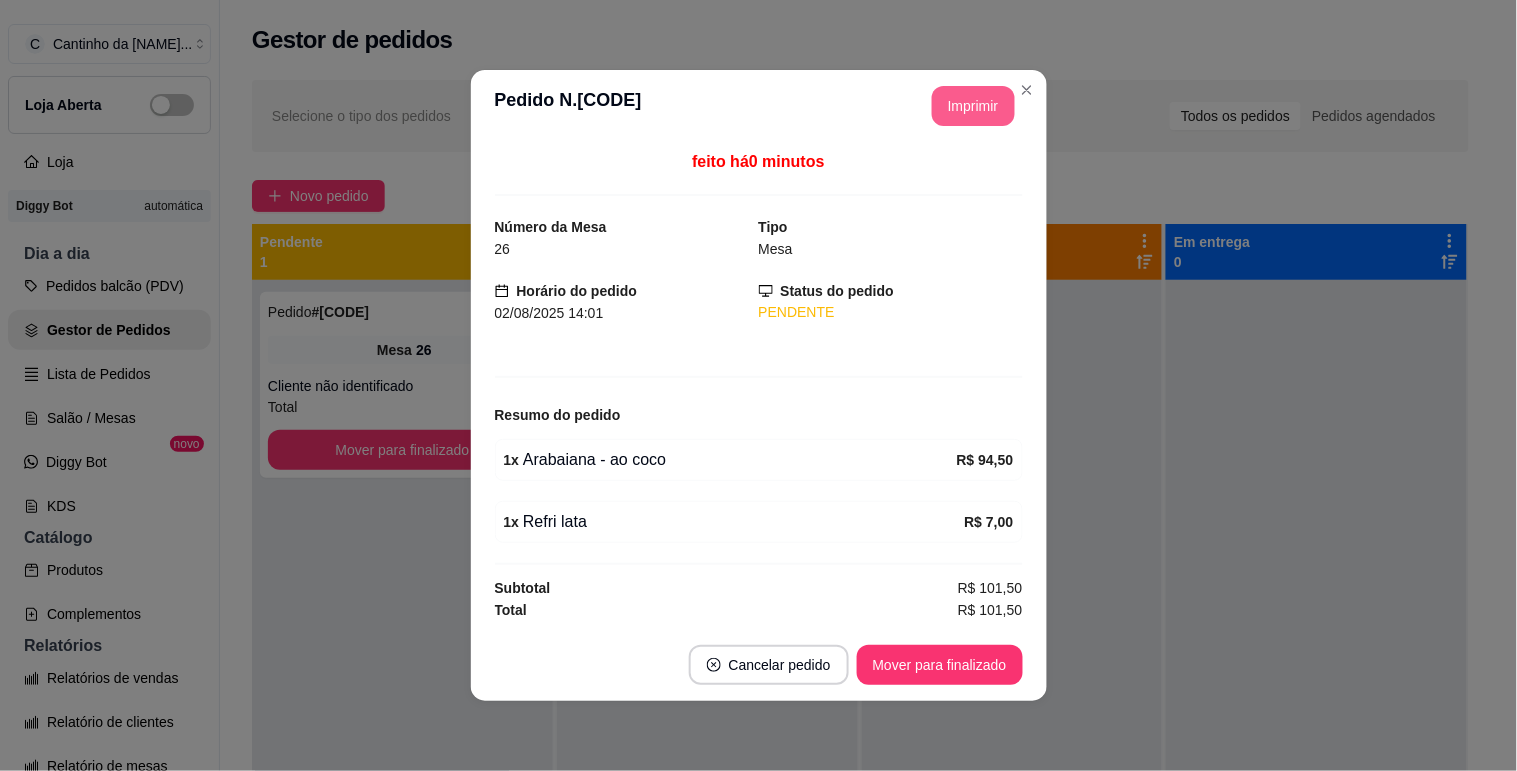 scroll, scrollTop: 0, scrollLeft: 0, axis: both 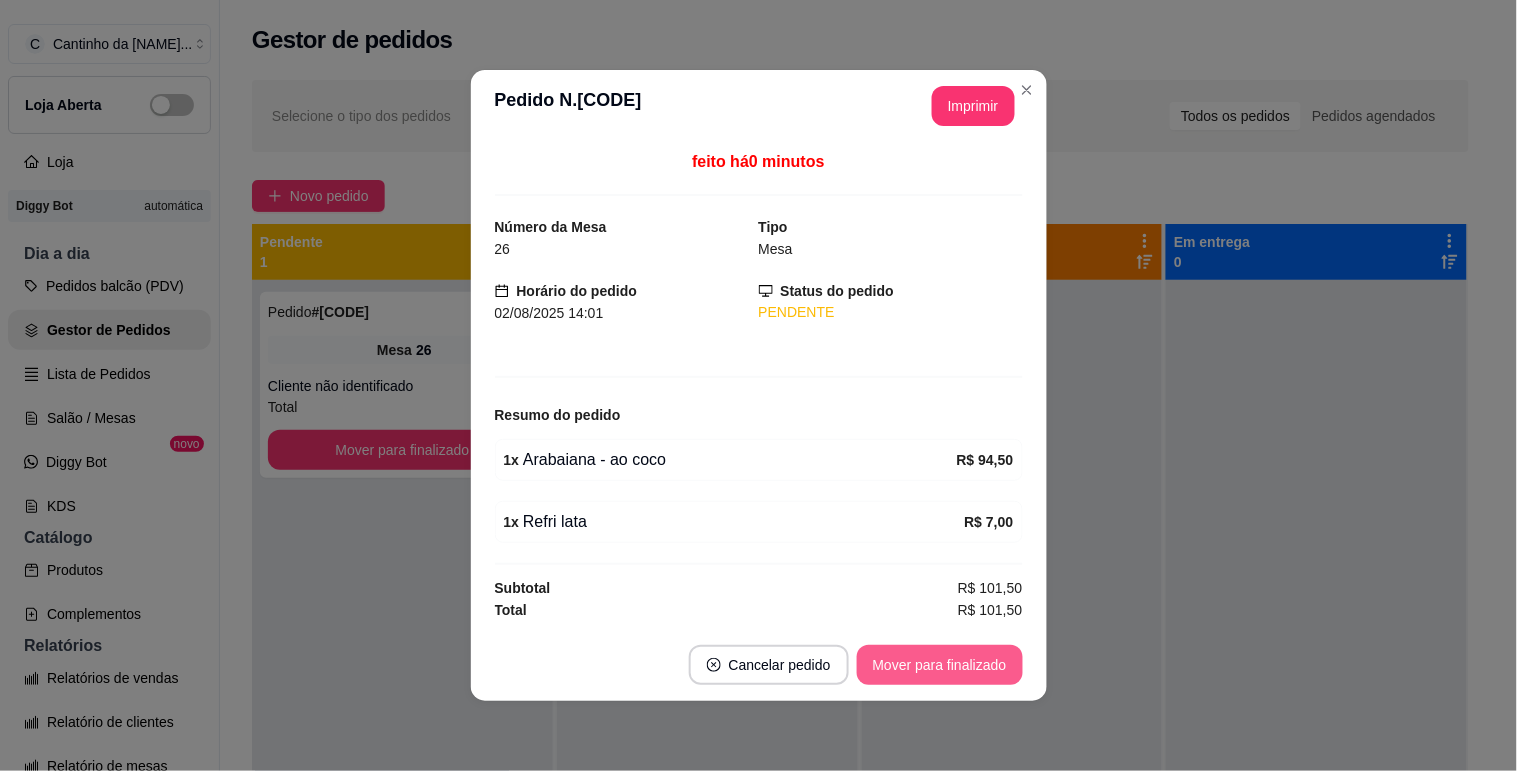 click on "Mover para finalizado" at bounding box center [940, 665] 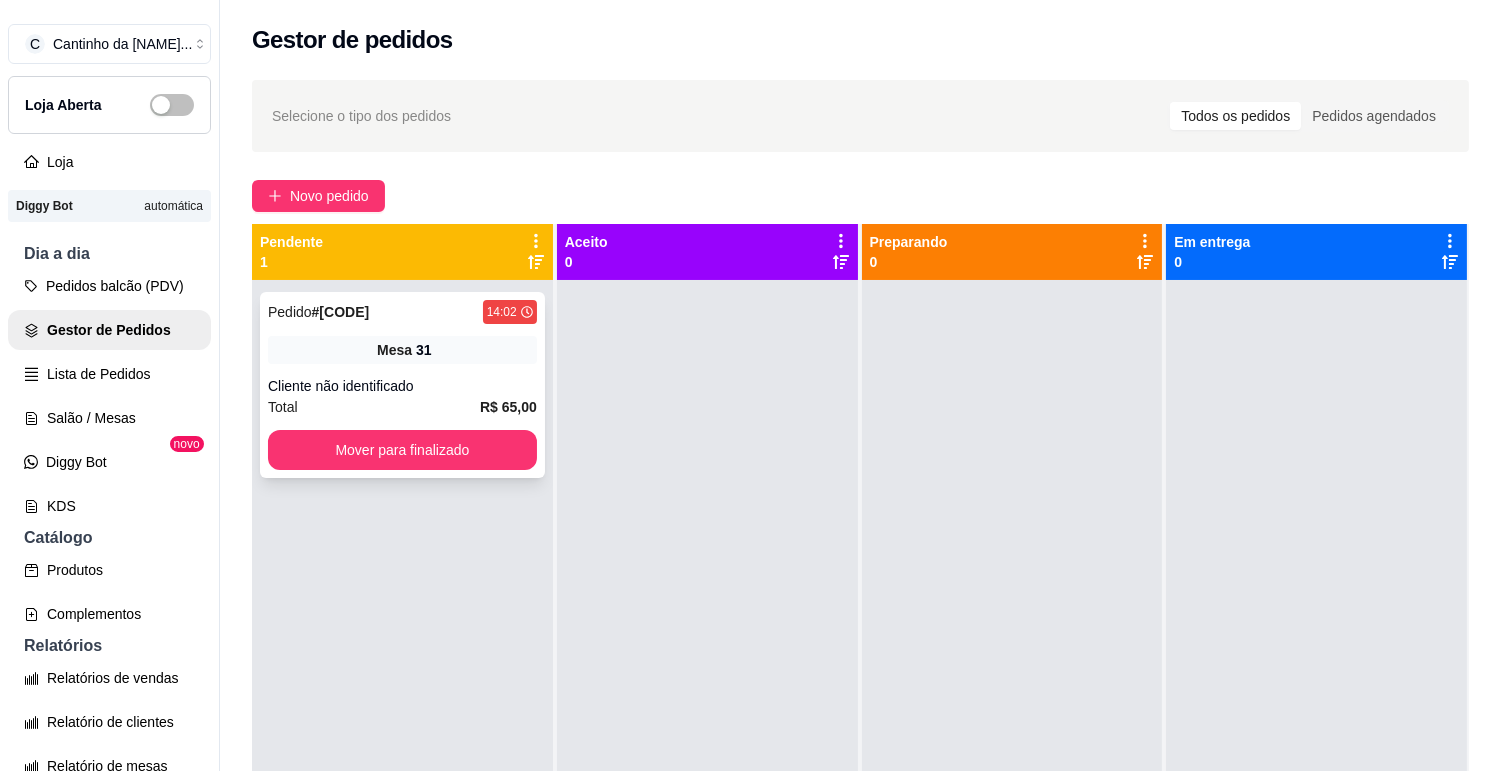 click on "Cliente não identificado" at bounding box center (402, 386) 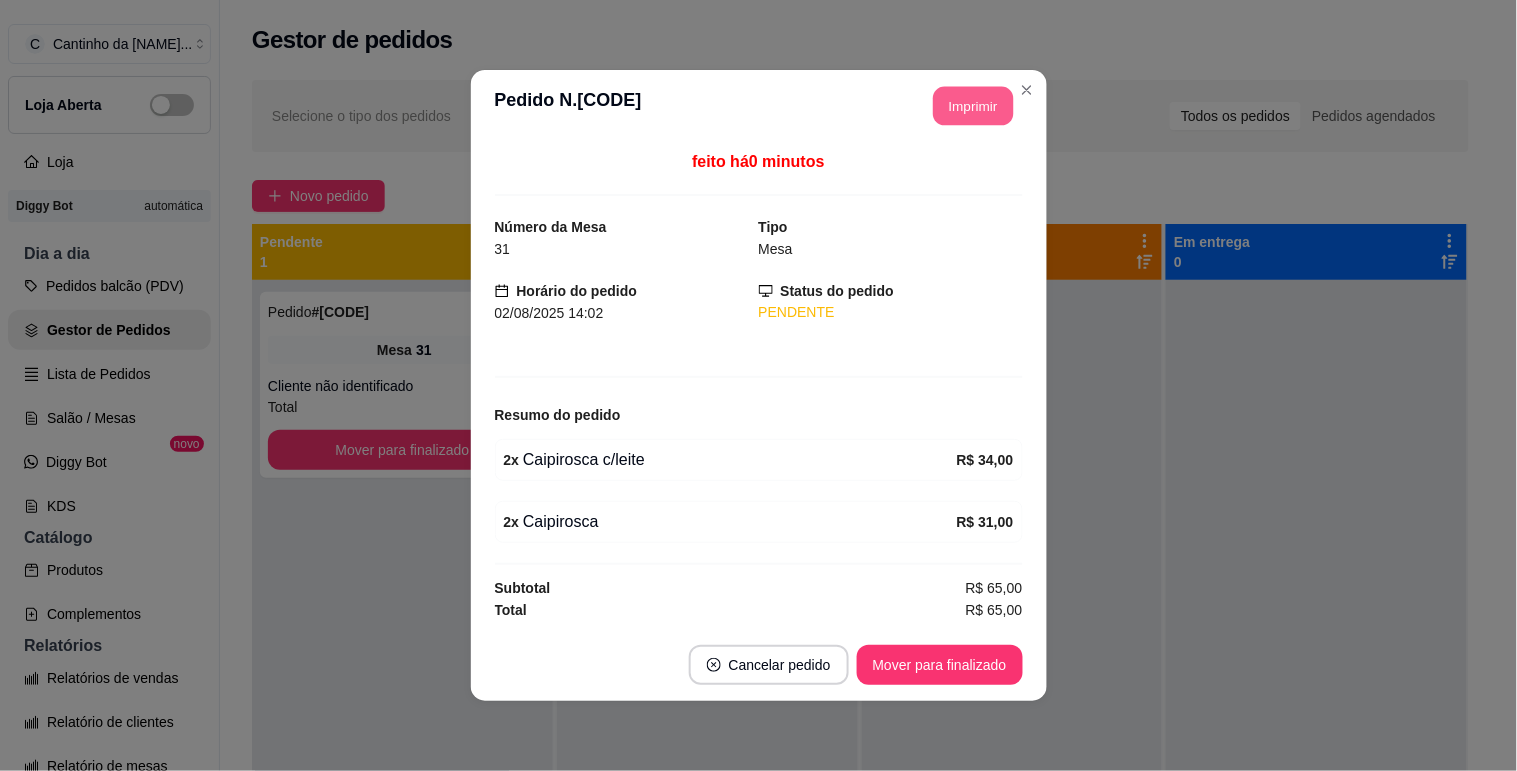 click on "Imprimir" at bounding box center [973, 106] 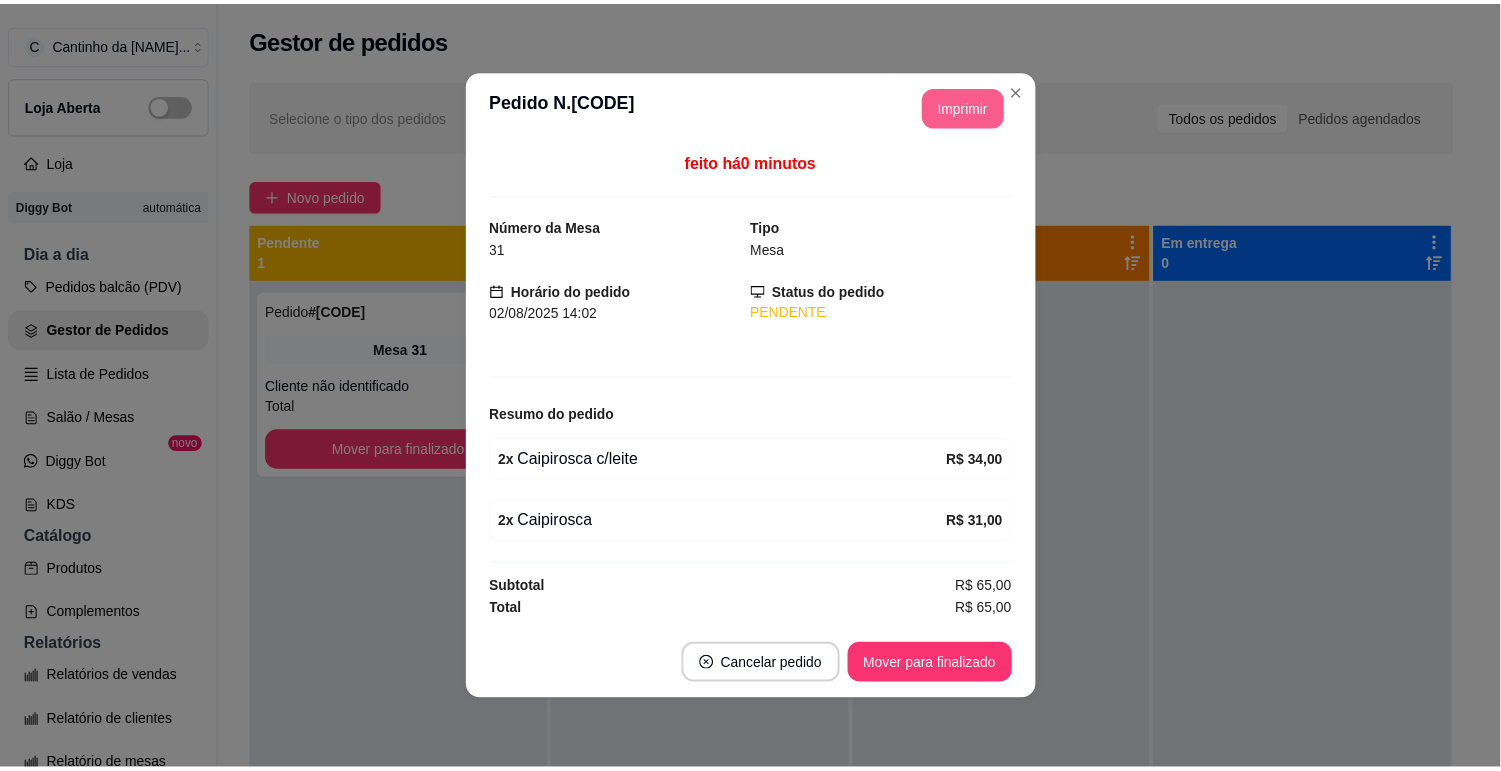 scroll, scrollTop: 0, scrollLeft: 0, axis: both 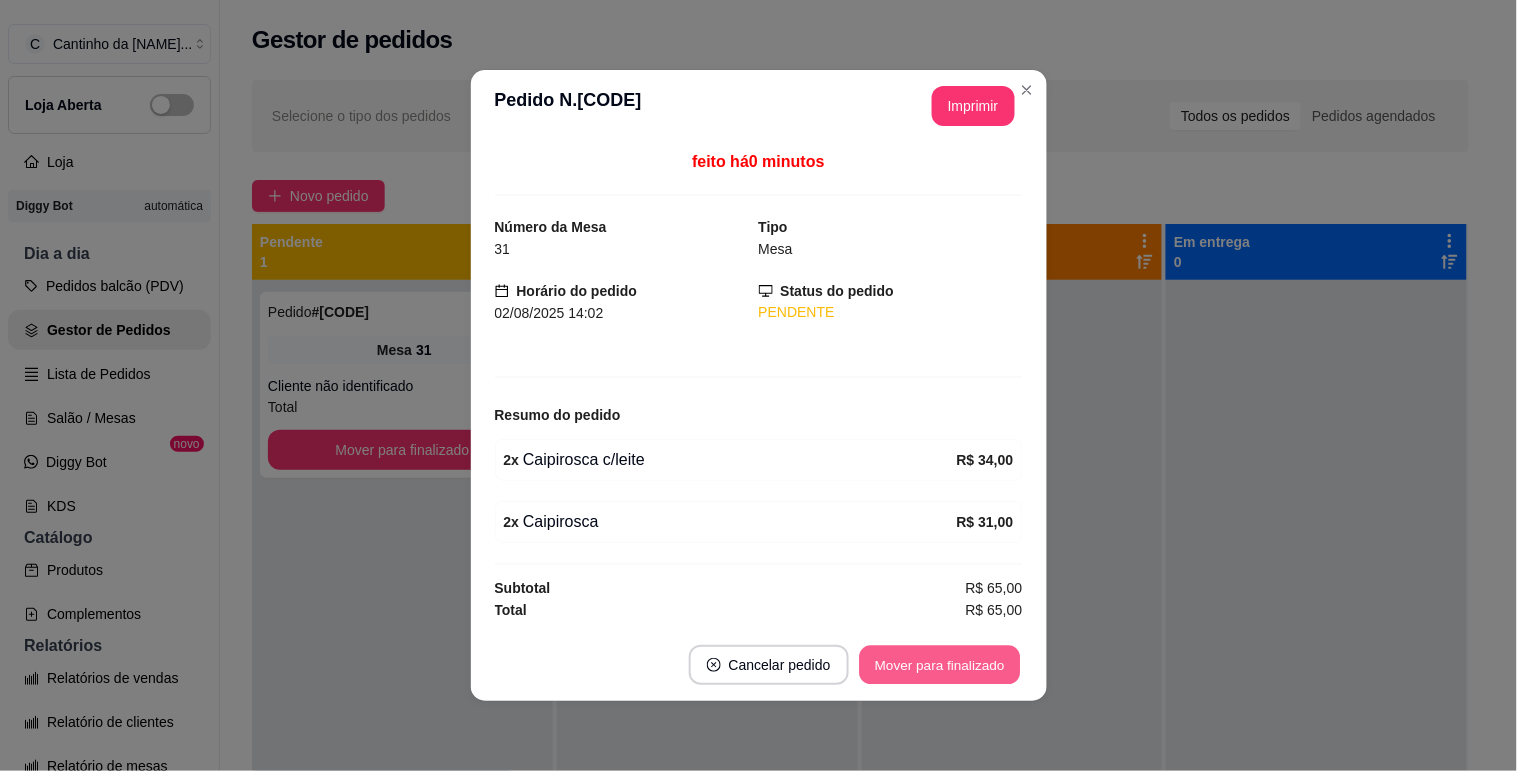 click on "Mover para finalizado" at bounding box center (939, 665) 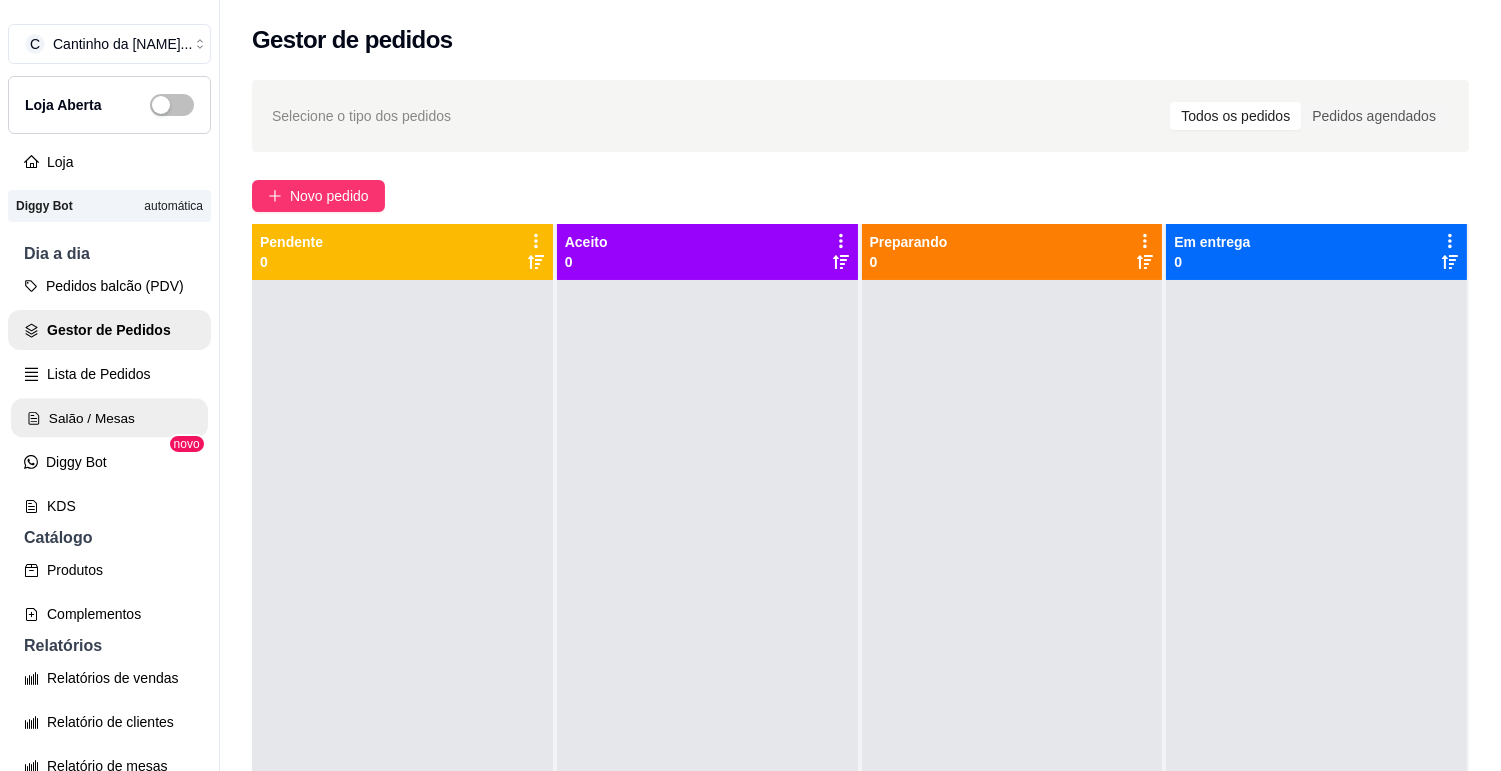 click on "Salão / Mesas" at bounding box center (109, 418) 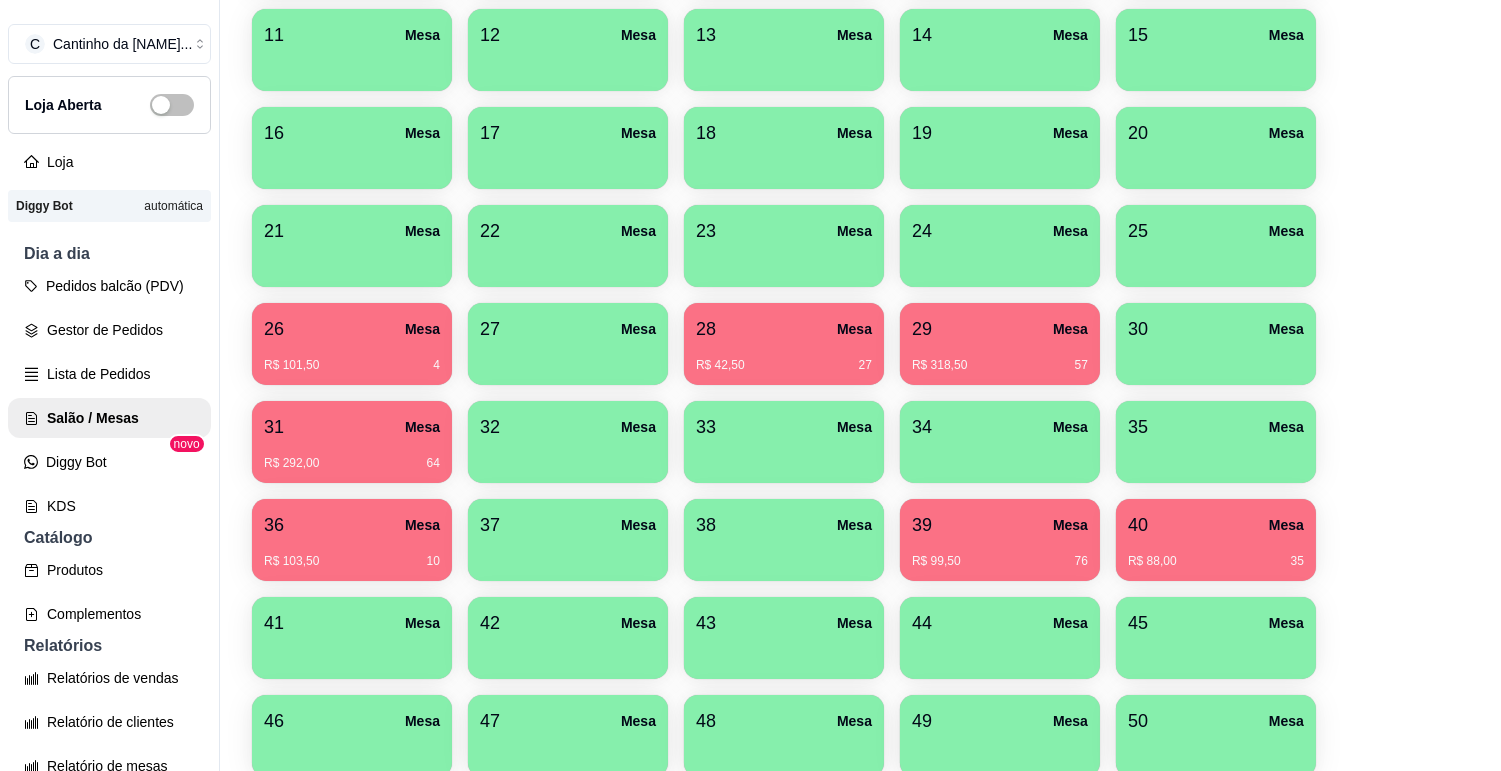 scroll, scrollTop: 555, scrollLeft: 0, axis: vertical 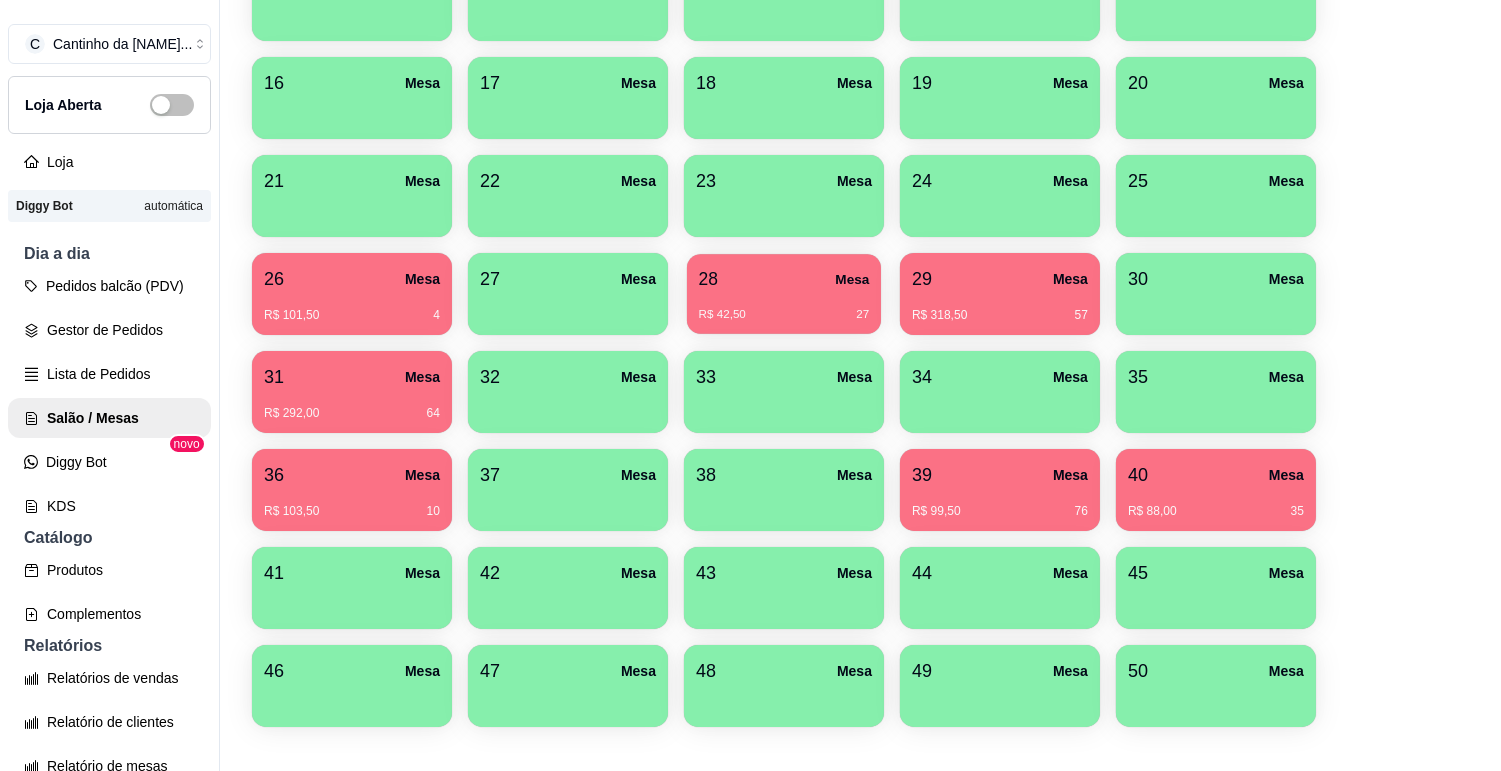 click on "28 Mesa" at bounding box center (784, 279) 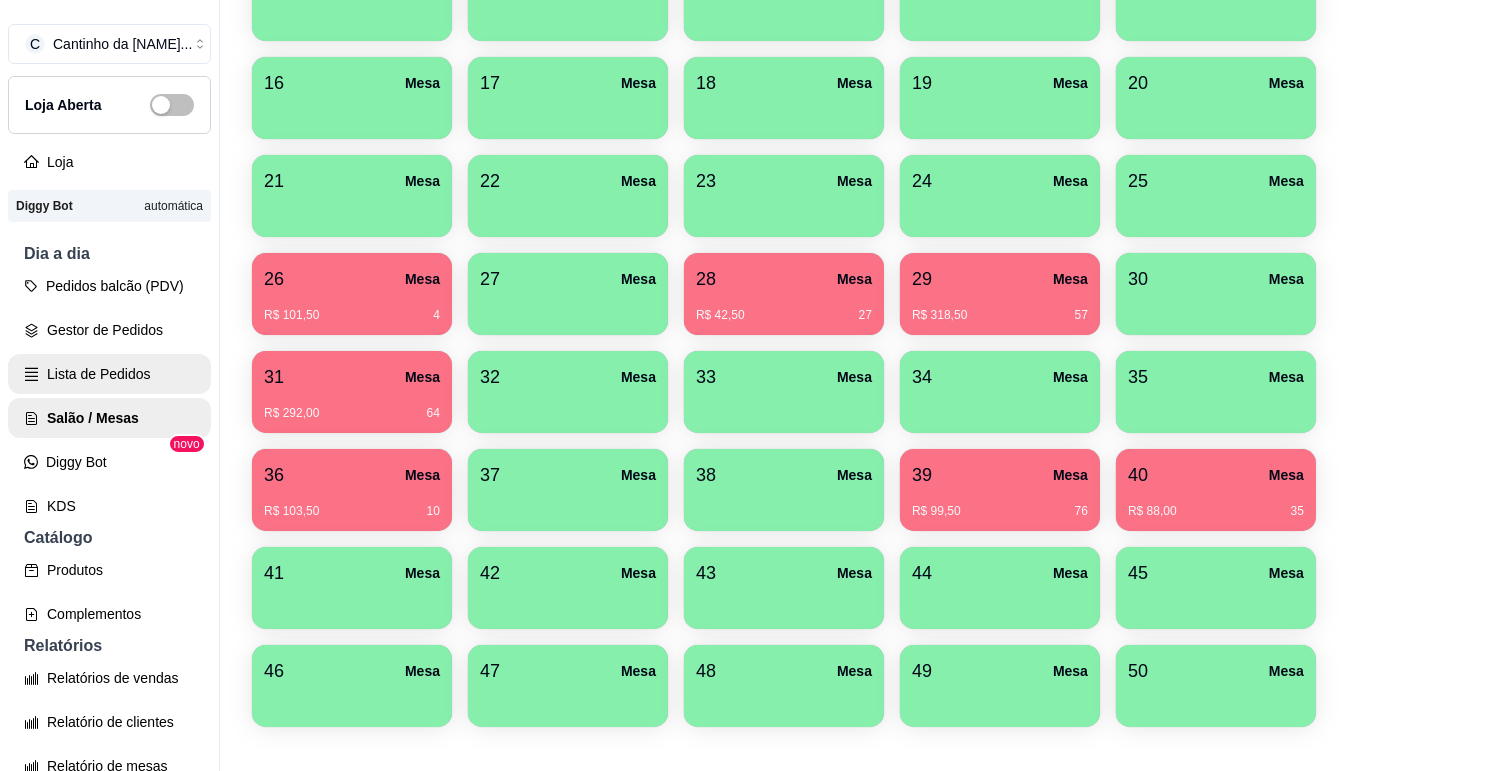 click on "Lista de Pedidos" at bounding box center [109, 374] 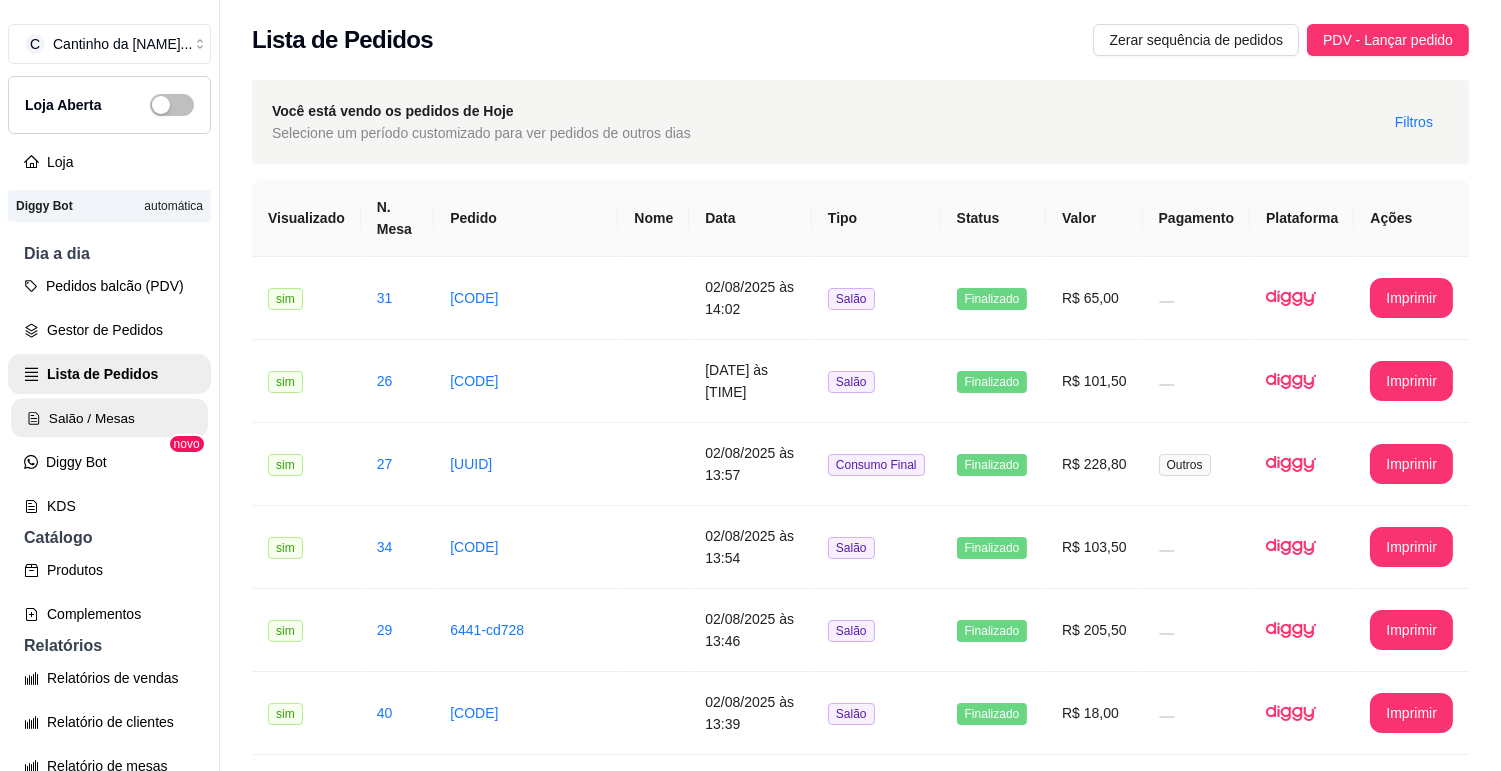 click on "Salão / Mesas" at bounding box center (109, 418) 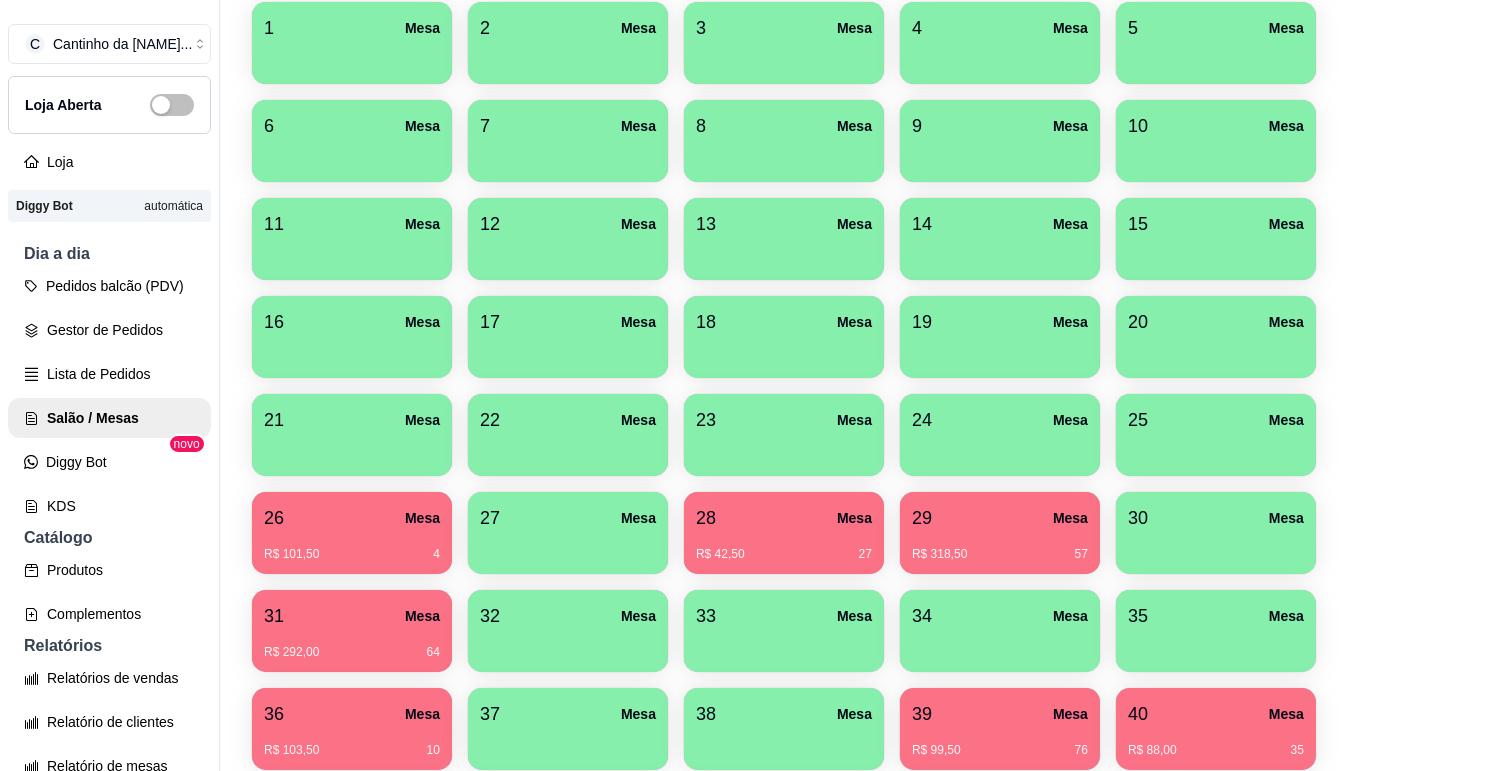 scroll, scrollTop: 555, scrollLeft: 0, axis: vertical 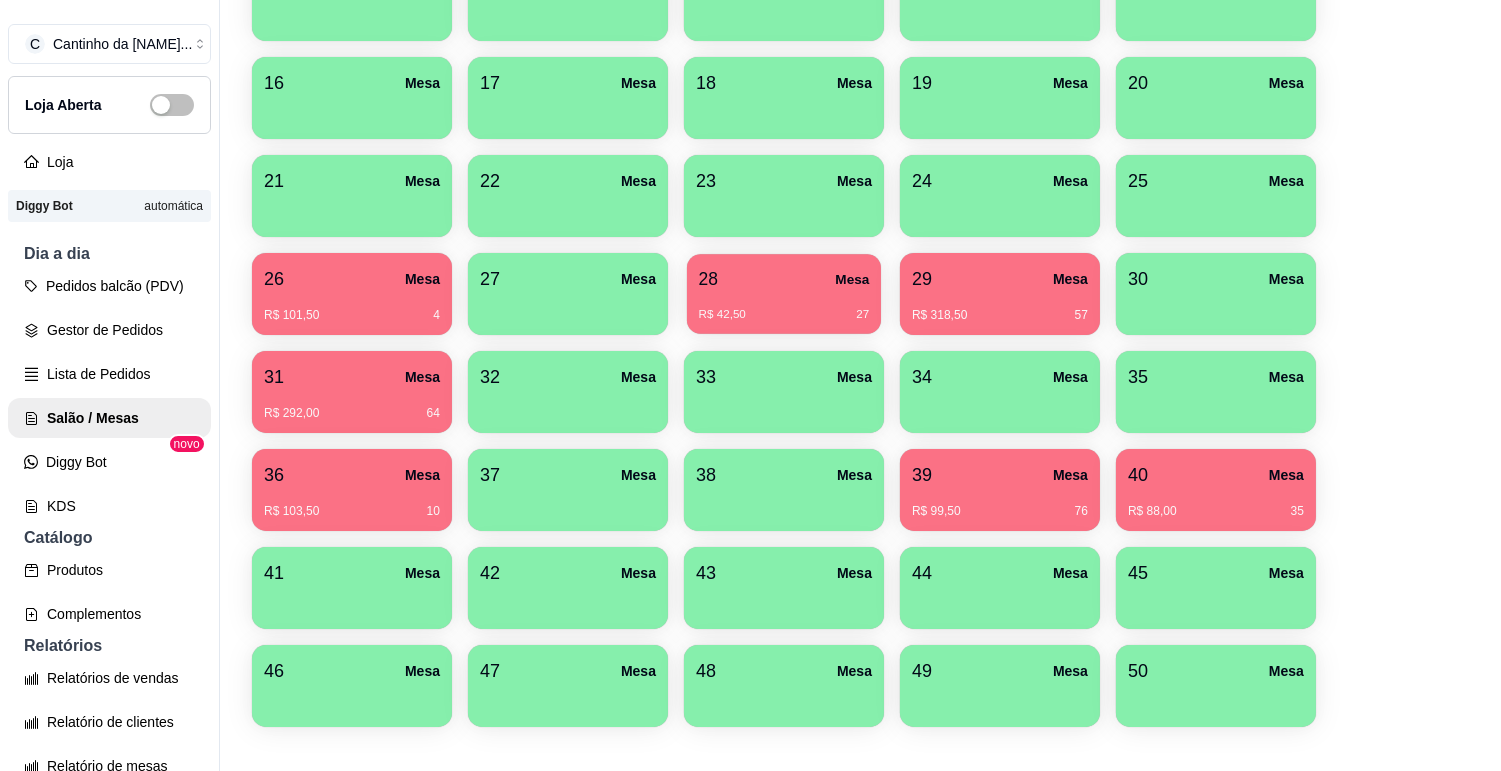 click on "R$ 42,50 27" at bounding box center (784, 307) 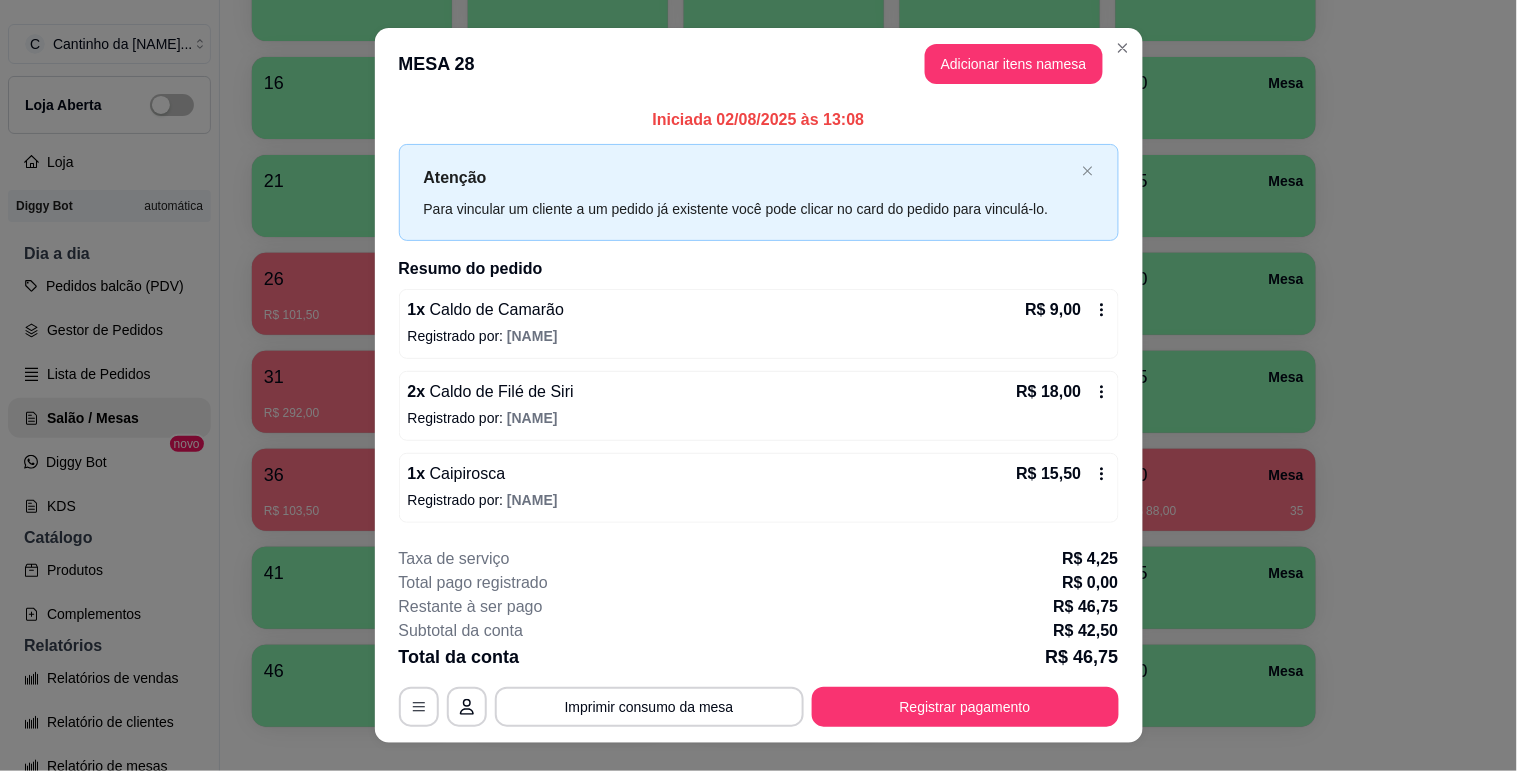 drag, startPoint x: 953, startPoint y: 680, endPoint x: 955, endPoint y: 717, distance: 37.054016 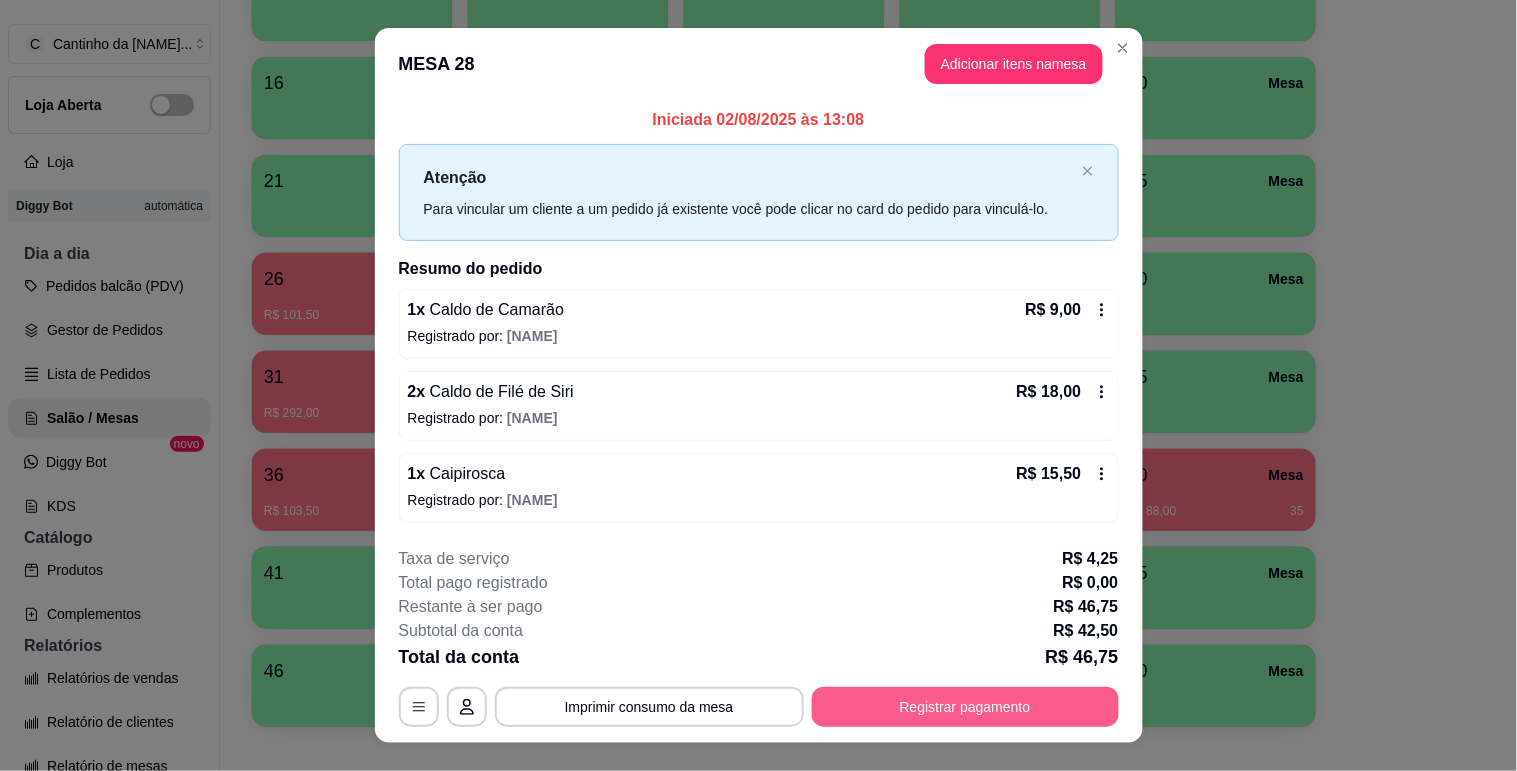 click on "Registrar pagamento" at bounding box center [965, 707] 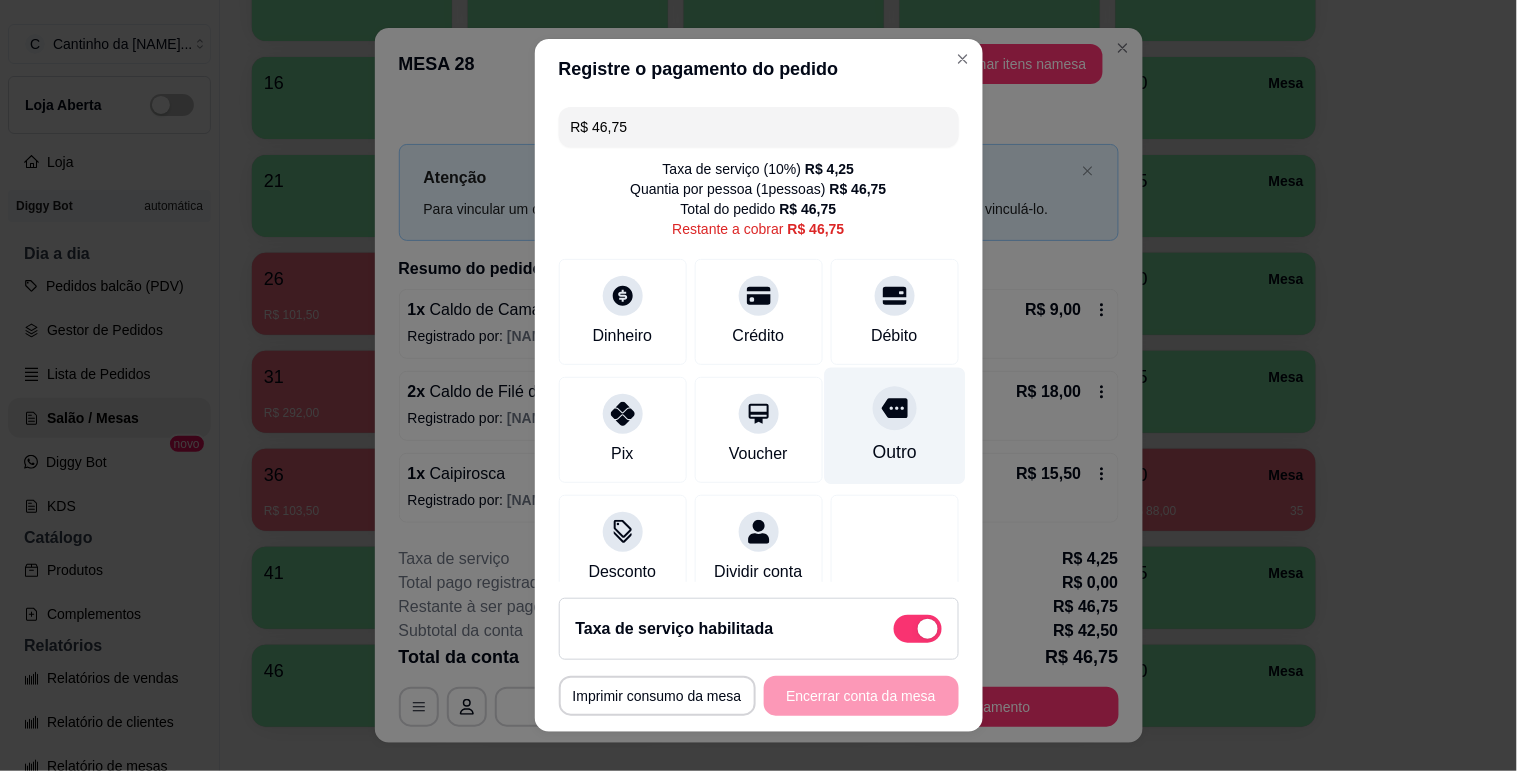 click on "Outro" at bounding box center (894, 452) 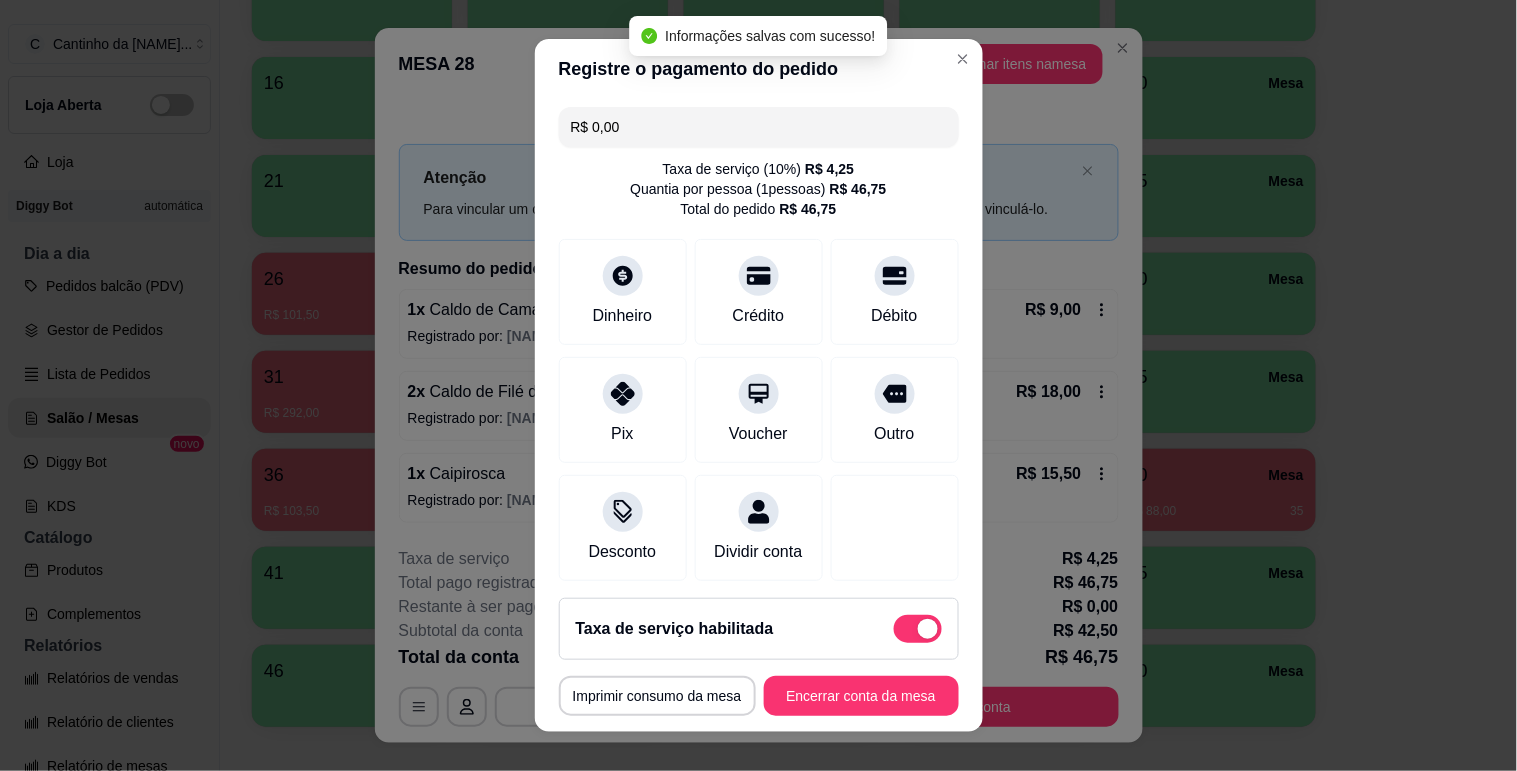 type on "R$ 0,00" 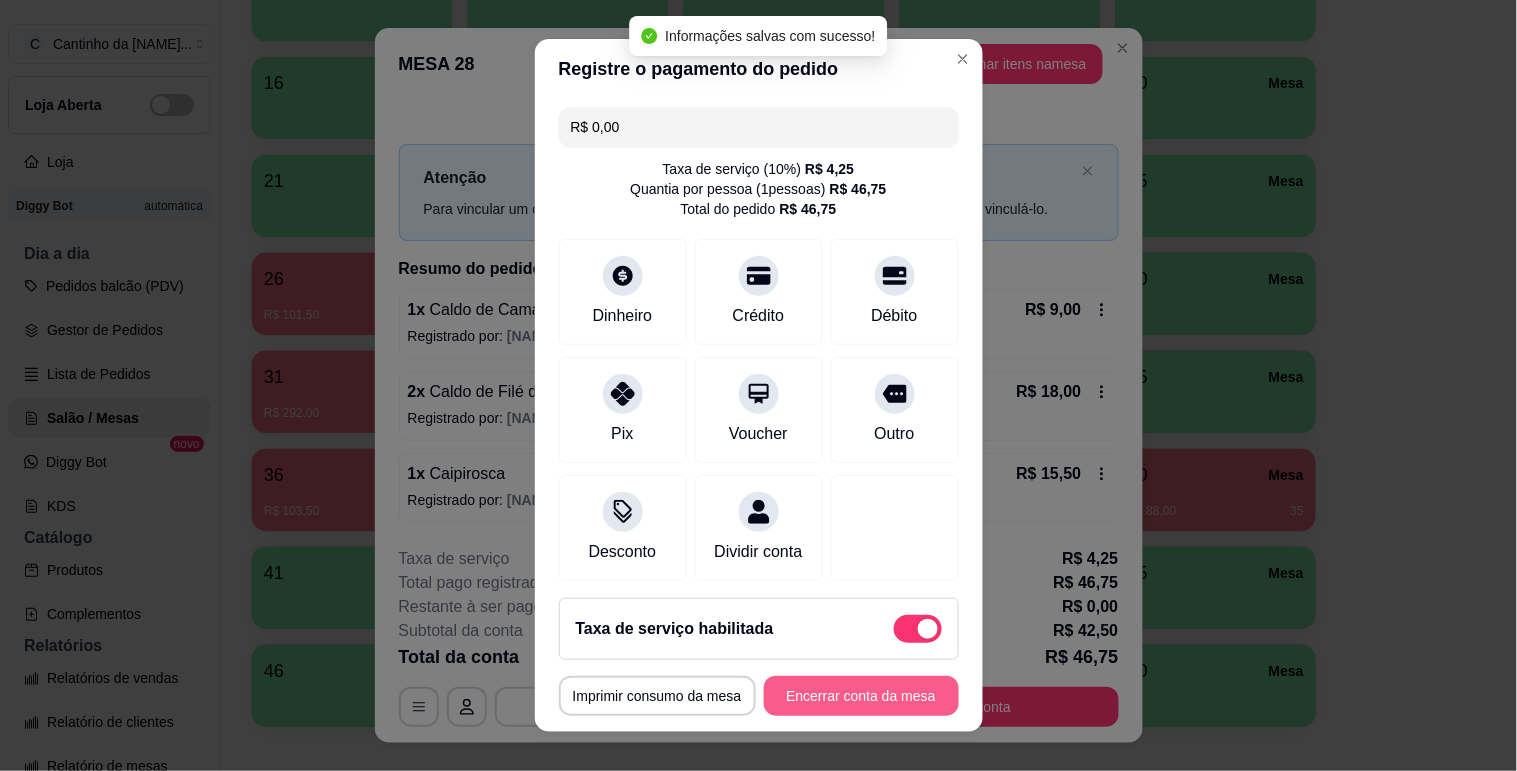 click on "Encerrar conta da mesa" at bounding box center (861, 696) 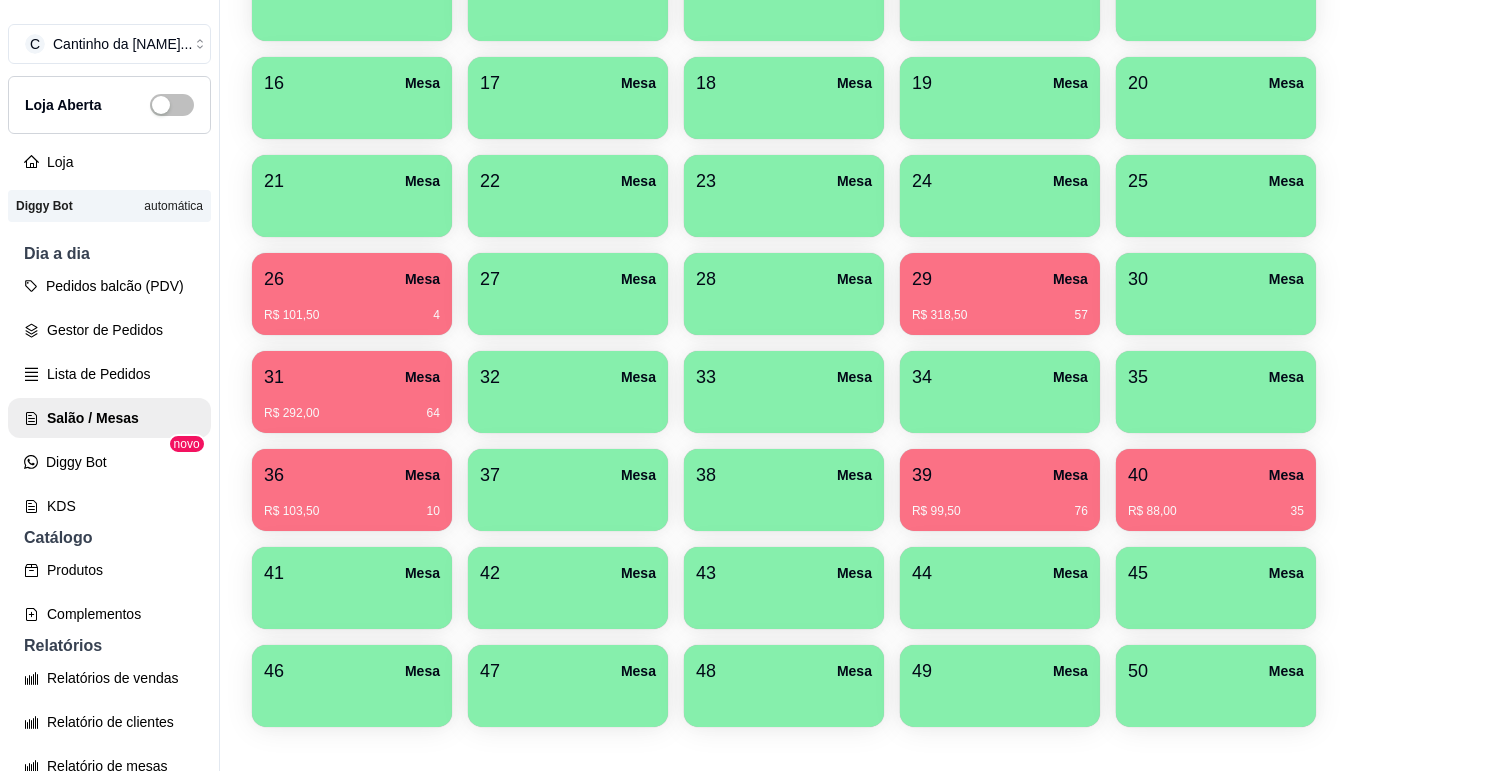 click on "R$ 99,50 76" at bounding box center [1000, 504] 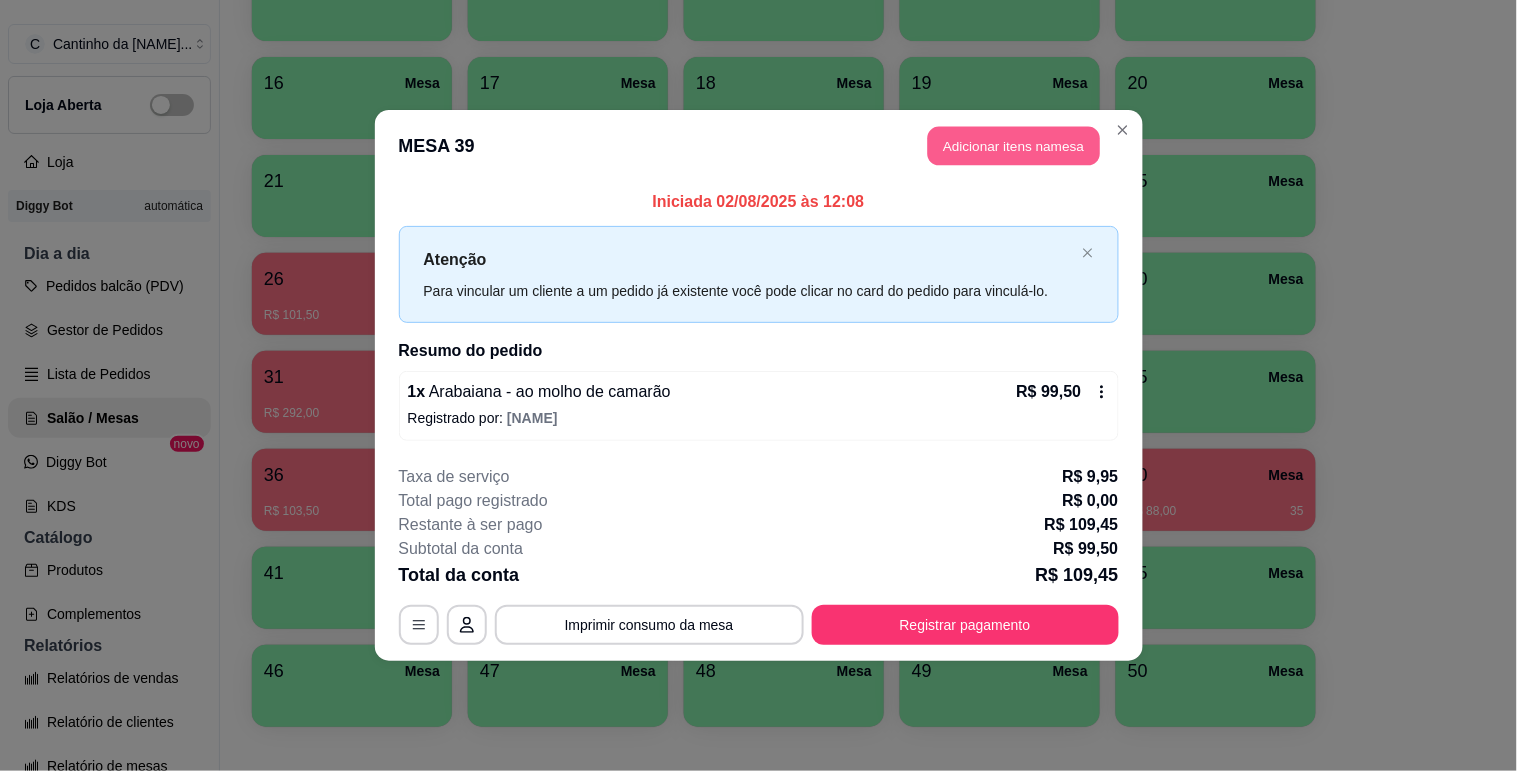 click on "Adicionar itens na  mesa" at bounding box center (1014, 146) 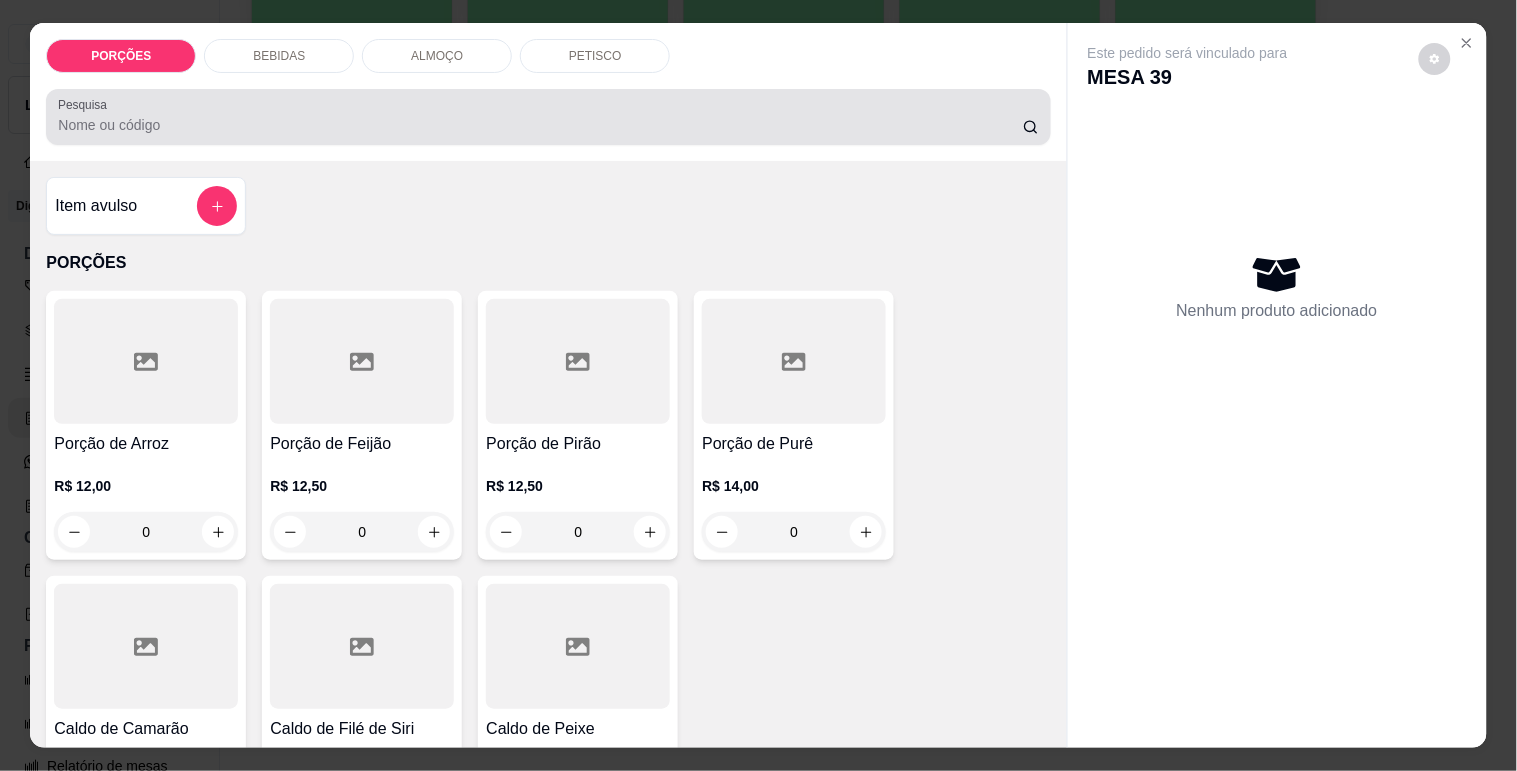 click on "Pesquisa" at bounding box center [540, 125] 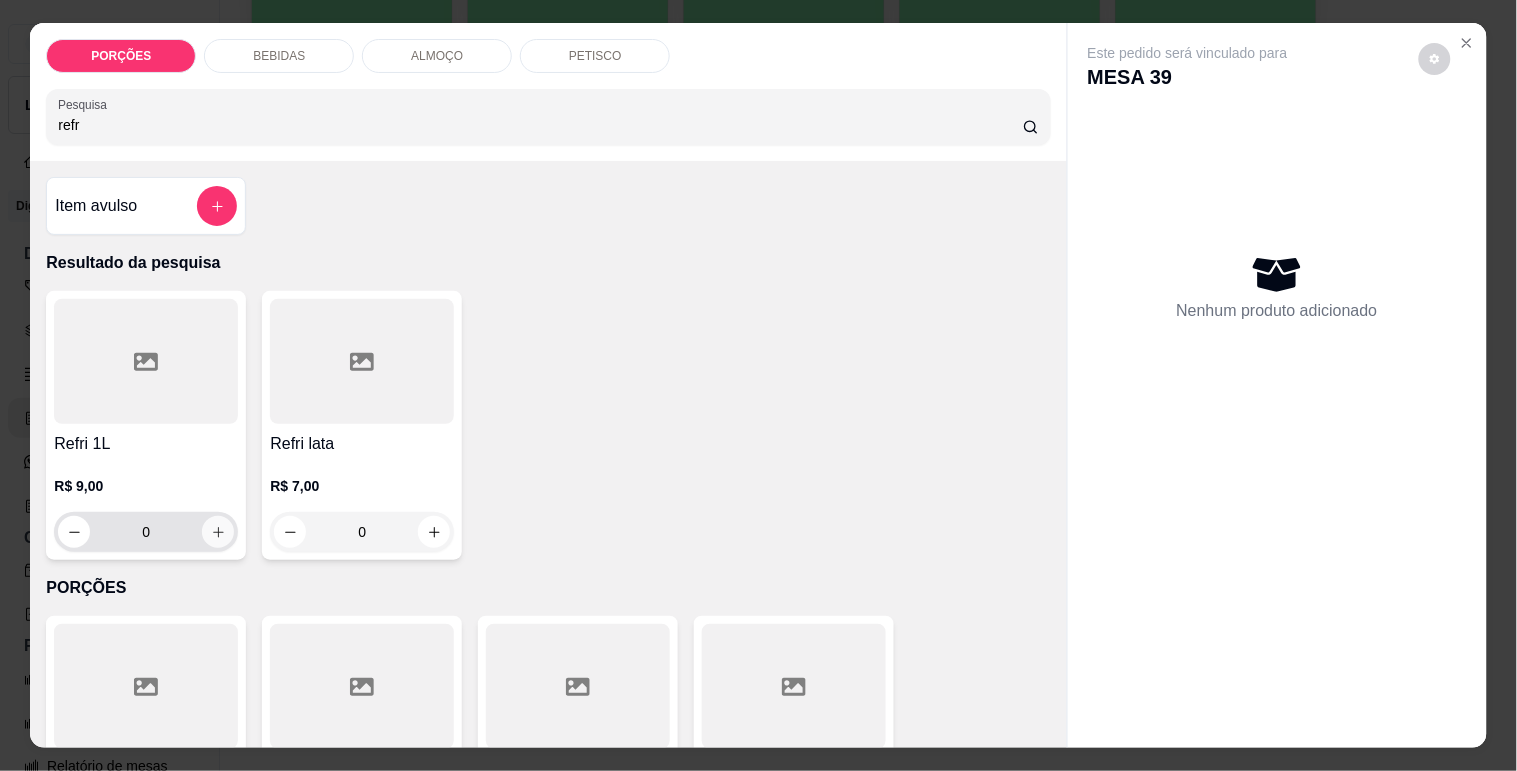 type on "refr" 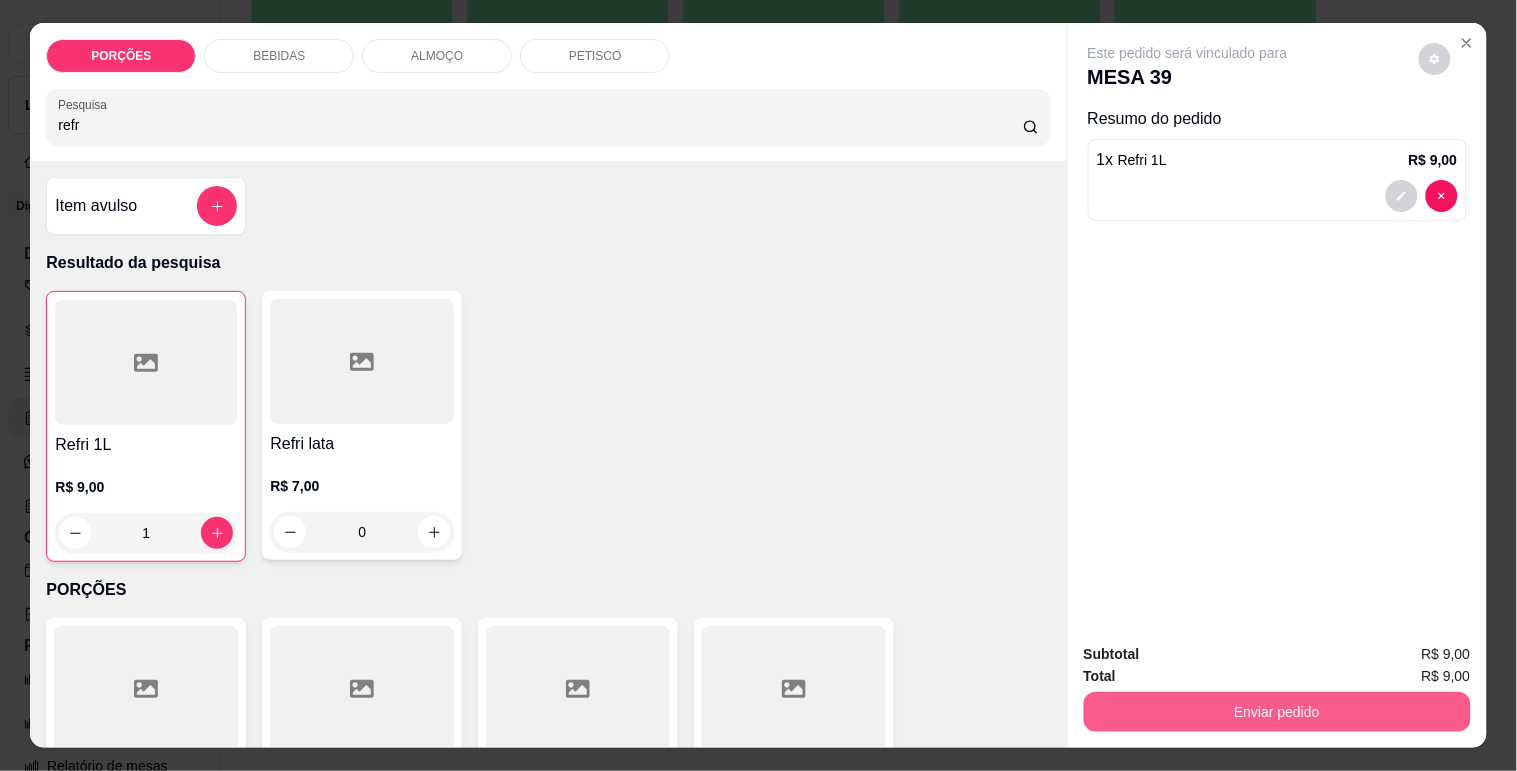 click on "Enviar pedido" at bounding box center [1277, 712] 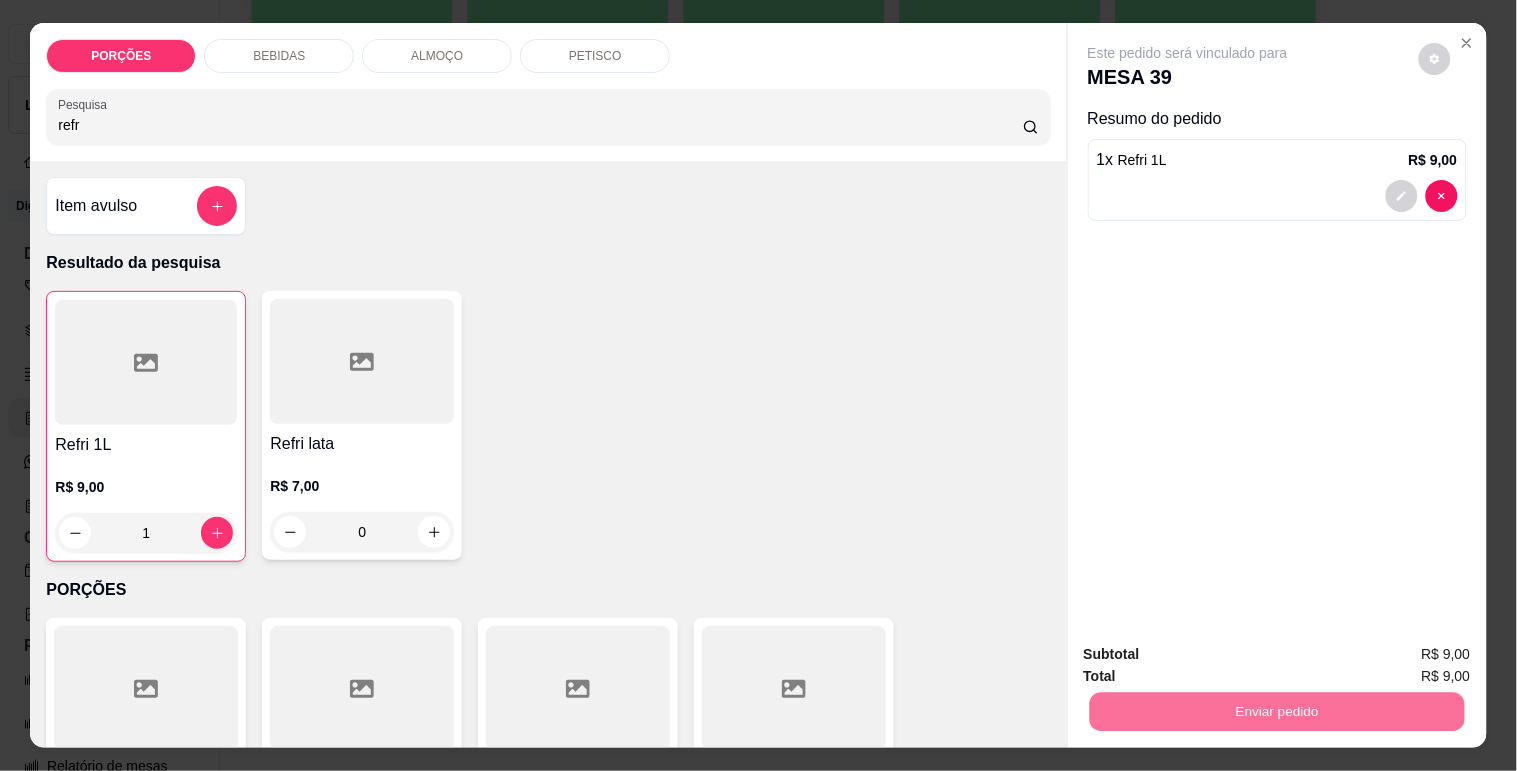 click on "Não registrar e enviar pedido" at bounding box center (1211, 655) 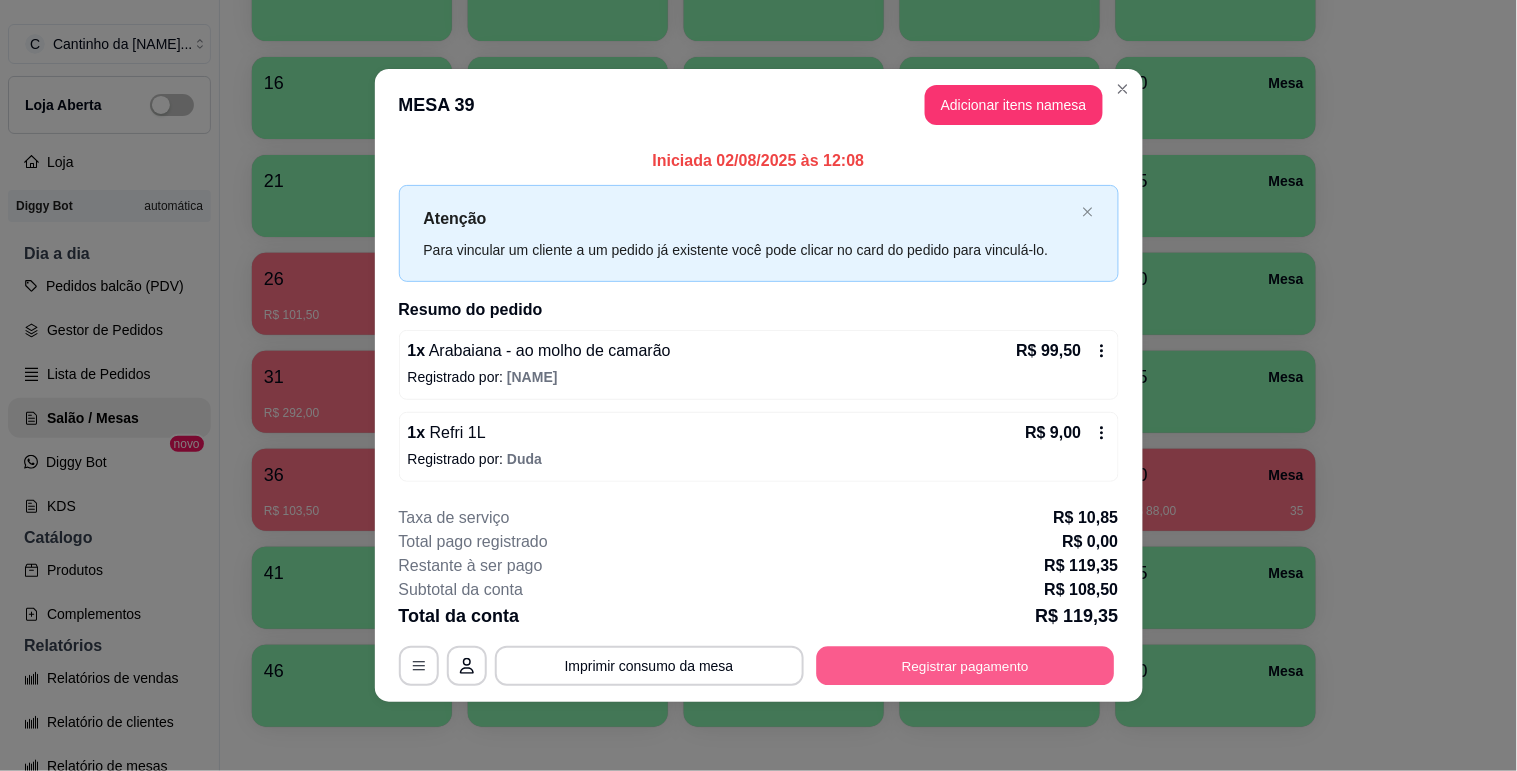 click on "Registrar pagamento" at bounding box center (965, 666) 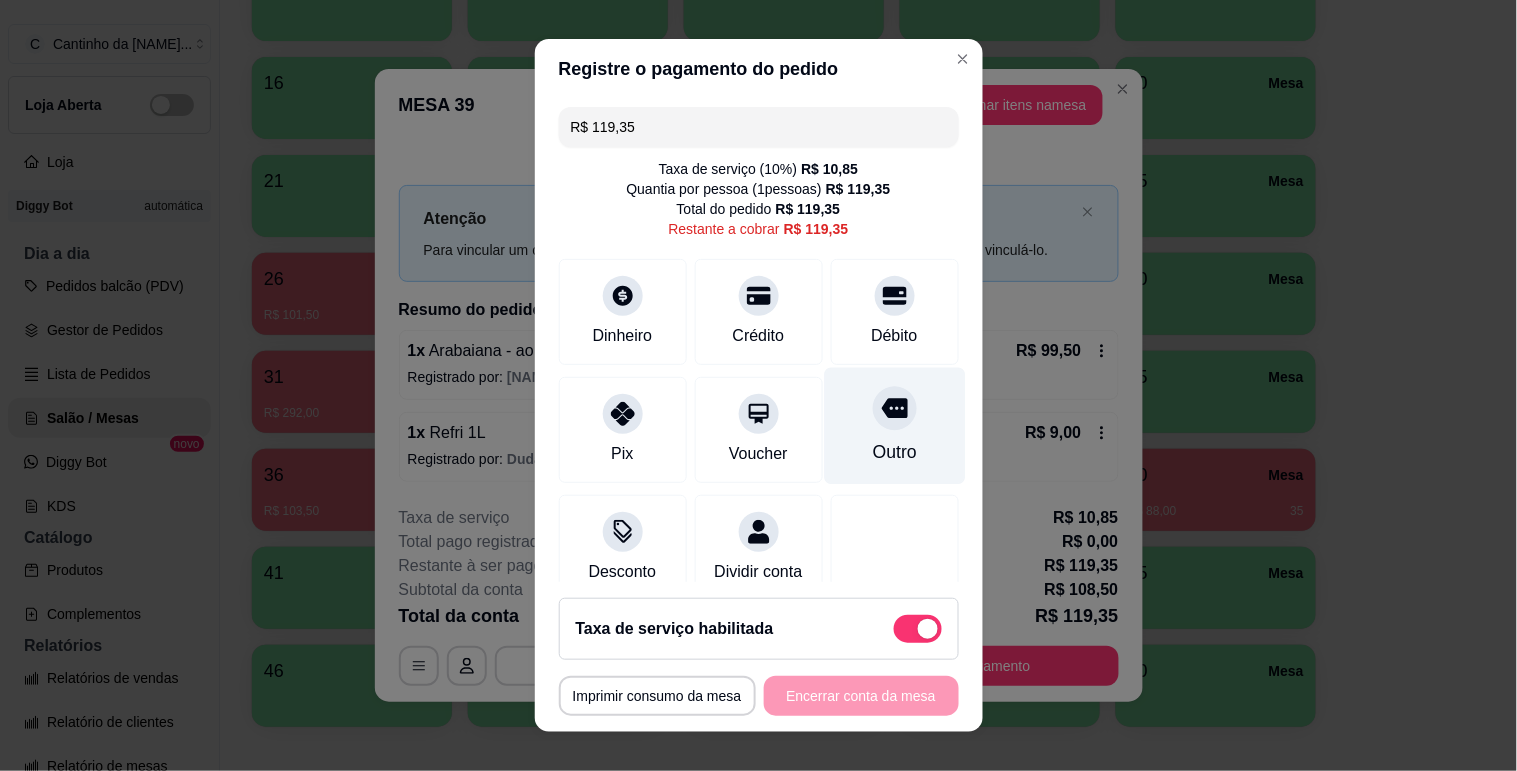 click at bounding box center (895, 408) 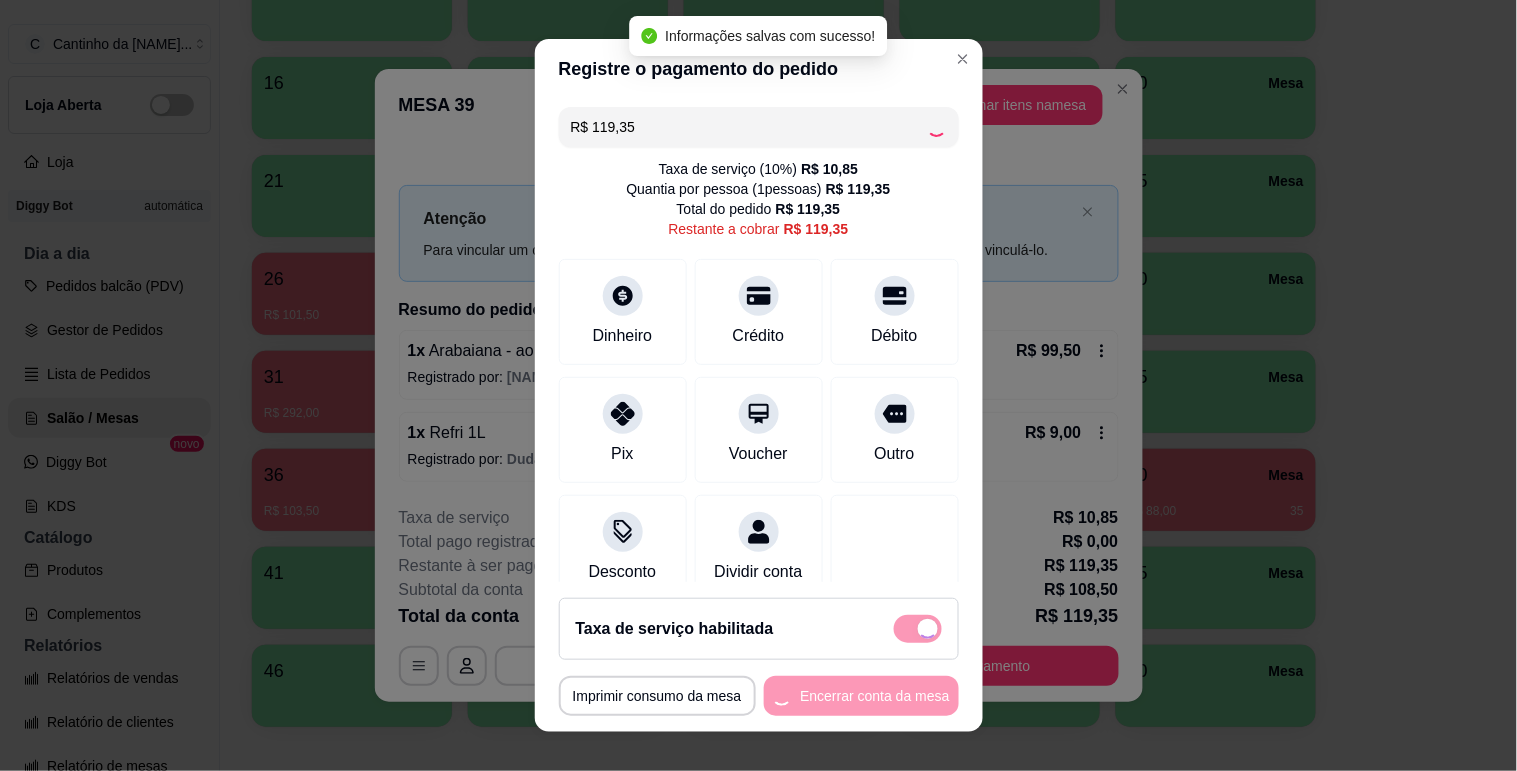 type on "R$ 0,00" 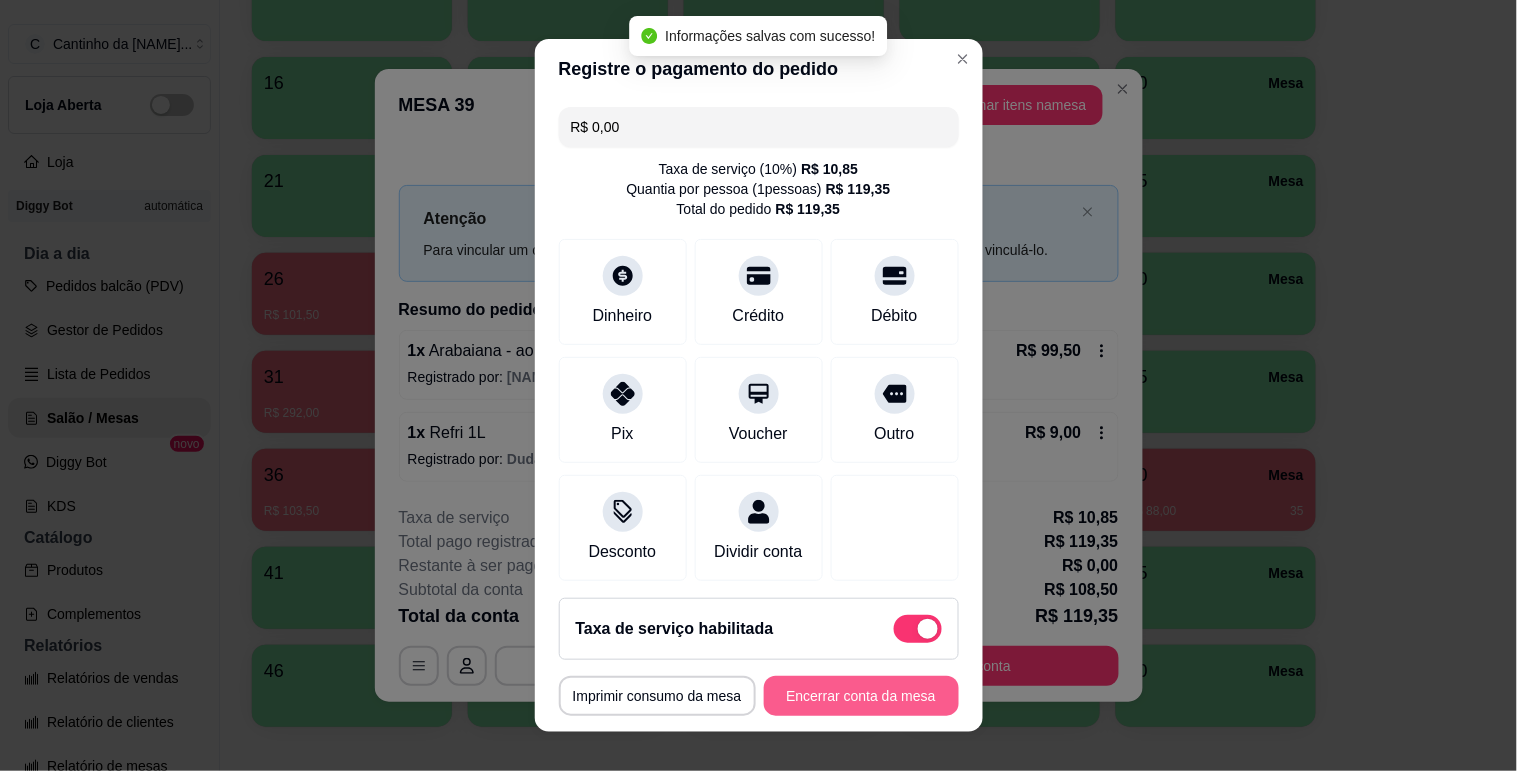 click on "Encerrar conta da mesa" at bounding box center (861, 696) 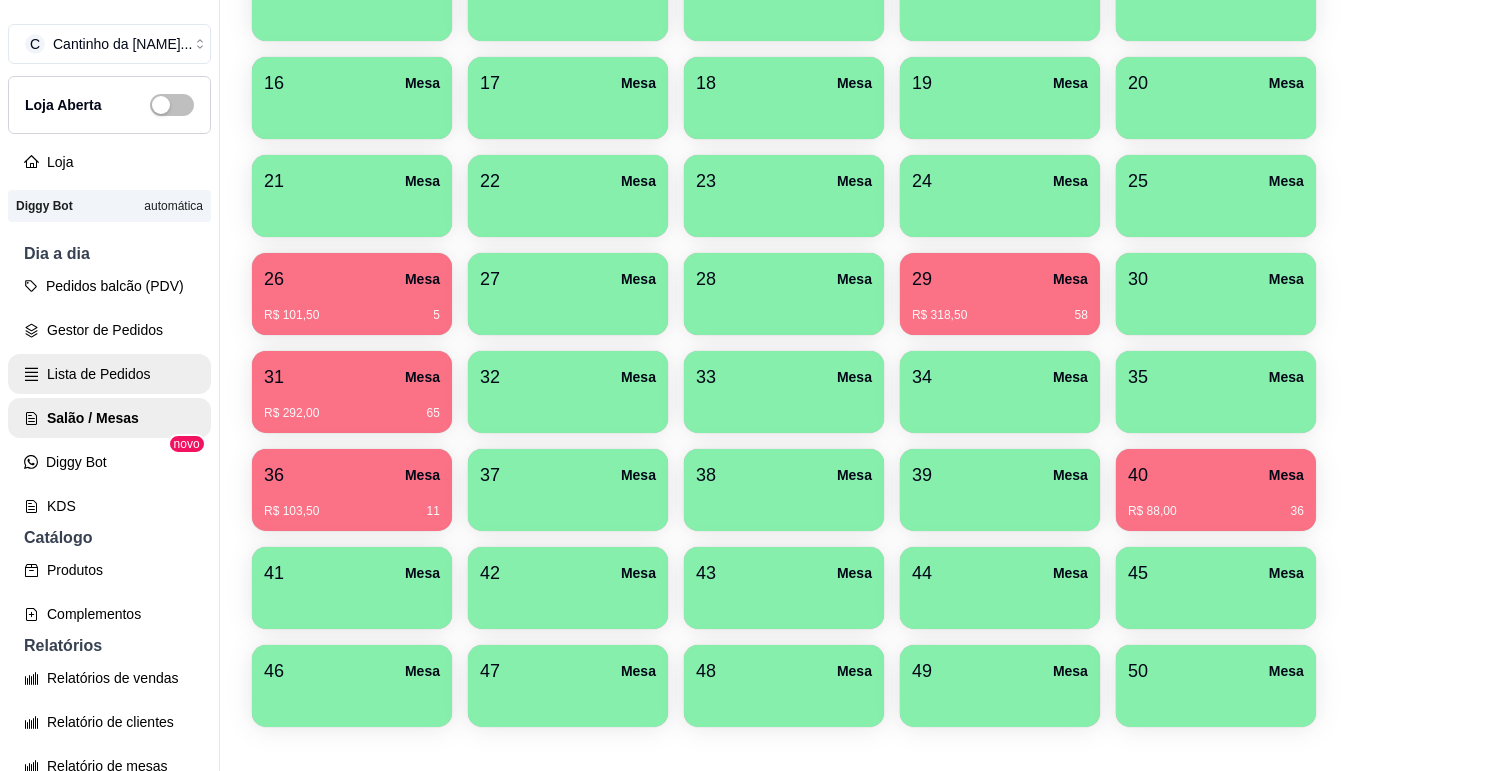 click on "Lista de Pedidos" at bounding box center [109, 374] 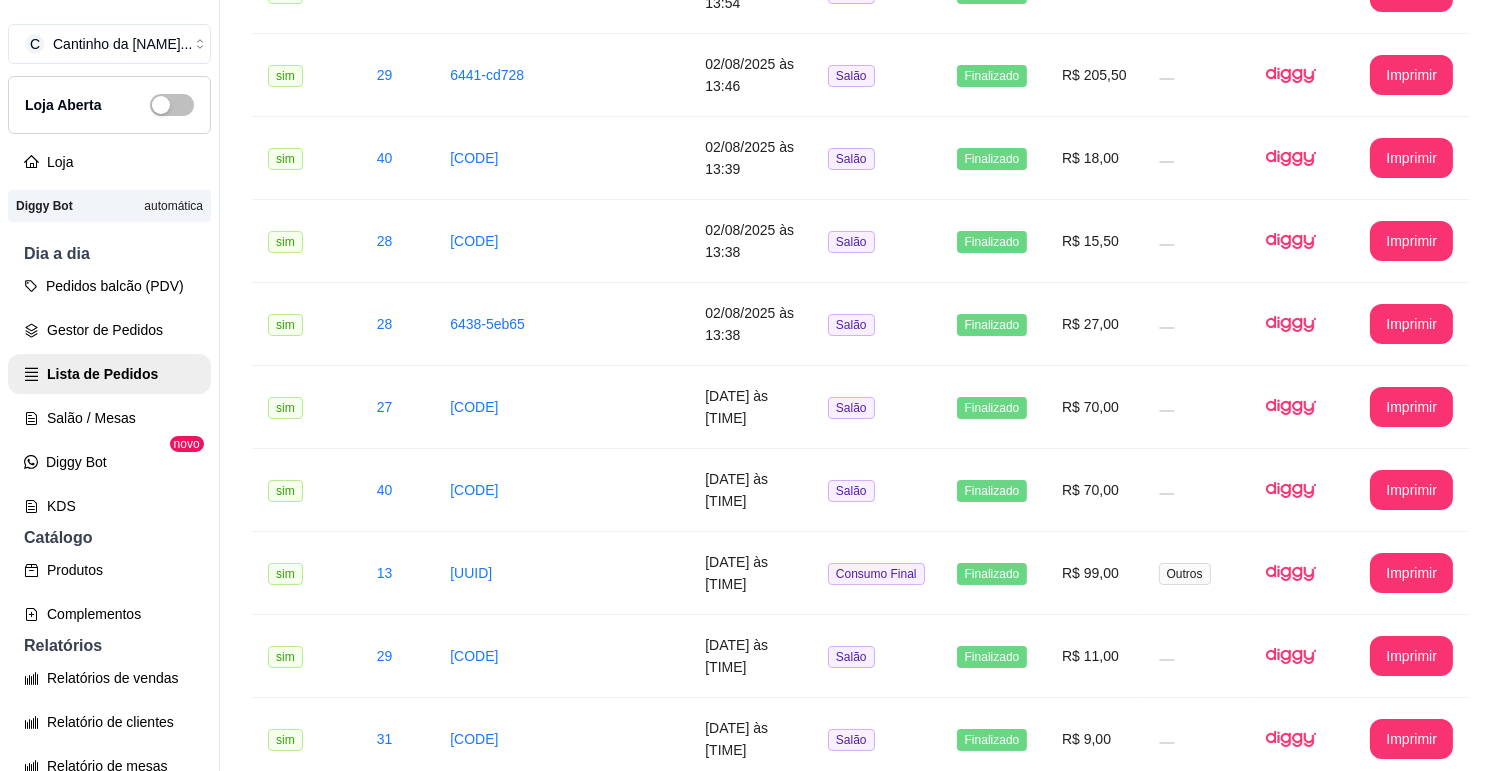 scroll, scrollTop: 0, scrollLeft: 0, axis: both 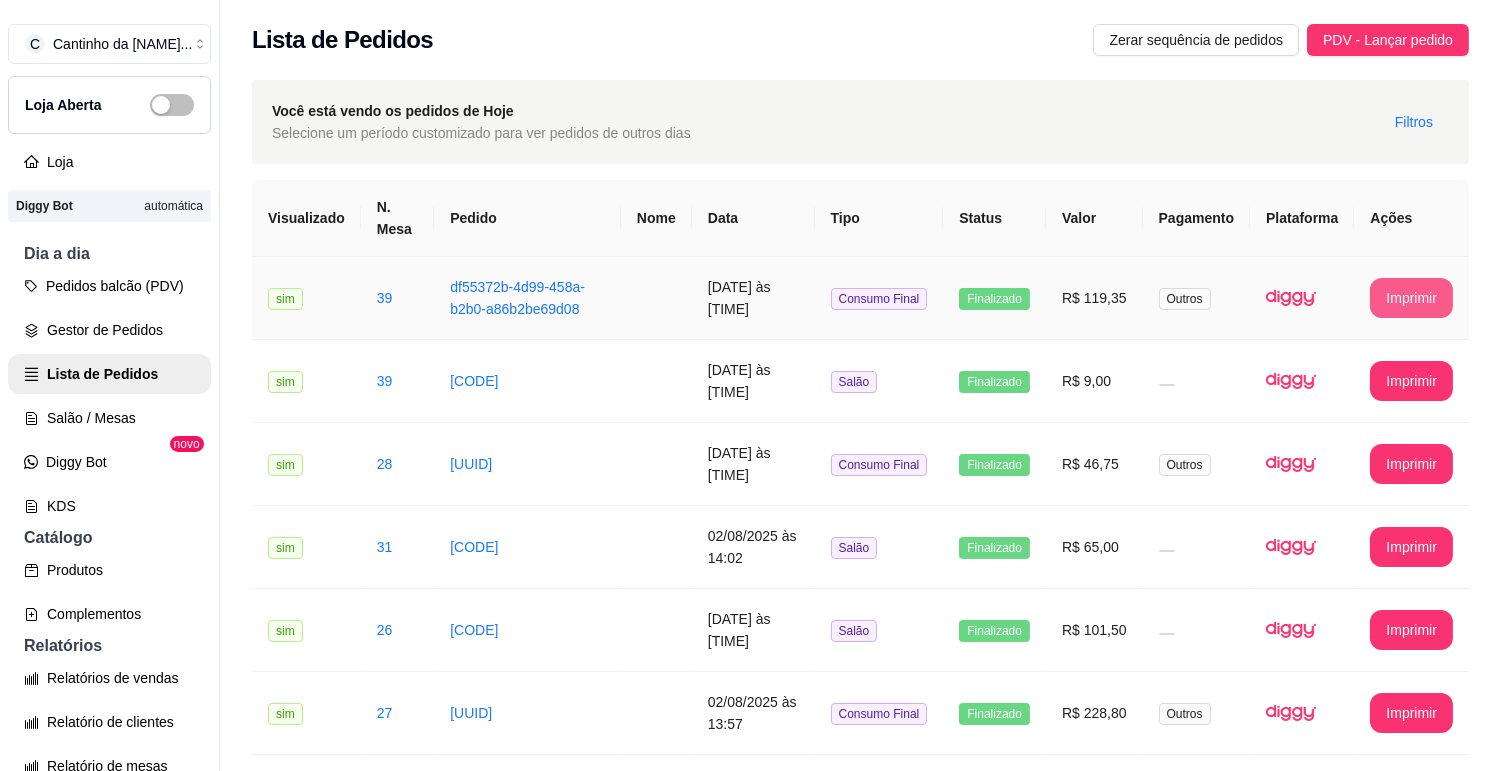 click on "Imprimir" at bounding box center (1411, 298) 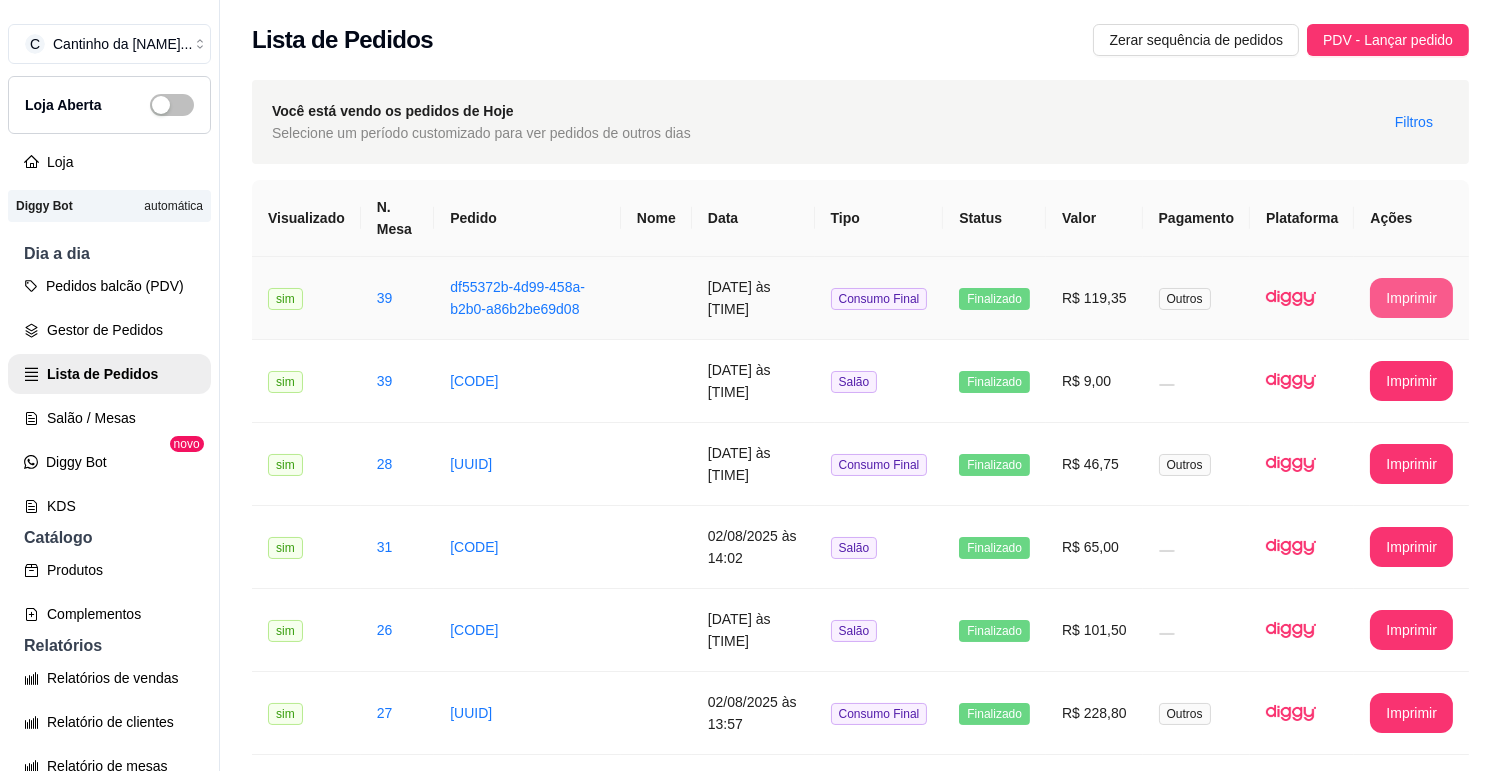 scroll, scrollTop: 0, scrollLeft: 0, axis: both 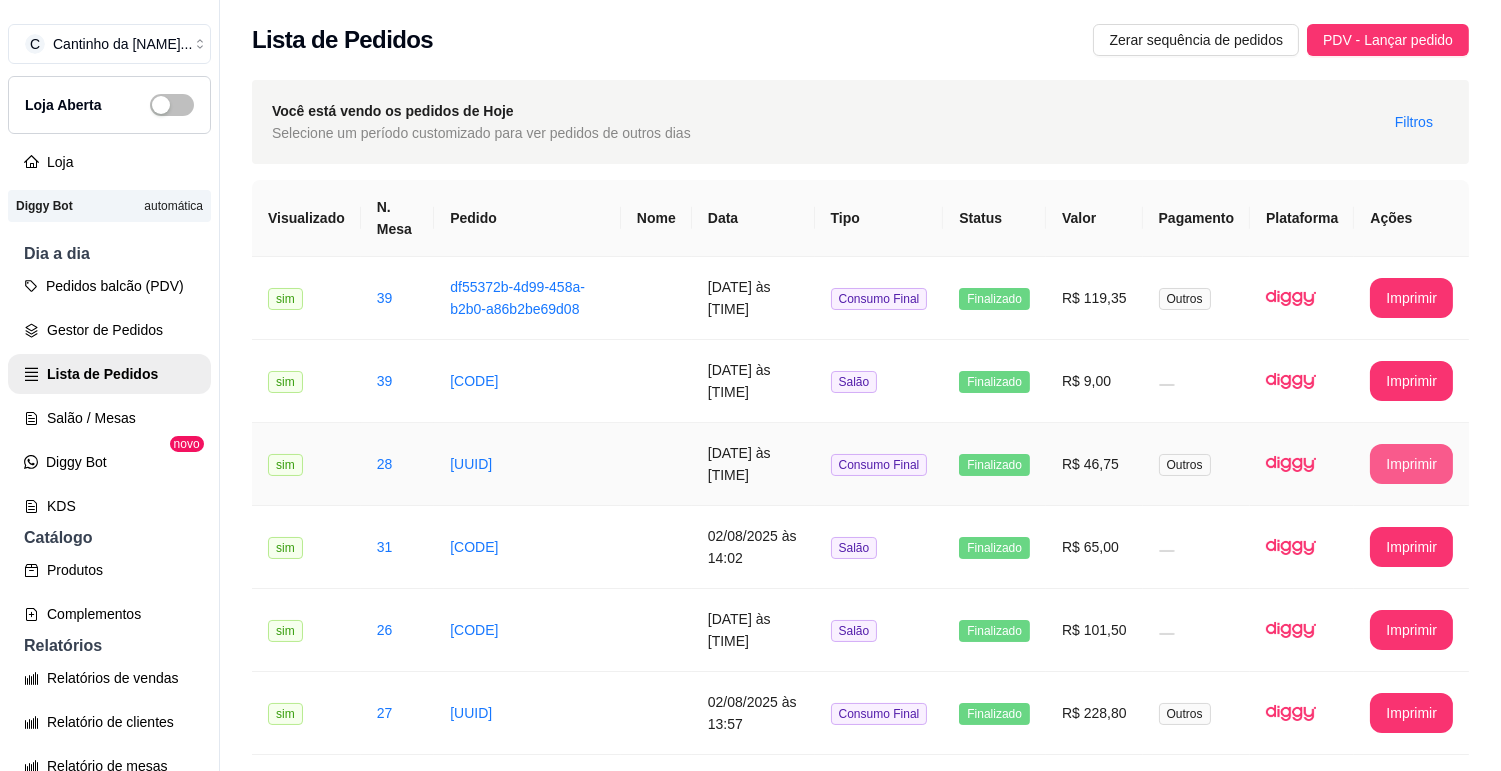click on "Imprimir" at bounding box center (1411, 464) 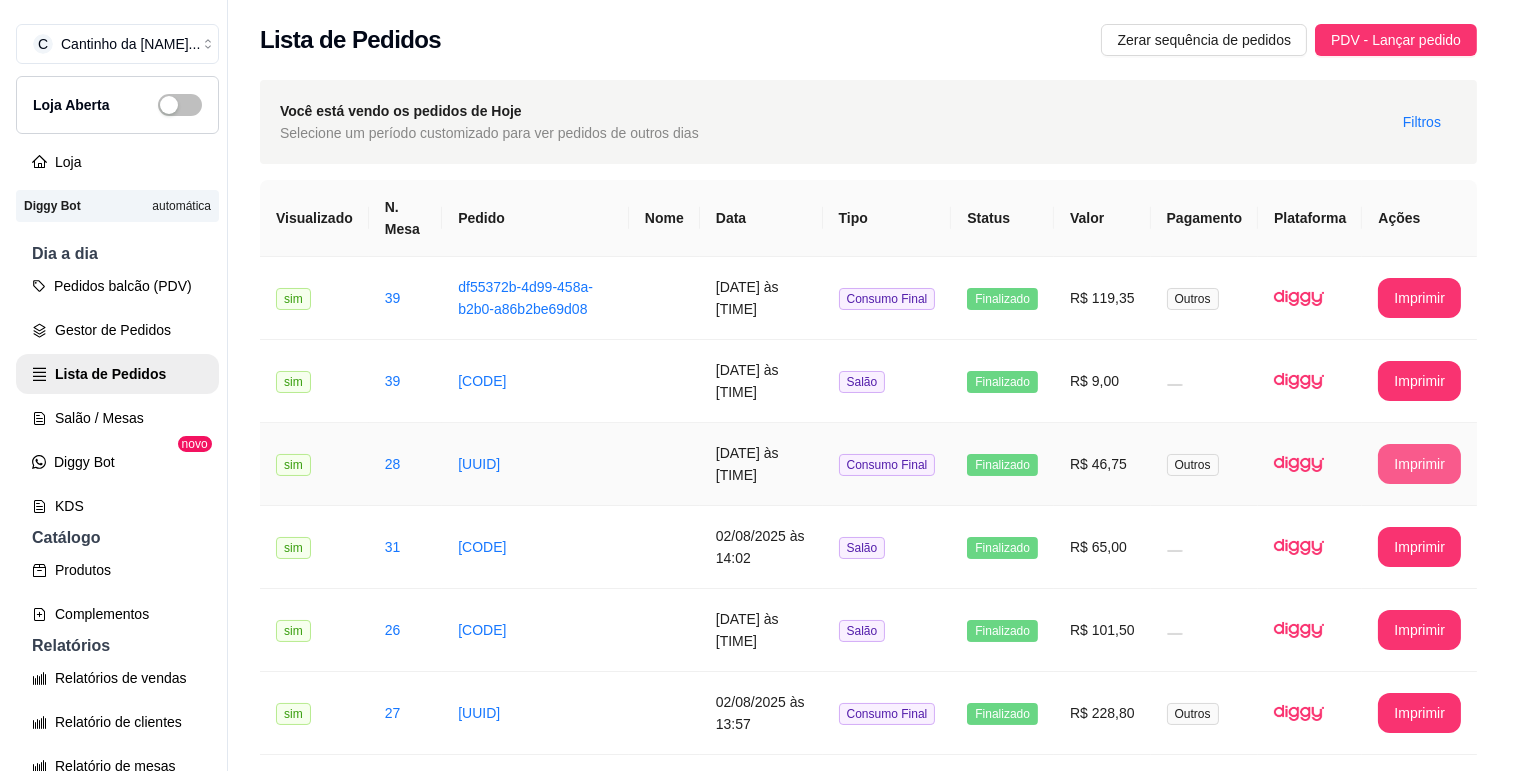 scroll, scrollTop: 0, scrollLeft: 0, axis: both 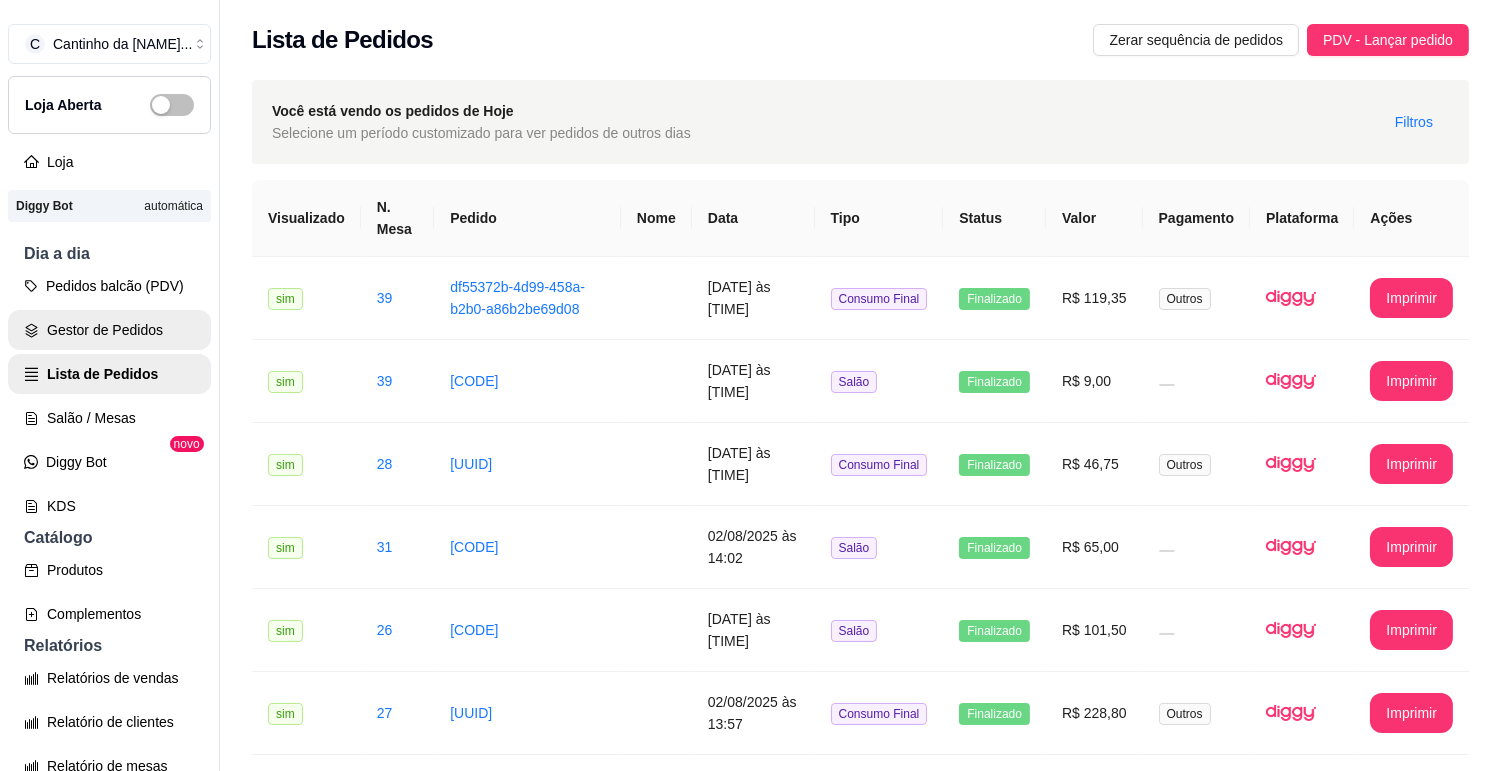 click on "Gestor de Pedidos" at bounding box center (109, 330) 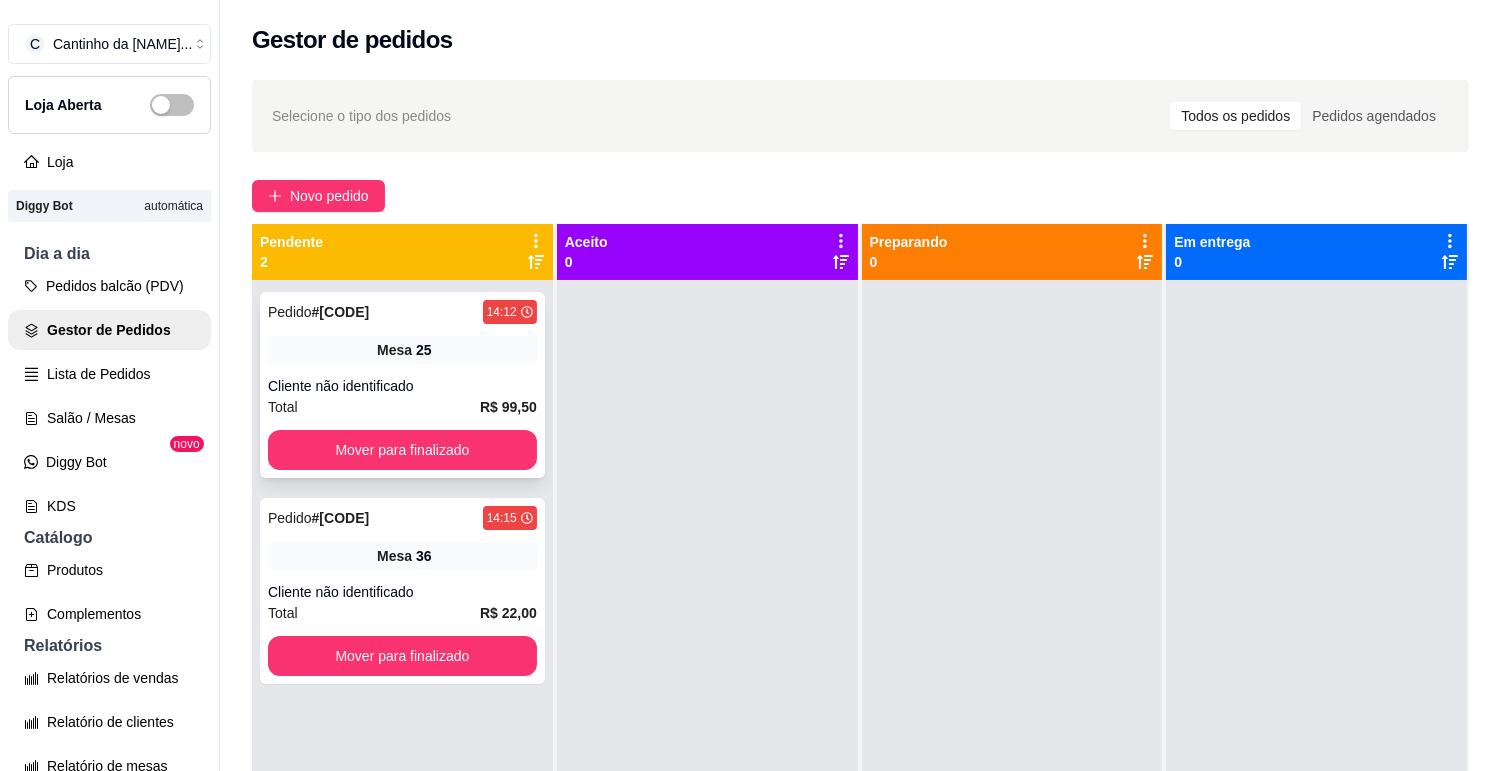 click on "Pedido # [CODE] [TIME] Mesa 25 Cliente não identificado Total R$ 99,50 Mover para finalizado" at bounding box center [402, 385] 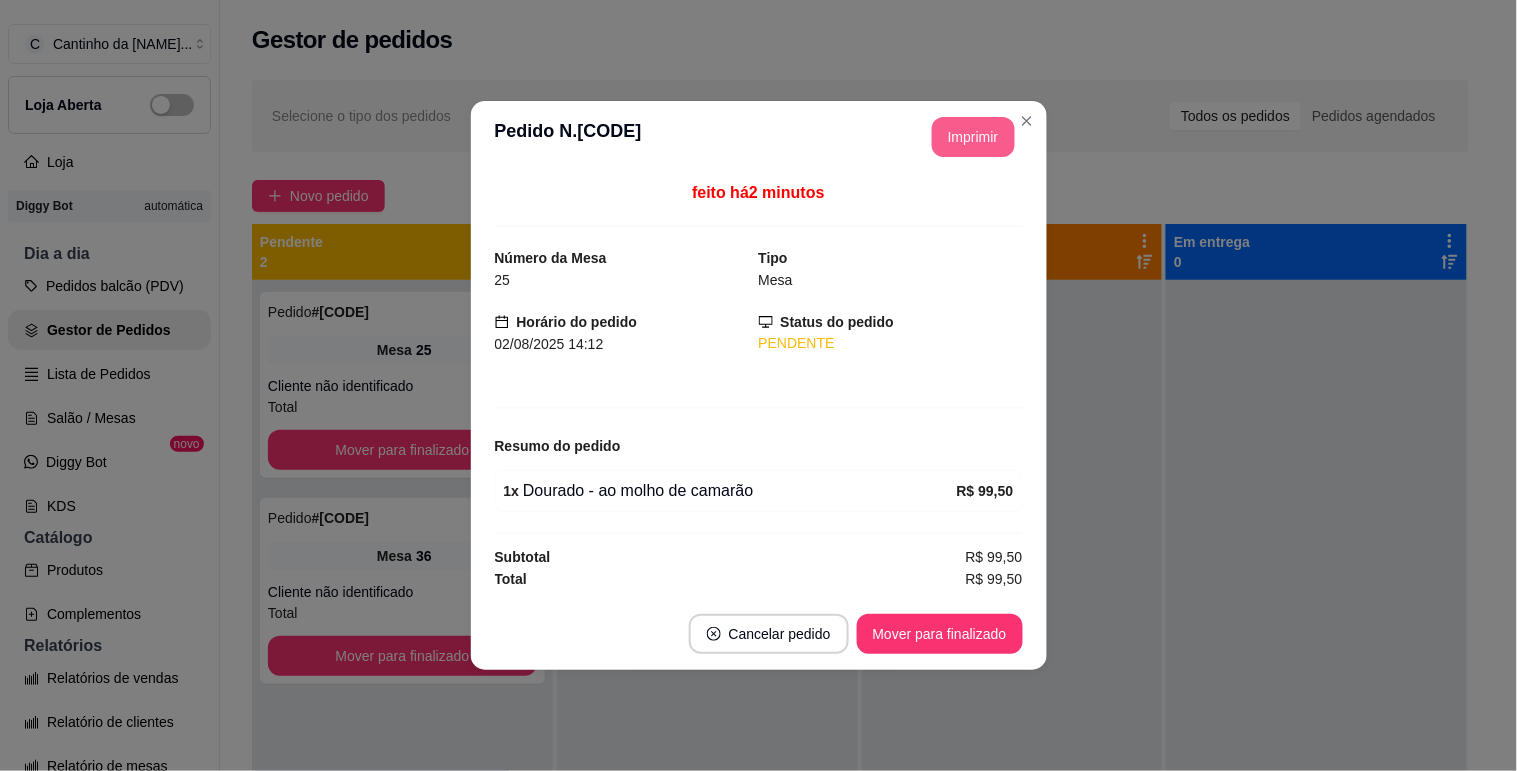 click on "Imprimir" at bounding box center (973, 137) 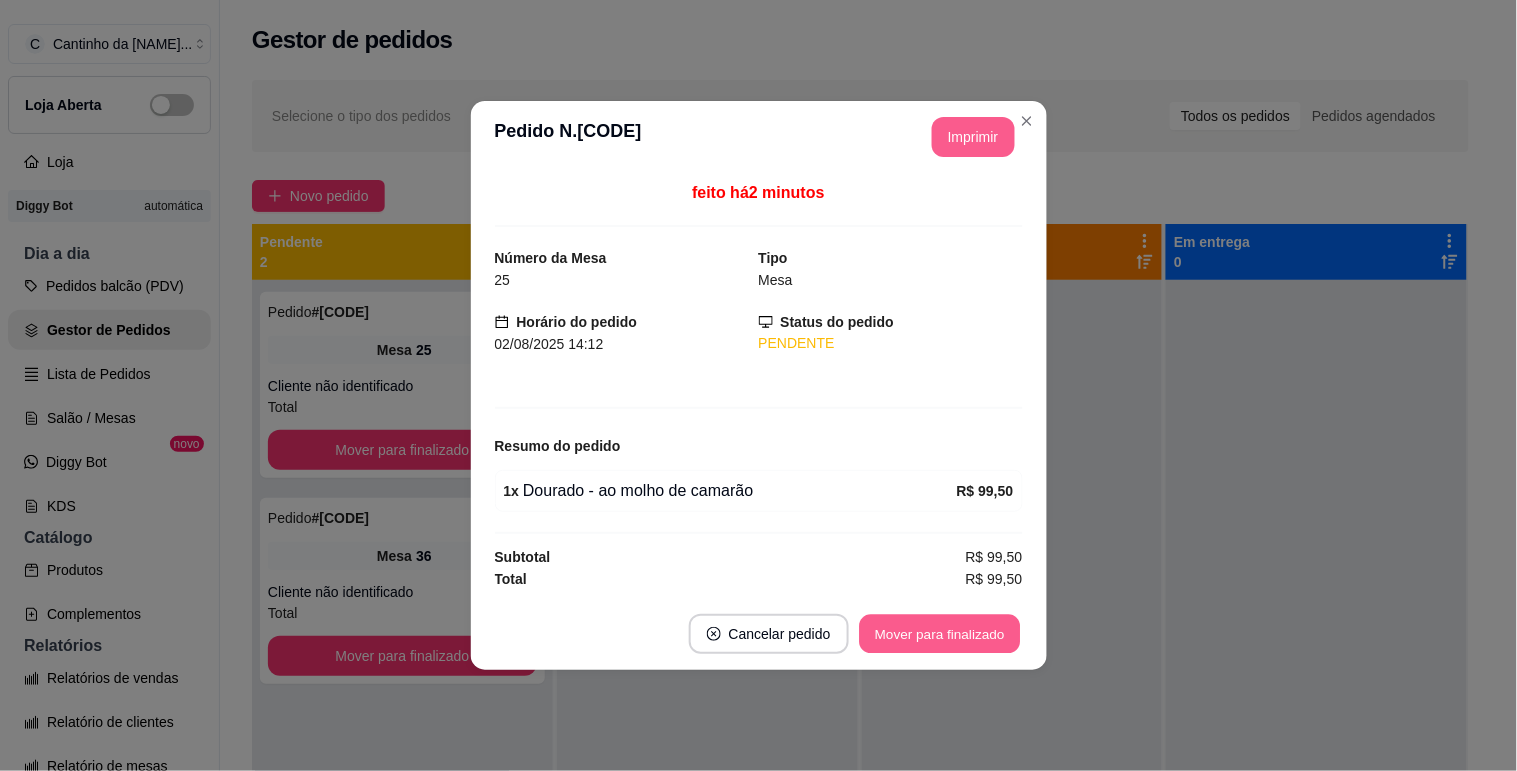 click on "Mover para finalizado" at bounding box center (939, 634) 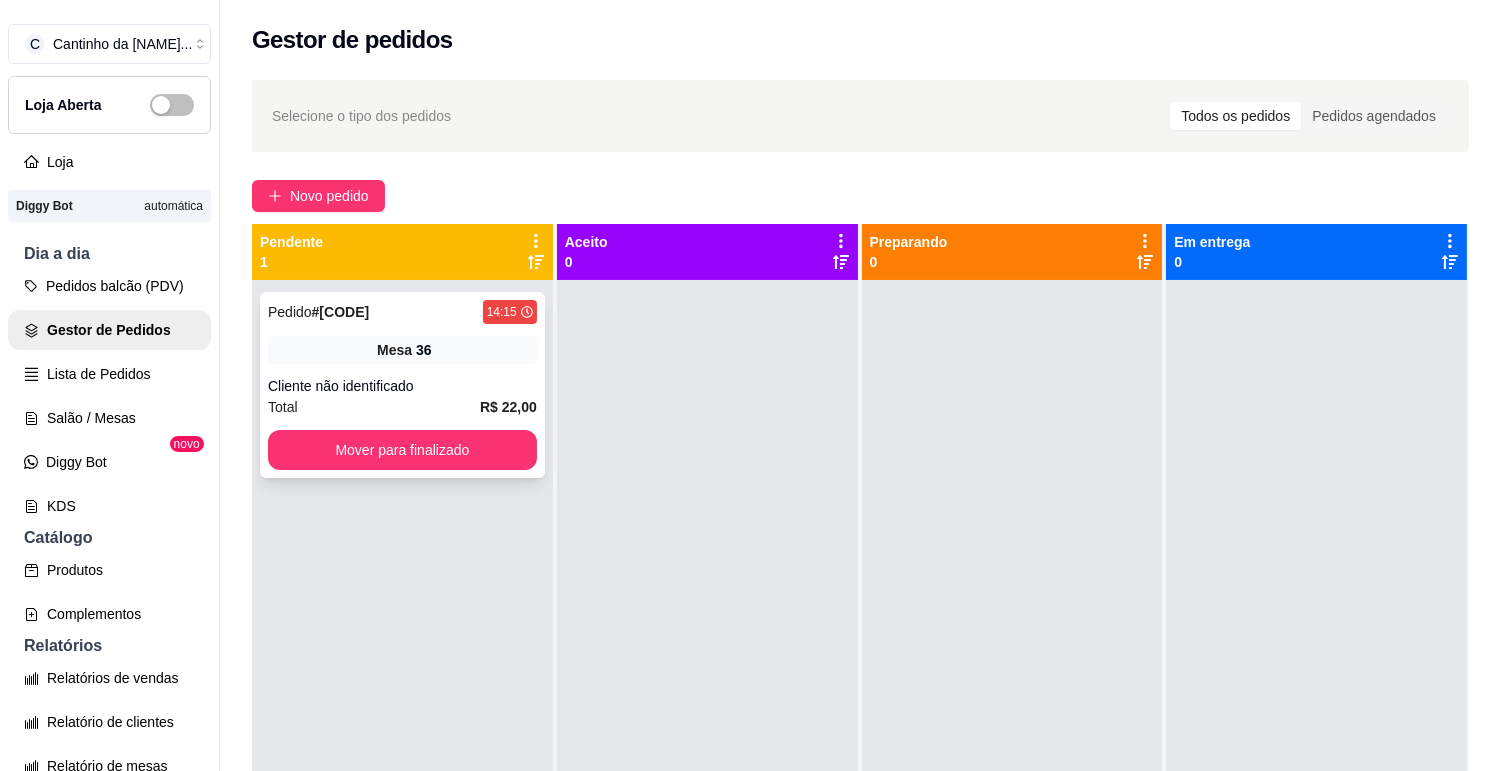 click on "R$ 22,00" at bounding box center [508, 407] 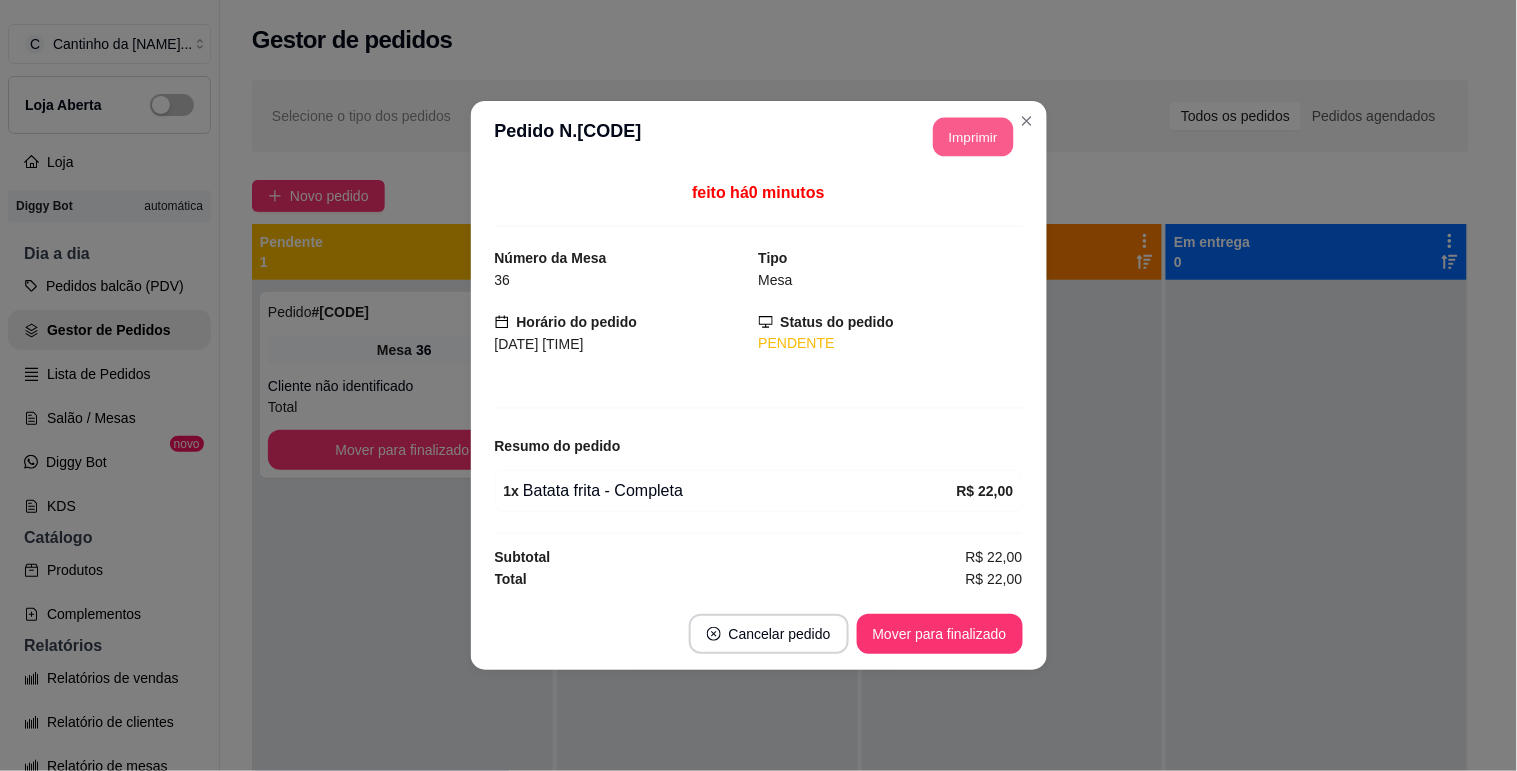 click on "Imprimir" at bounding box center (973, 137) 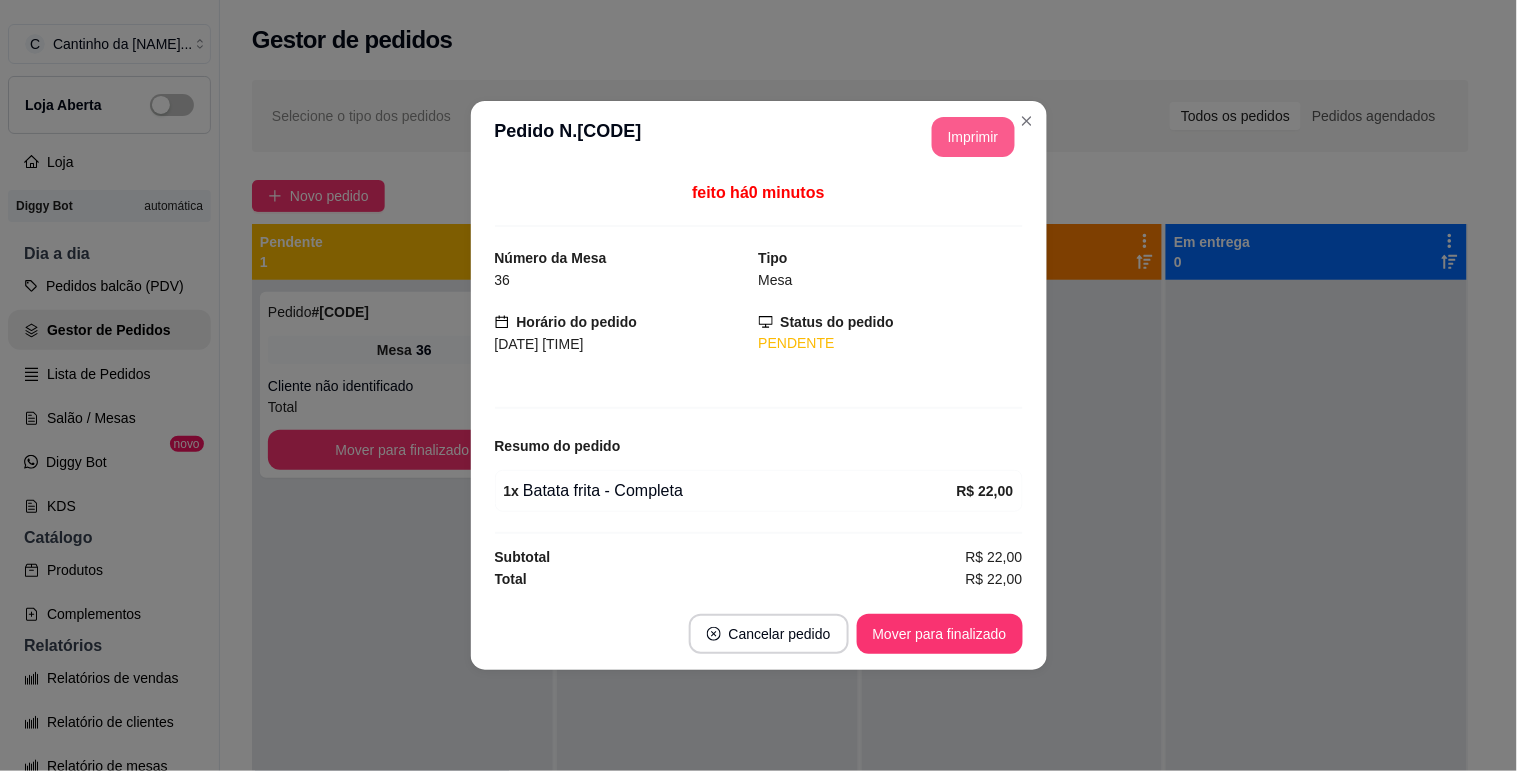 scroll, scrollTop: 0, scrollLeft: 0, axis: both 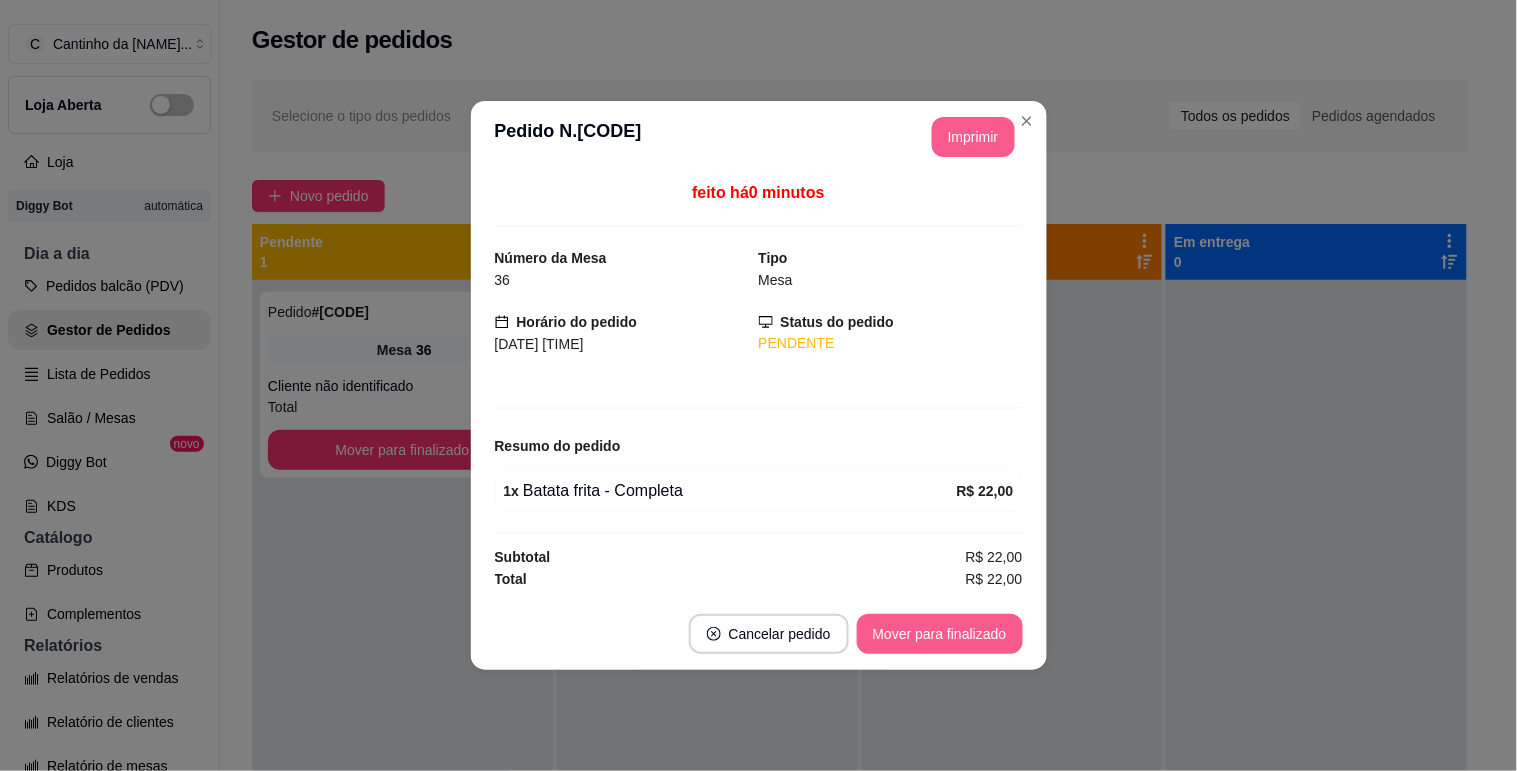 click on "Mover para finalizado" at bounding box center [940, 634] 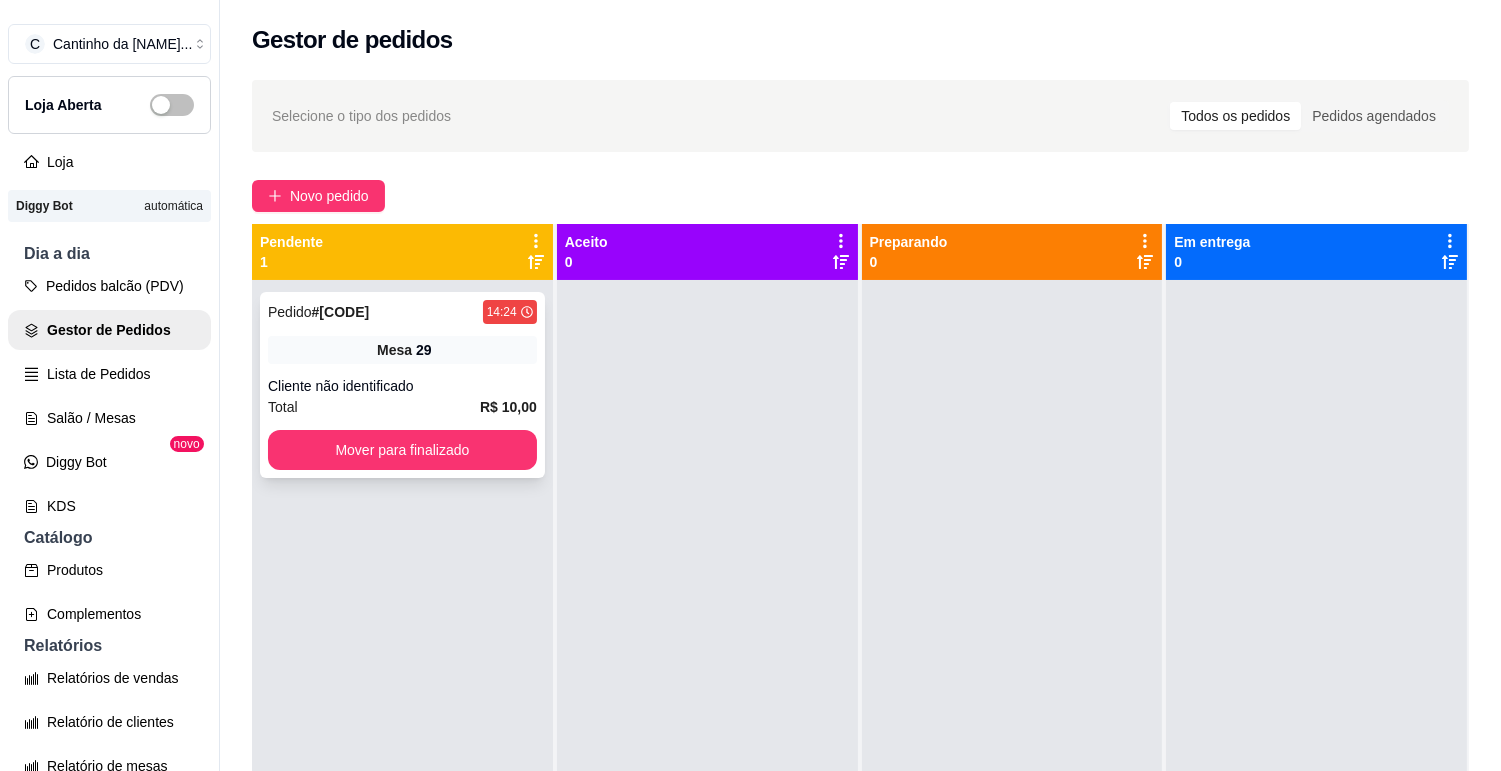 click on "Pedido # [CODE] [TIME] Mesa 29 Cliente não identificado Total R$ 10,00 Mover para finalizado" at bounding box center (402, 385) 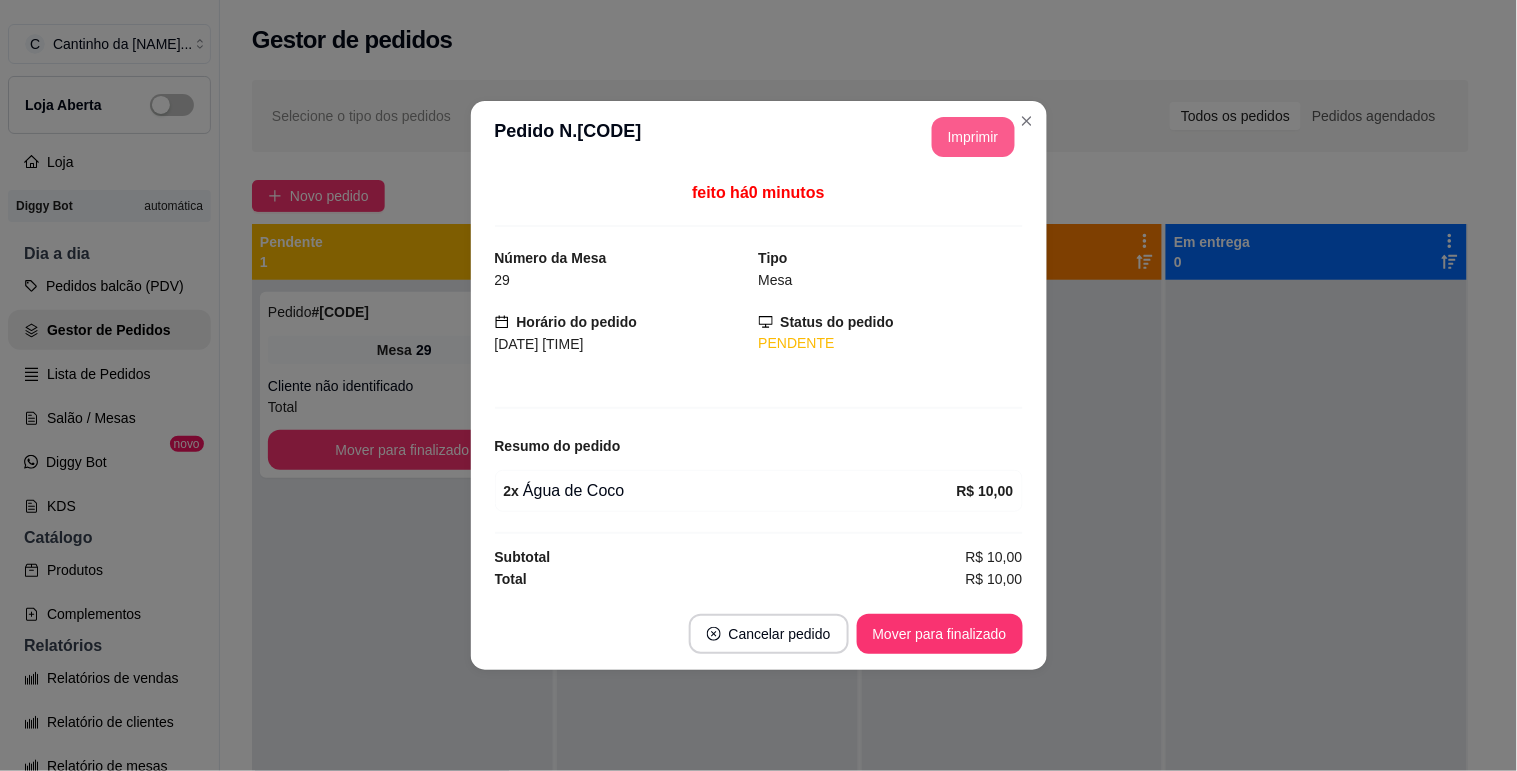 click on "Imprimir" at bounding box center (973, 137) 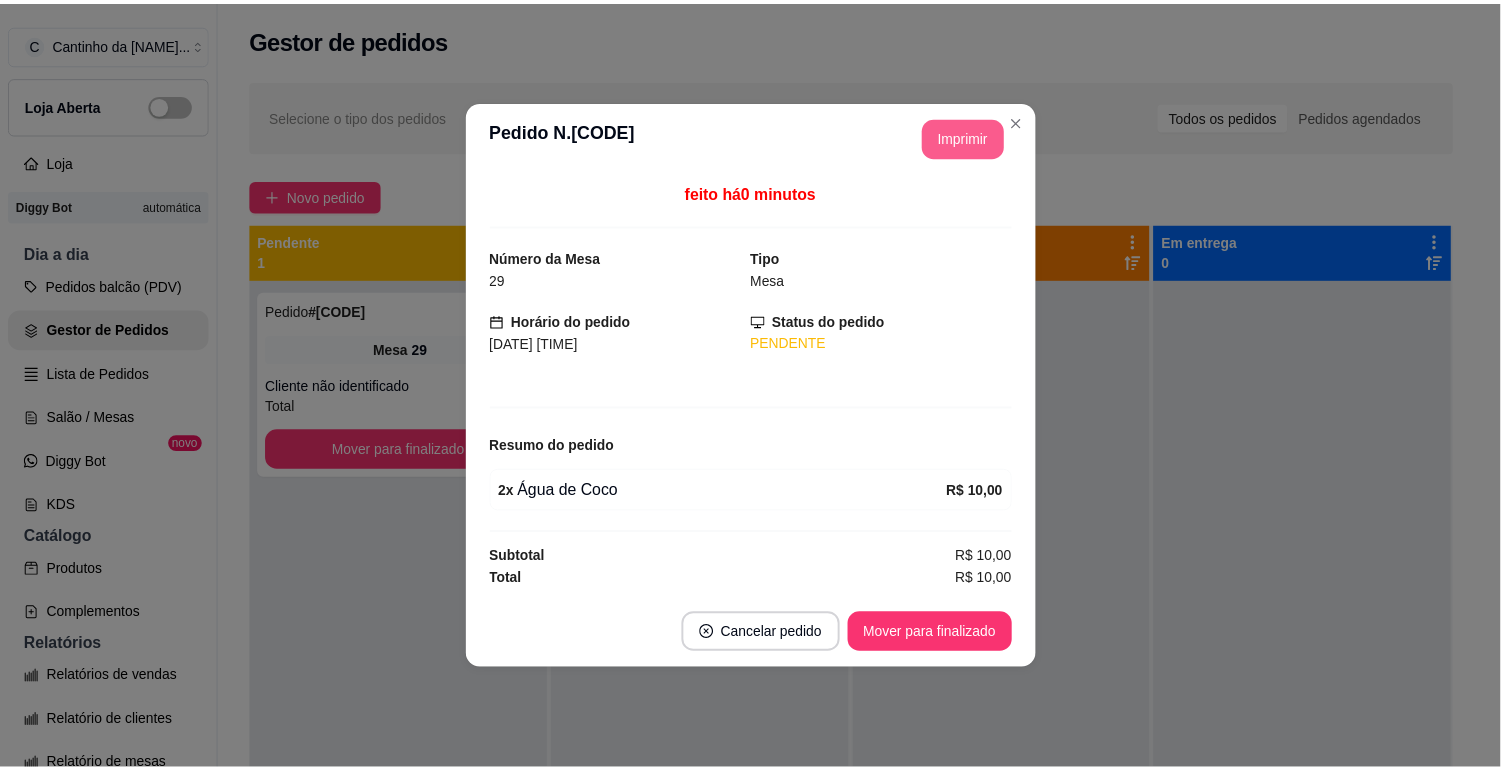 scroll, scrollTop: 0, scrollLeft: 0, axis: both 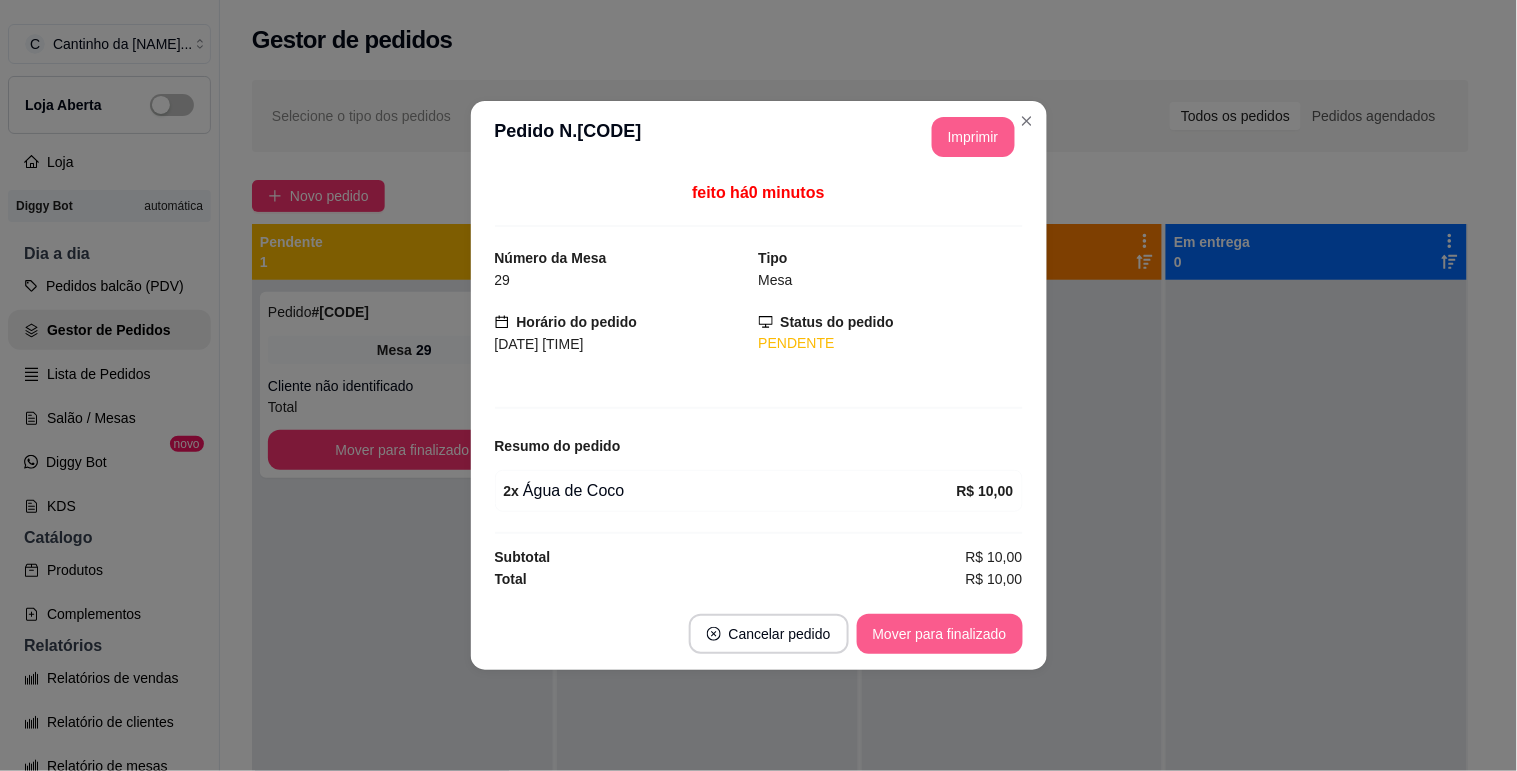 click on "Mover para finalizado" at bounding box center (940, 634) 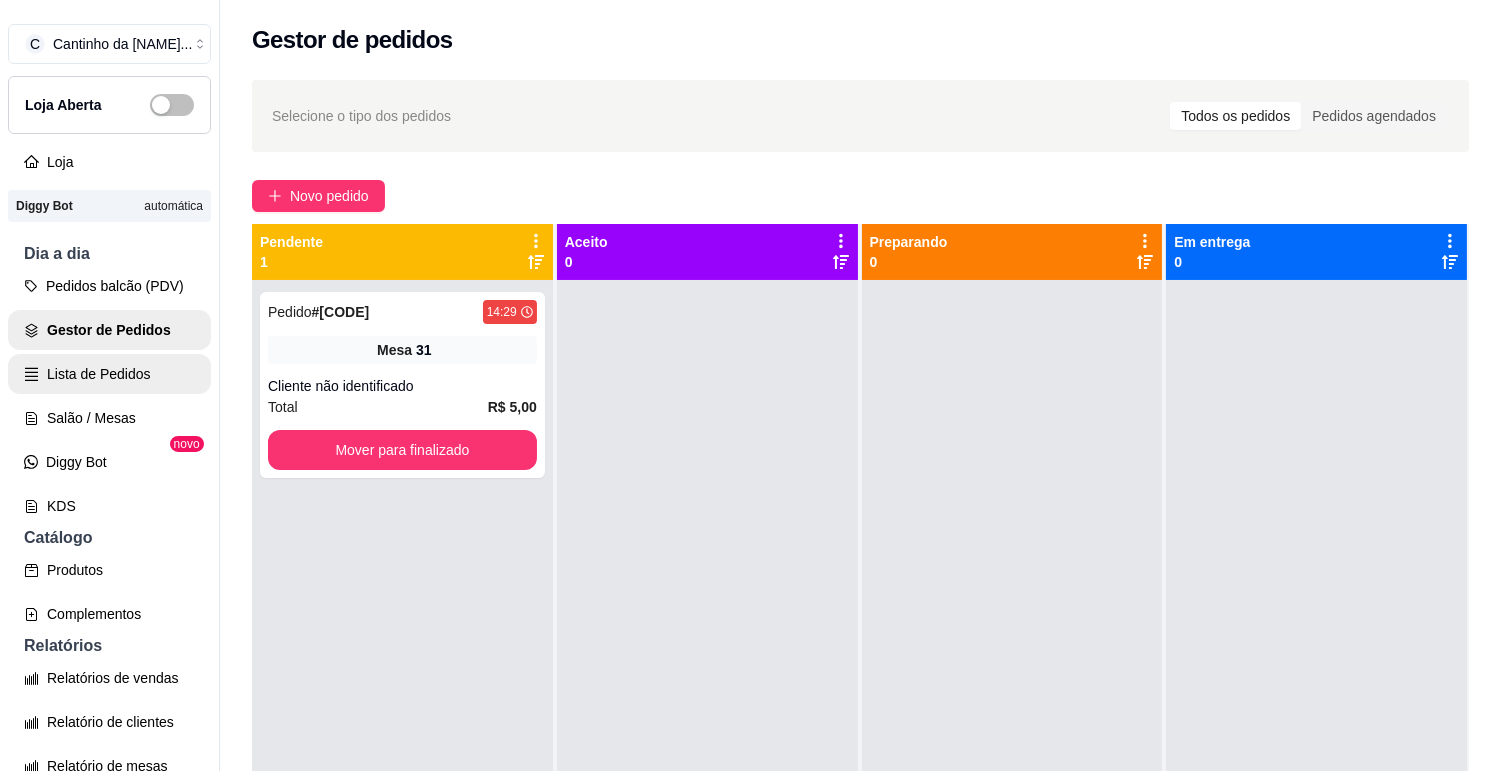 click on "Lista de Pedidos" at bounding box center (109, 374) 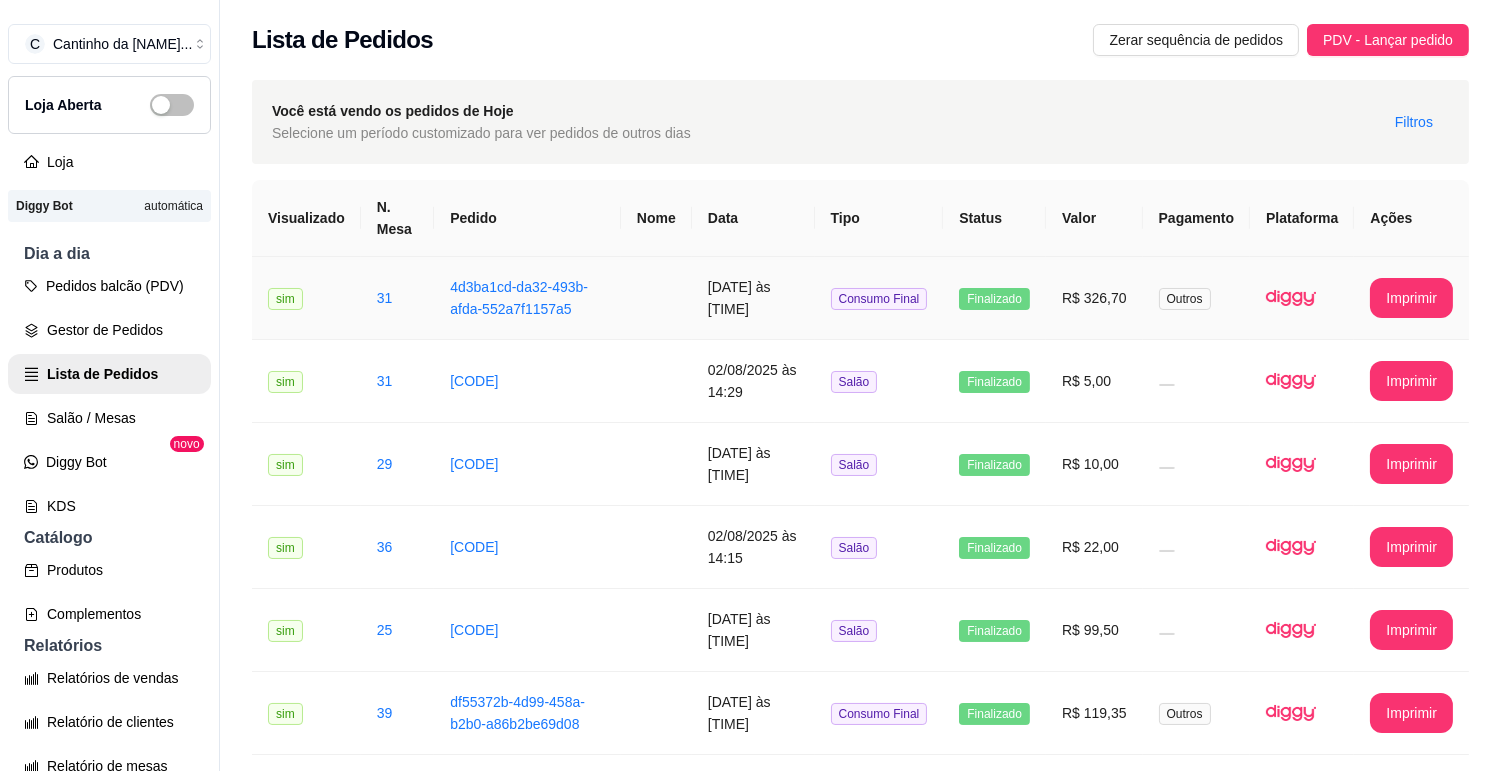 click on "Imprimir" at bounding box center (1411, 298) 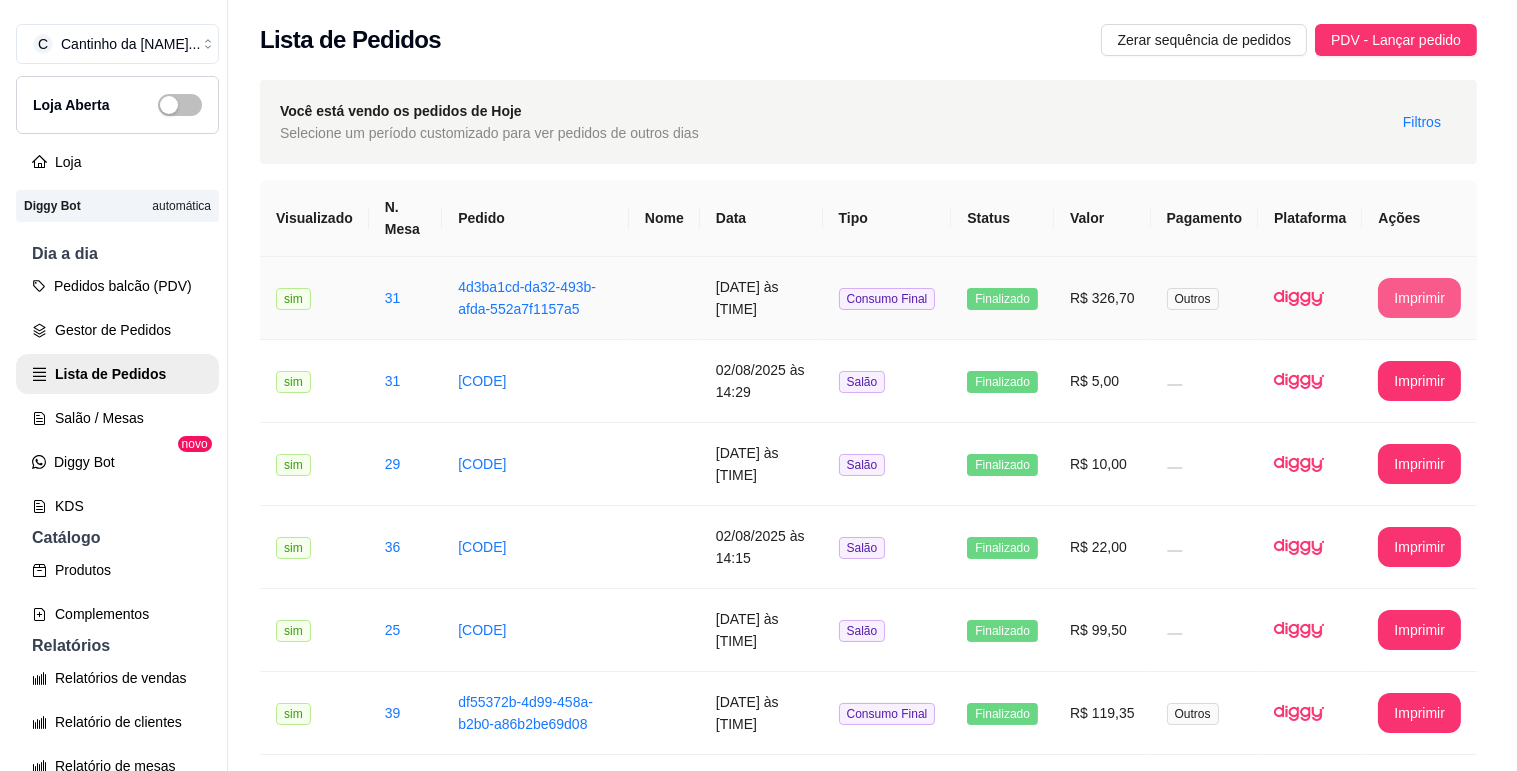 scroll, scrollTop: 0, scrollLeft: 0, axis: both 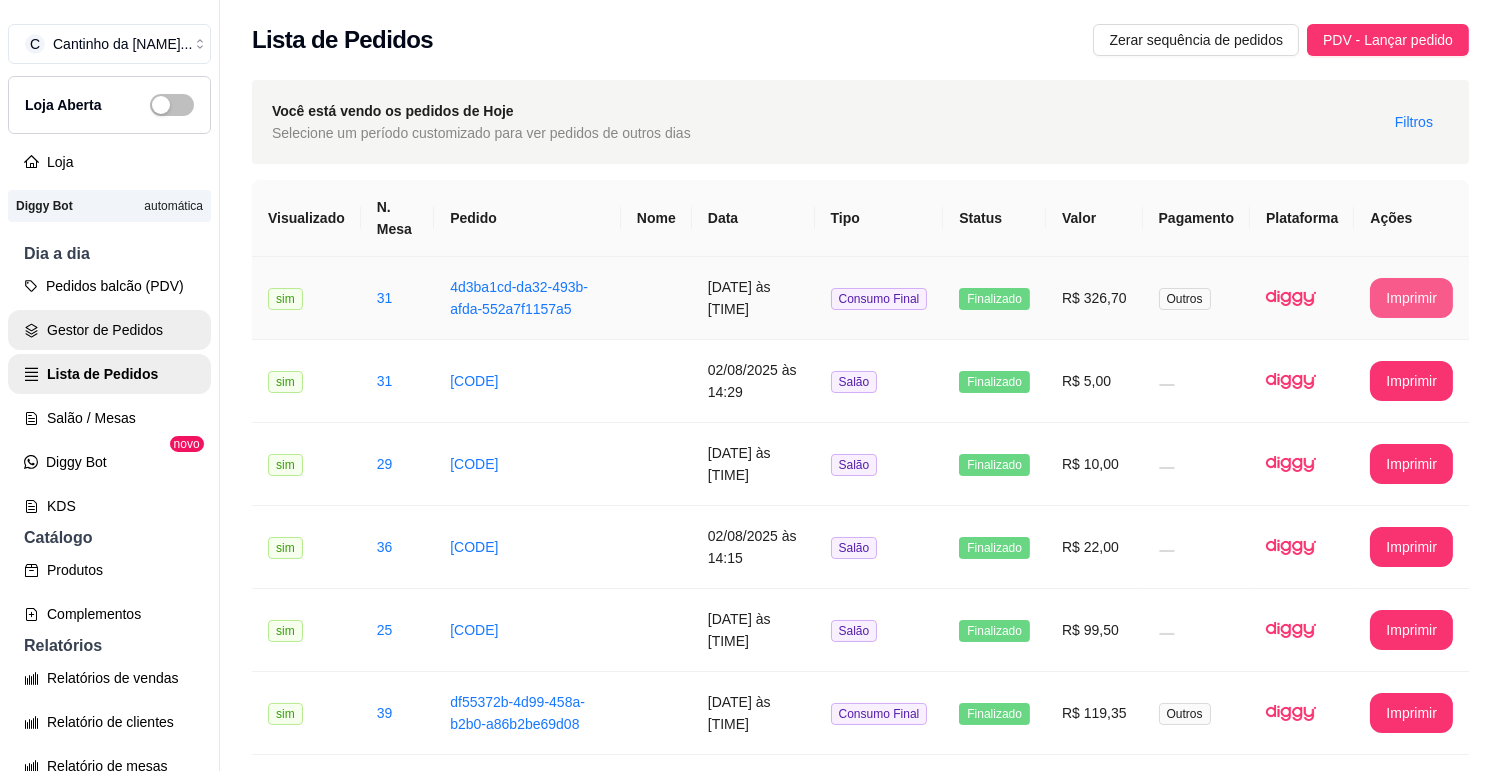 click on "Gestor de Pedidos" at bounding box center (109, 330) 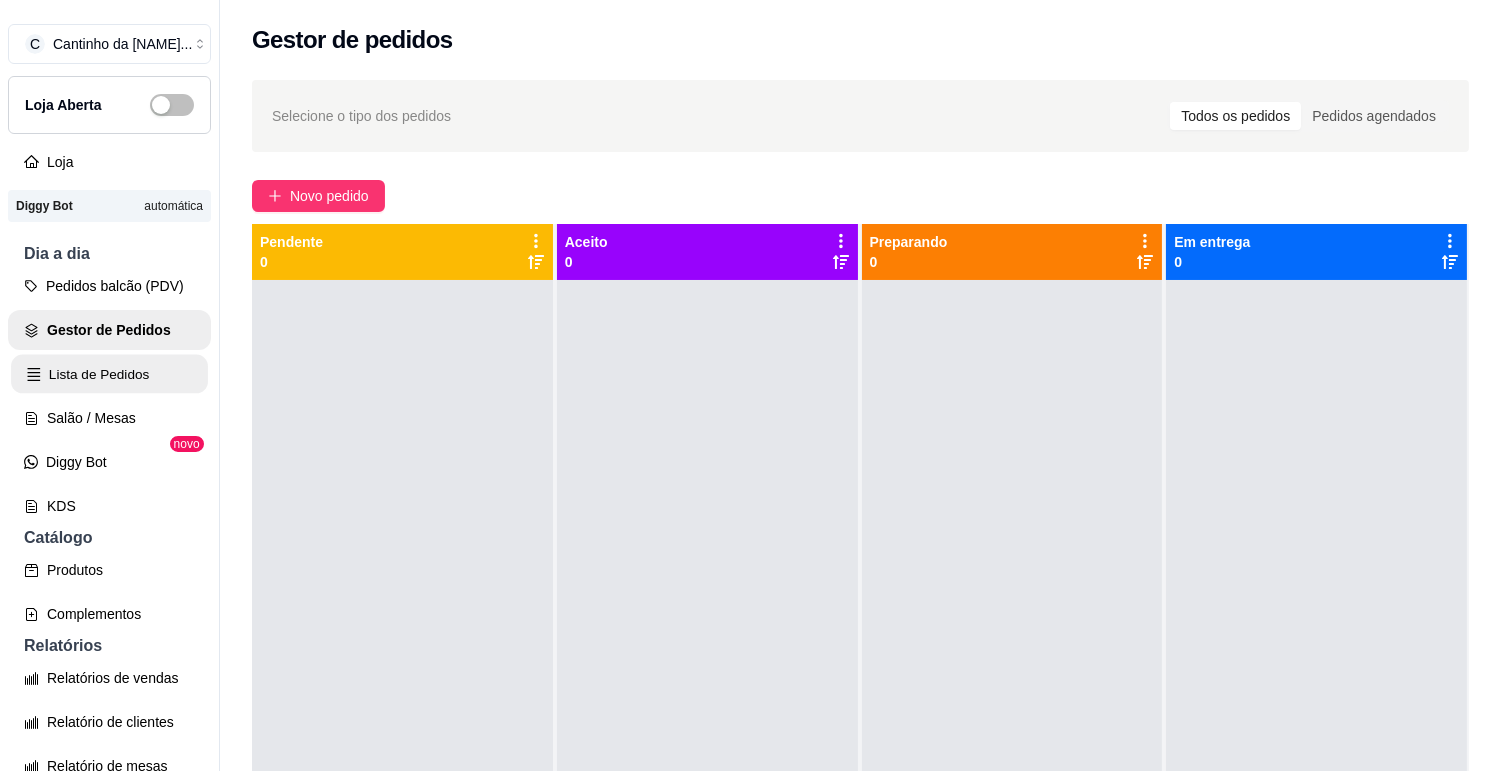 click on "Lista de Pedidos" at bounding box center [109, 374] 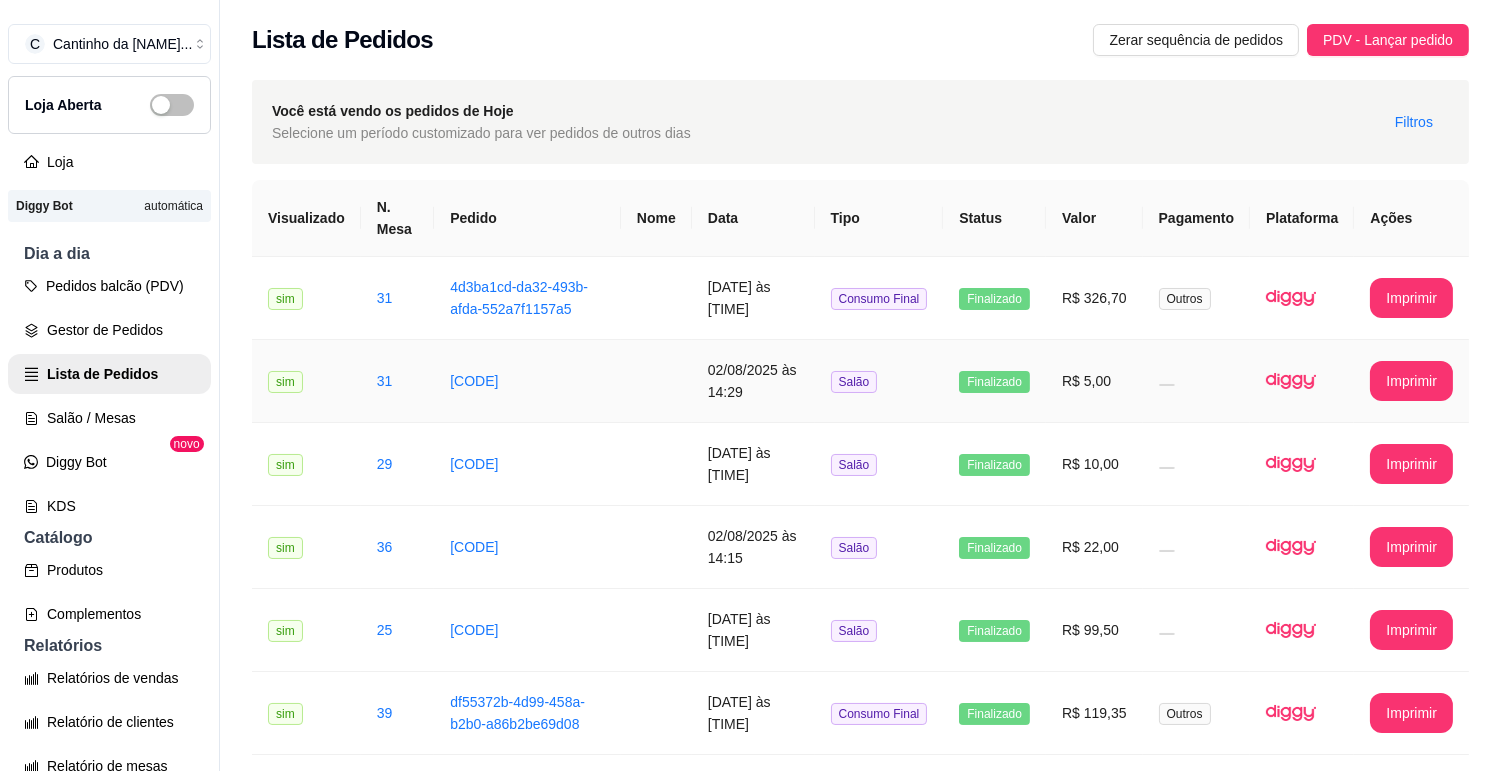 click on "C Cantinho da M ... Loja Aberta Loja Diggy Bot automática Dia a dia Pedidos balcão (PDV) Gestor de Pedidos Lista de Pedidos Salão / Mesas Diggy Bot novo KDS Catálogo Produtos Complementos Relatórios Relatórios de vendas Relatório de clientes Relatório de mesas Relatório de fidelidade novo Gerenciar Entregadores novo Nota Fiscal (NFC-e) Controle de caixa Controle de fiado Cupons Clientes Estoque Configurações Diggy Planos Precisa de ajuda? Sair Lista de Pedidos Zerar sequência de pedidos PDV - Lançar pedido Você está vendo os pedidos de Hoje Selecione um período customizado para ver pedidos de outros dias Filtros Visualizado N. Mesa Pedido Nome Data Tipo Status Valor Pagamento Plataforma Ações sim 31 [UUID] 02/08/2025 às 14:30 Consumo Final Finalizado R$ 326,70 Outros Pedido [UUID] Consumo Final Data do Pedido: [DATE] as [TIME] Mesa: 31 ** ITENS DO PEDIDO ** Produto Qtd Preco Dourado - ao molho de camarão 1 R$ 99,50 1" at bounding box center [750, 385] 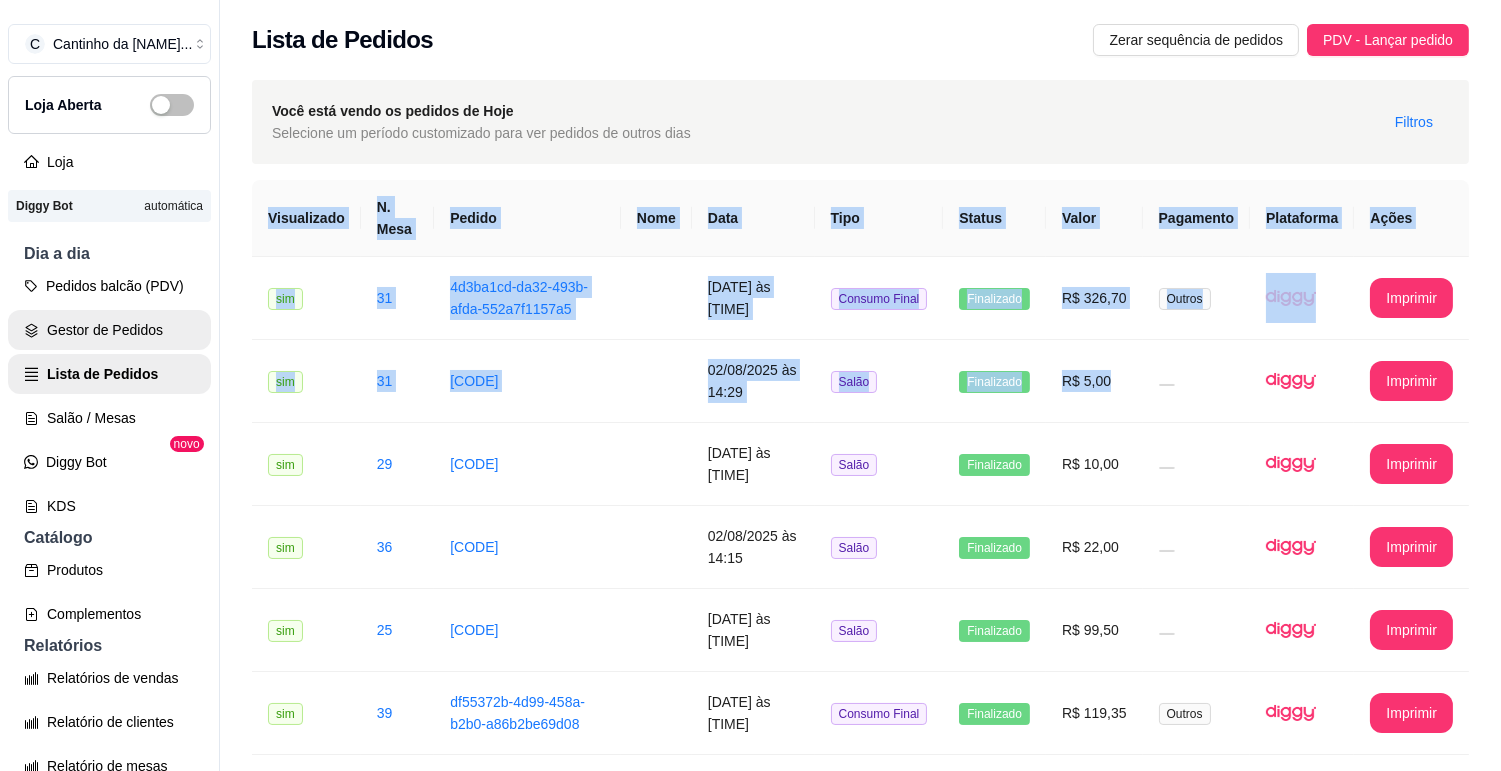 click on "Gestor de Pedidos" at bounding box center (109, 330) 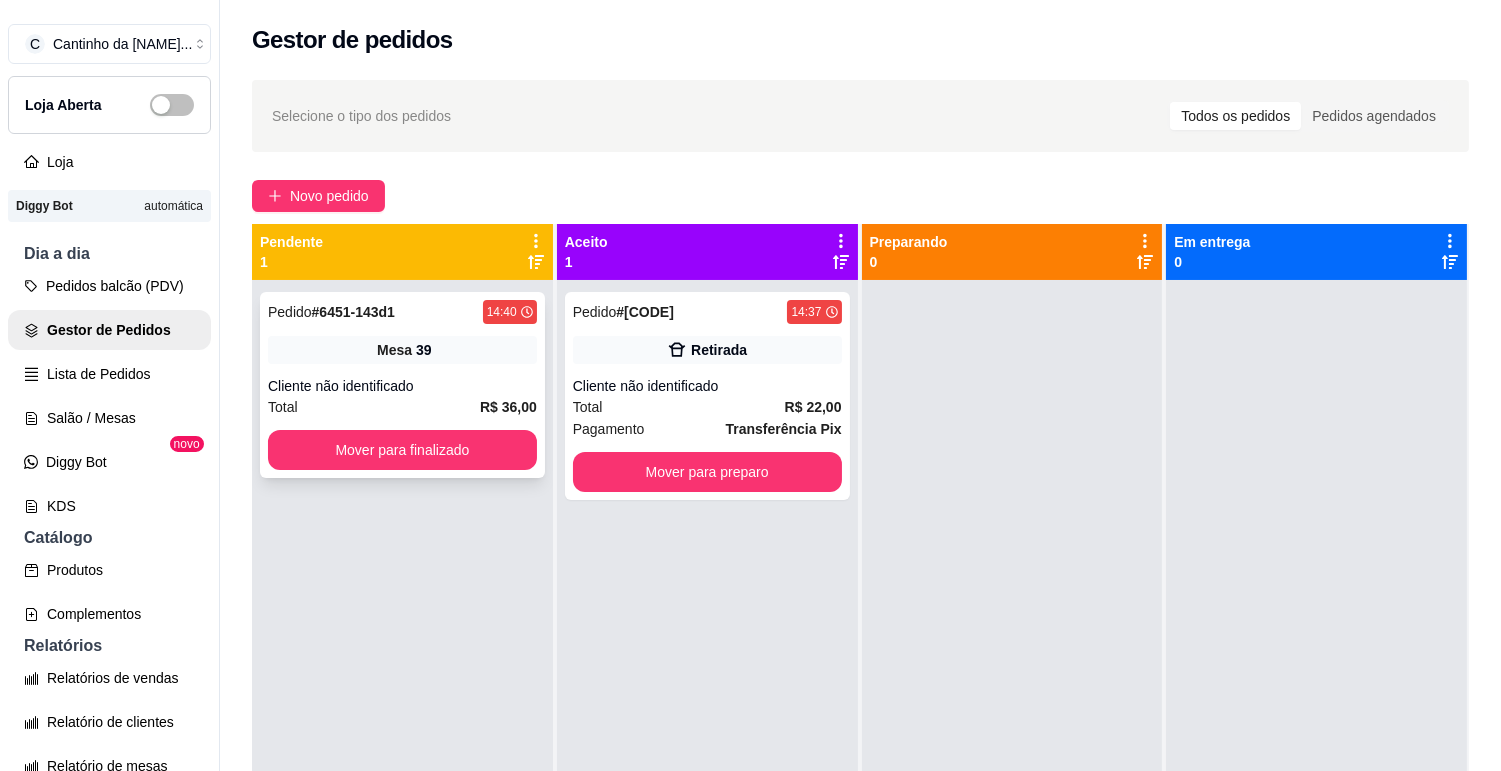 click on "Pedido # 6451-143d1 14:40 Mesa 39 Cliente não identificado Total R$ 36,00 Mover para finalizado" at bounding box center (402, 385) 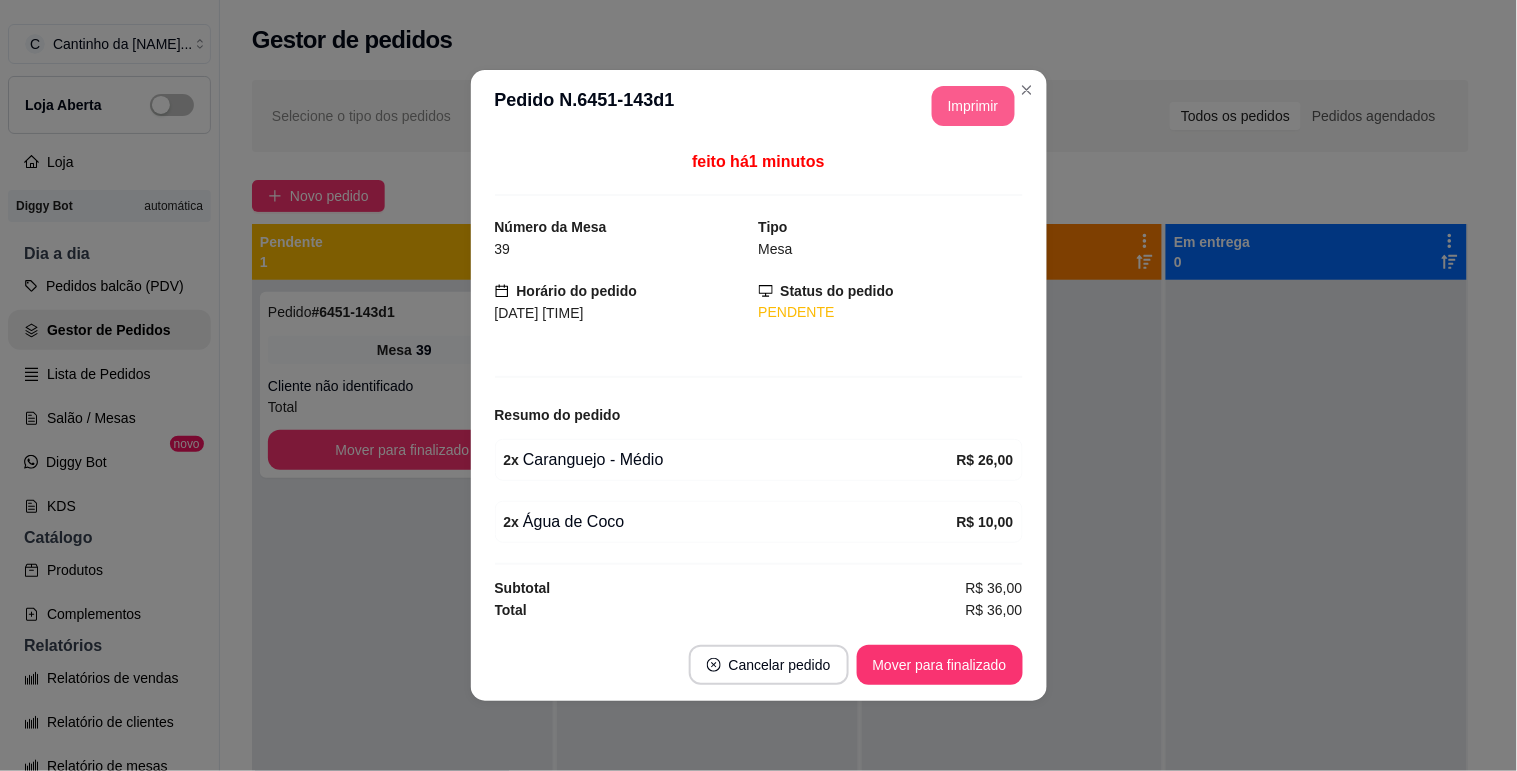 click on "Imprimir" at bounding box center (973, 106) 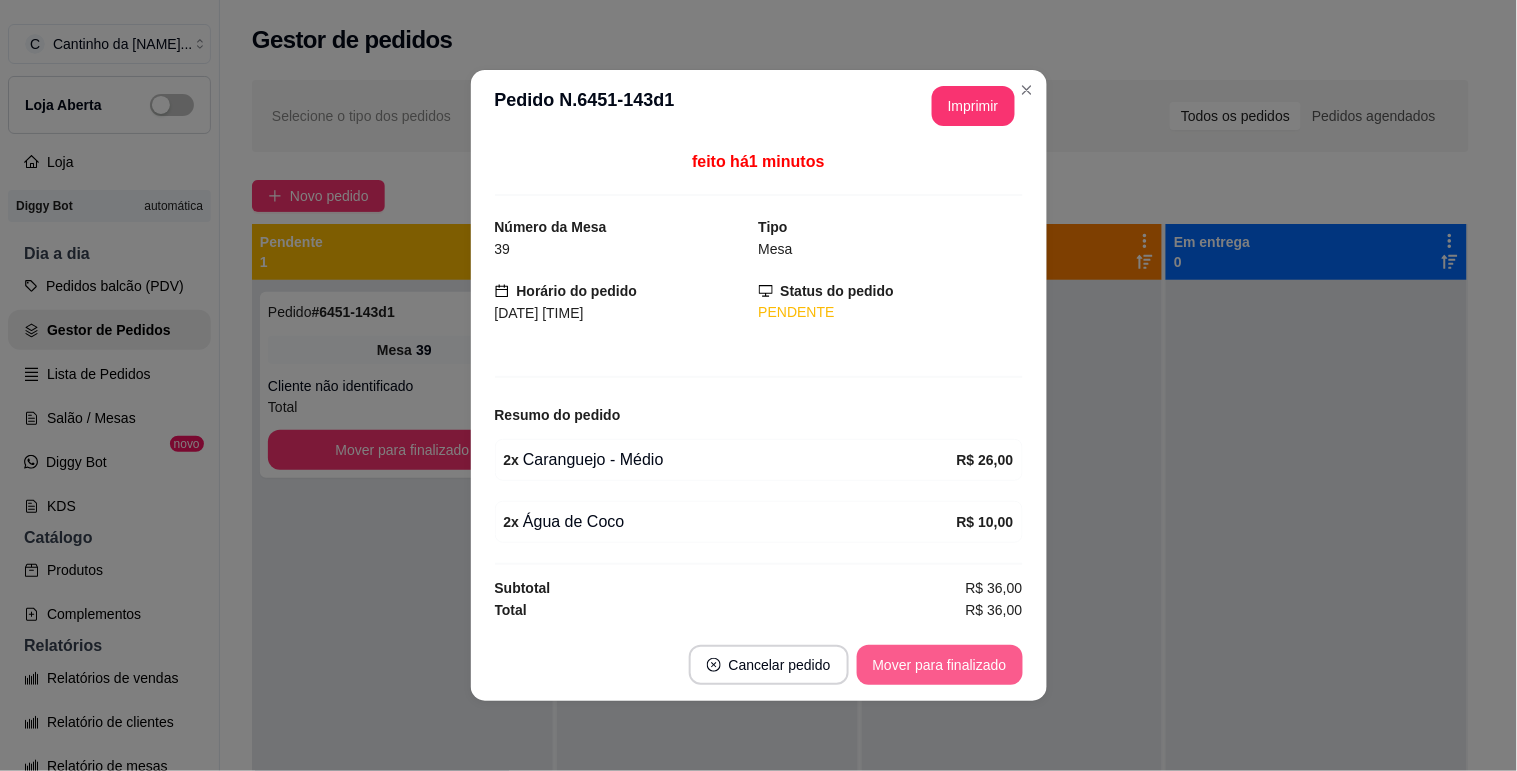 click on "Mover para finalizado" at bounding box center (940, 665) 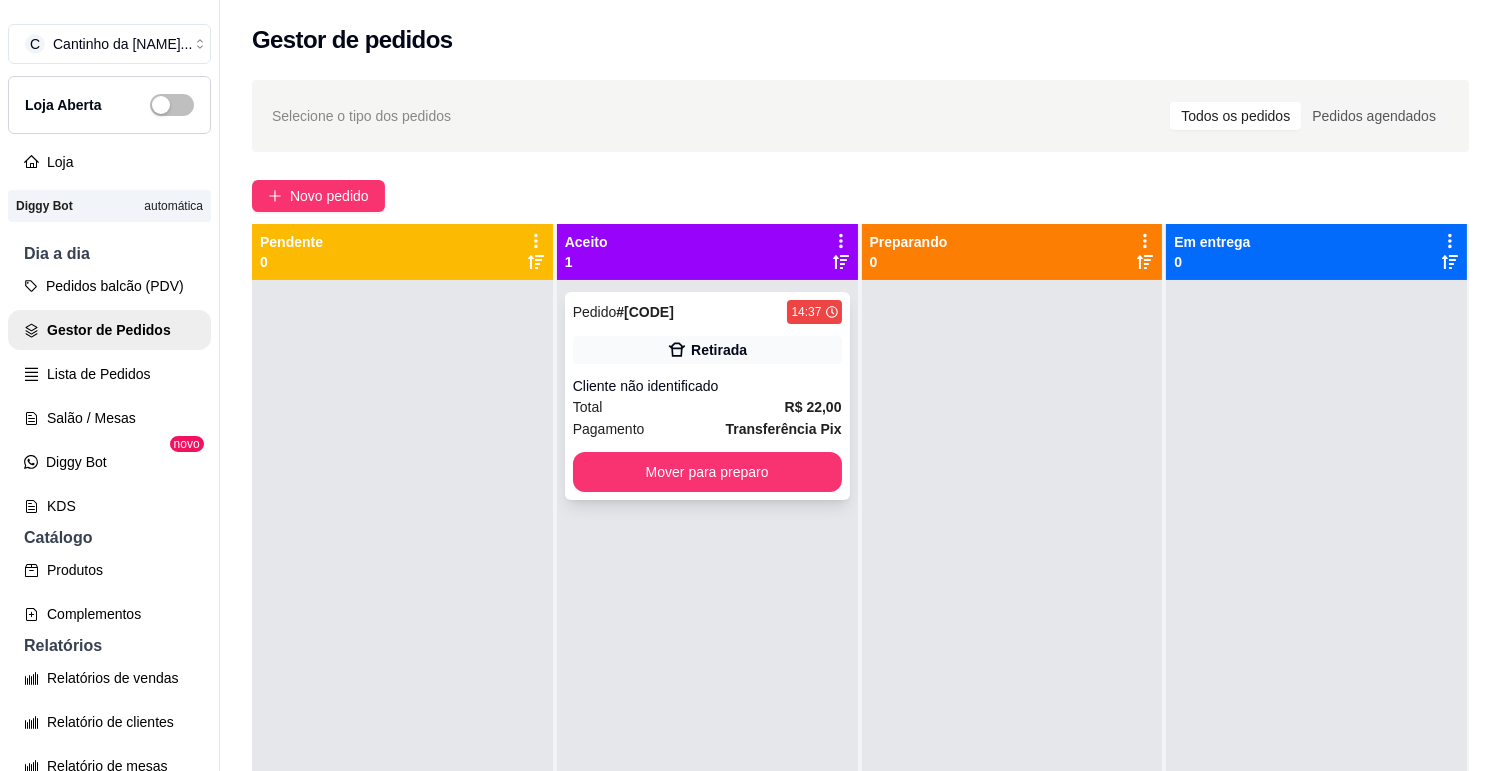 click on "R$ 22,00" at bounding box center (813, 407) 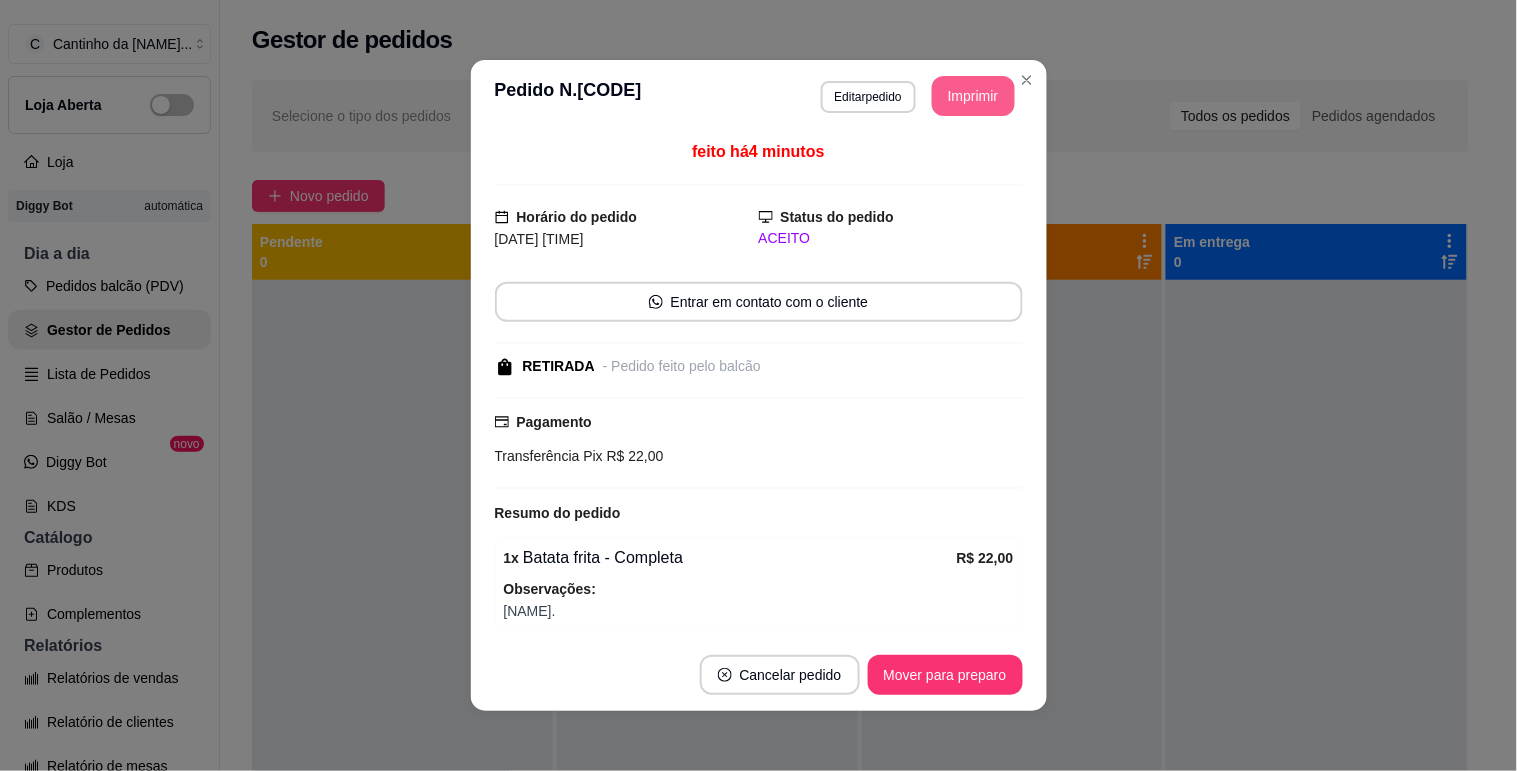 click on "Imprimir" at bounding box center [973, 96] 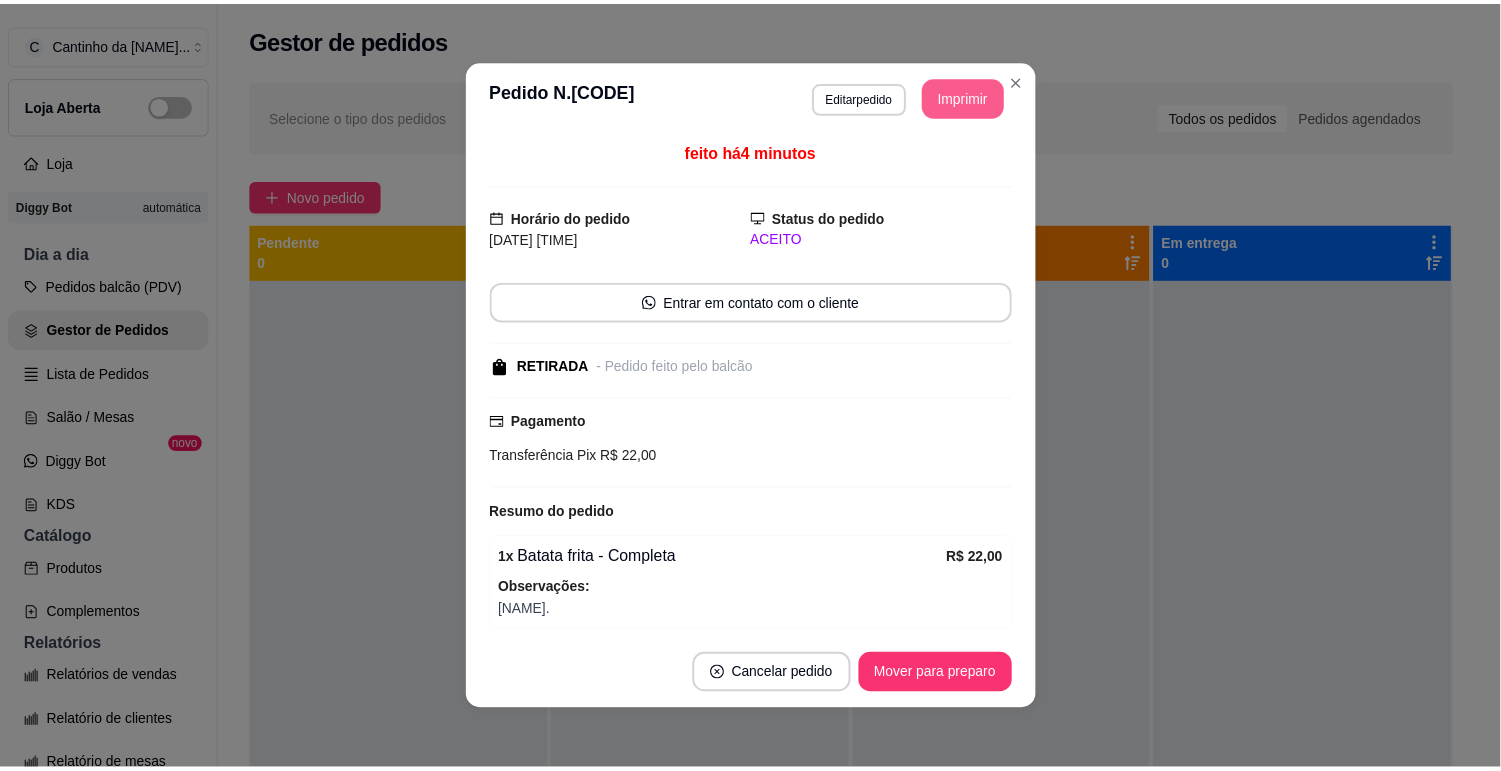scroll, scrollTop: 0, scrollLeft: 0, axis: both 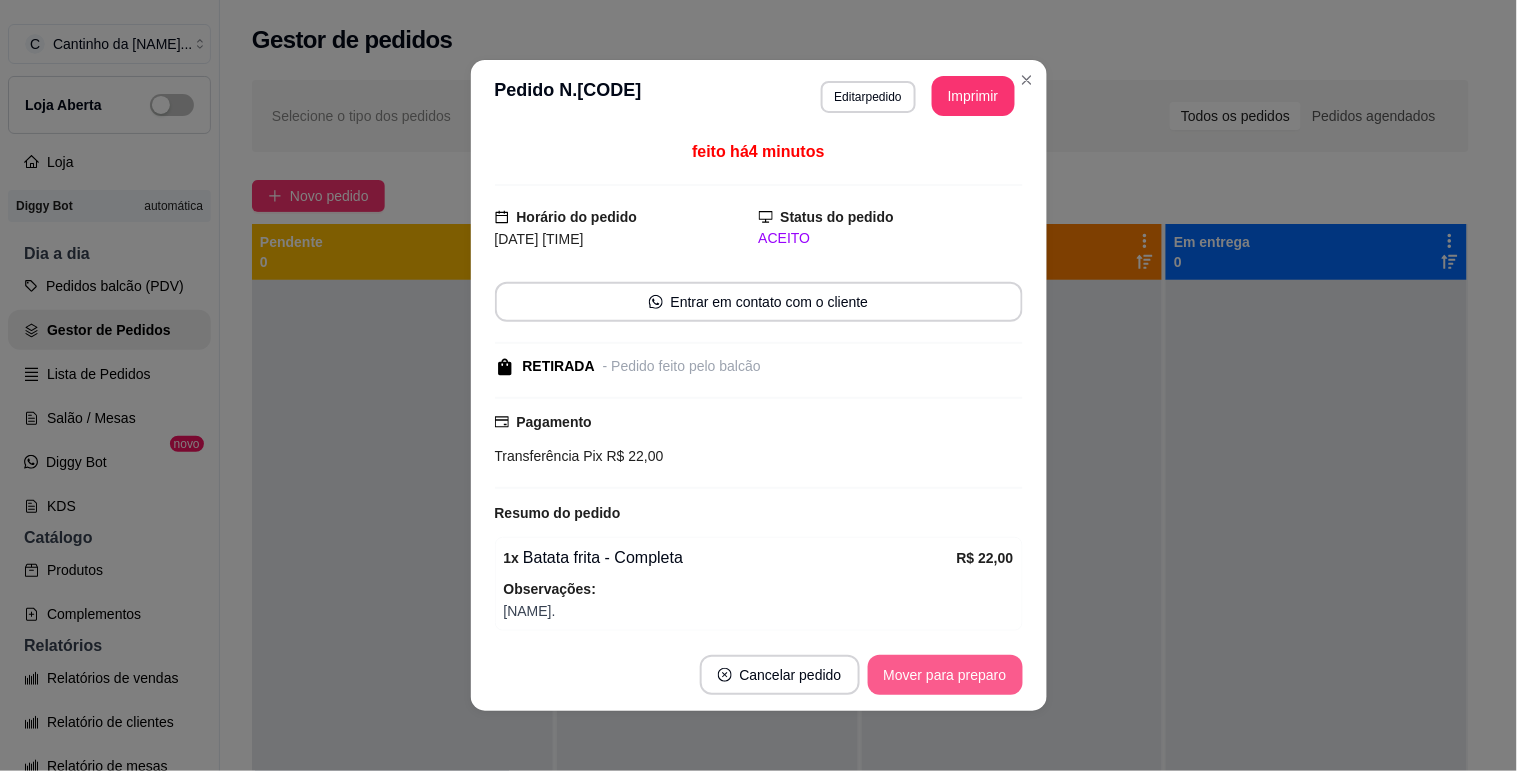 click on "Mover para preparo" at bounding box center (945, 675) 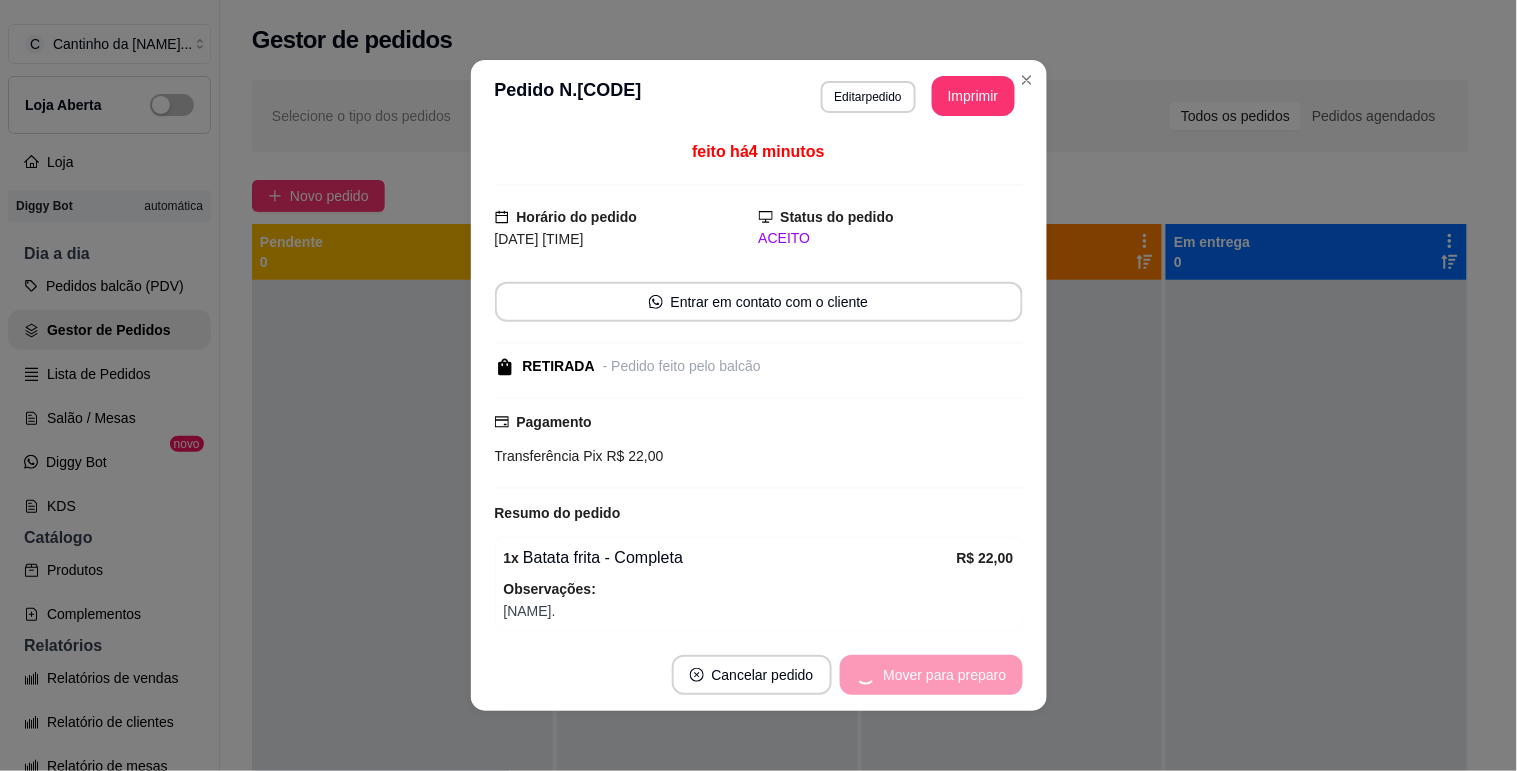 click on "Mover para preparo" at bounding box center (931, 675) 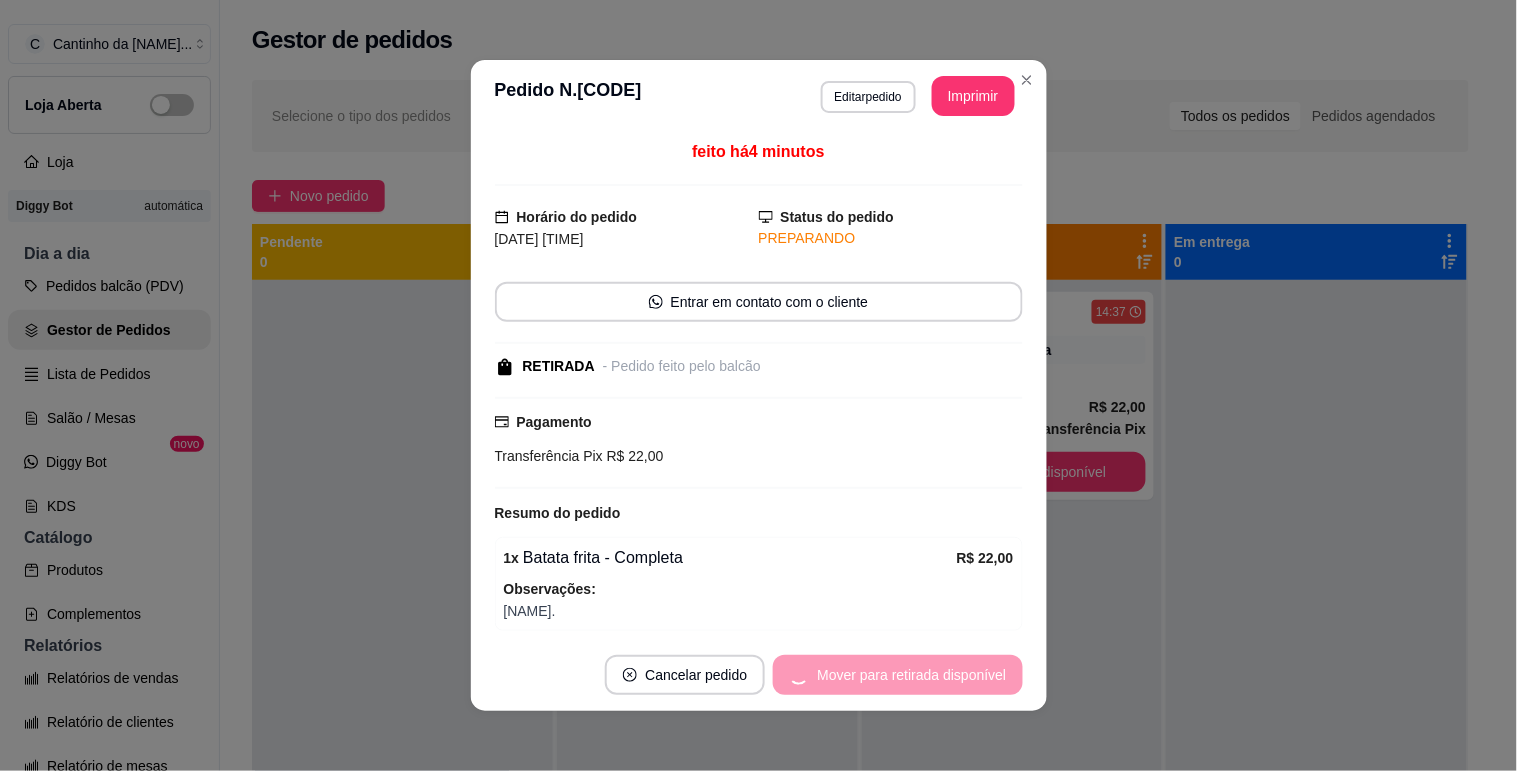 click on "Mover para retirada disponível" at bounding box center [897, 675] 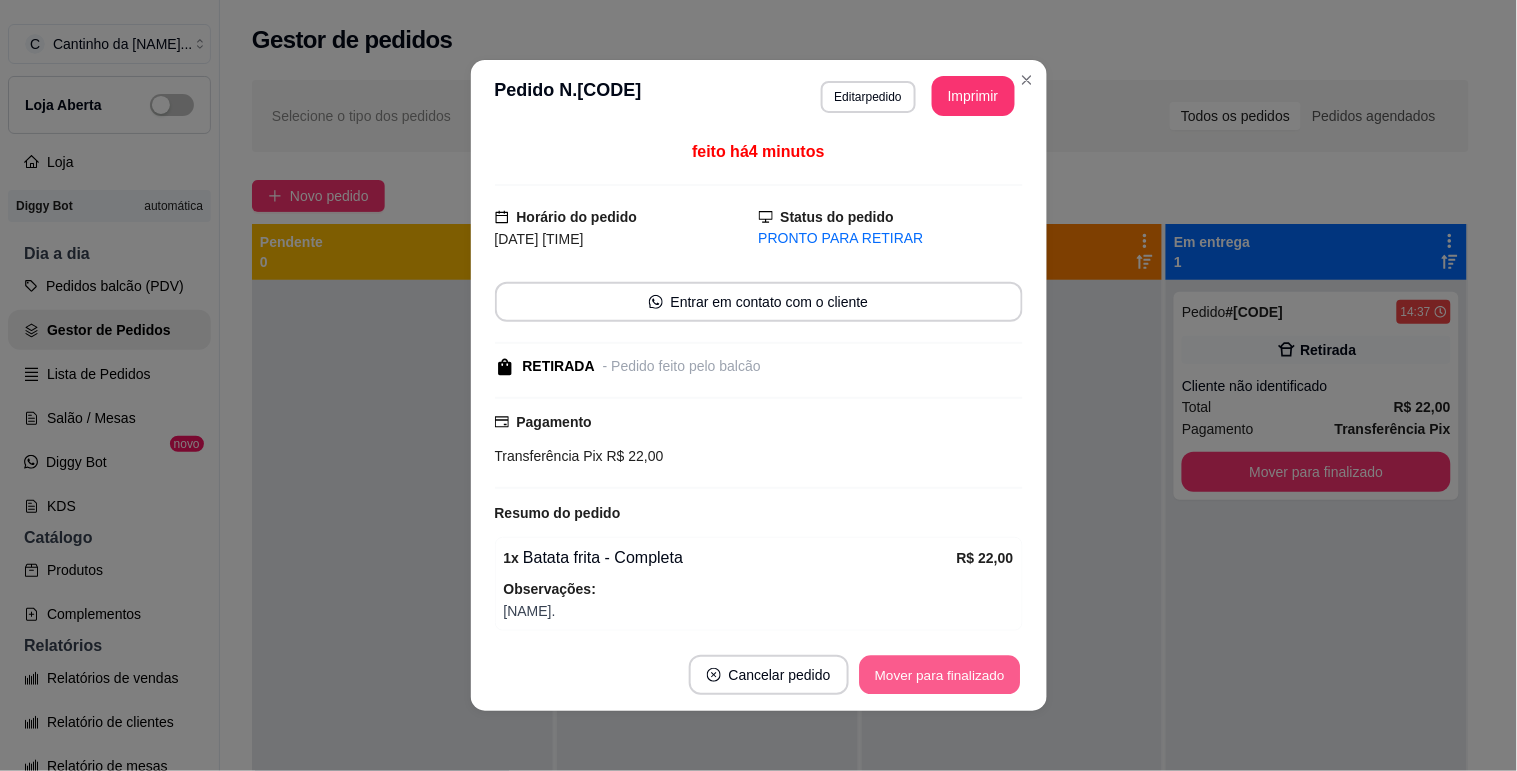 click on "Mover para finalizado" at bounding box center (939, 675) 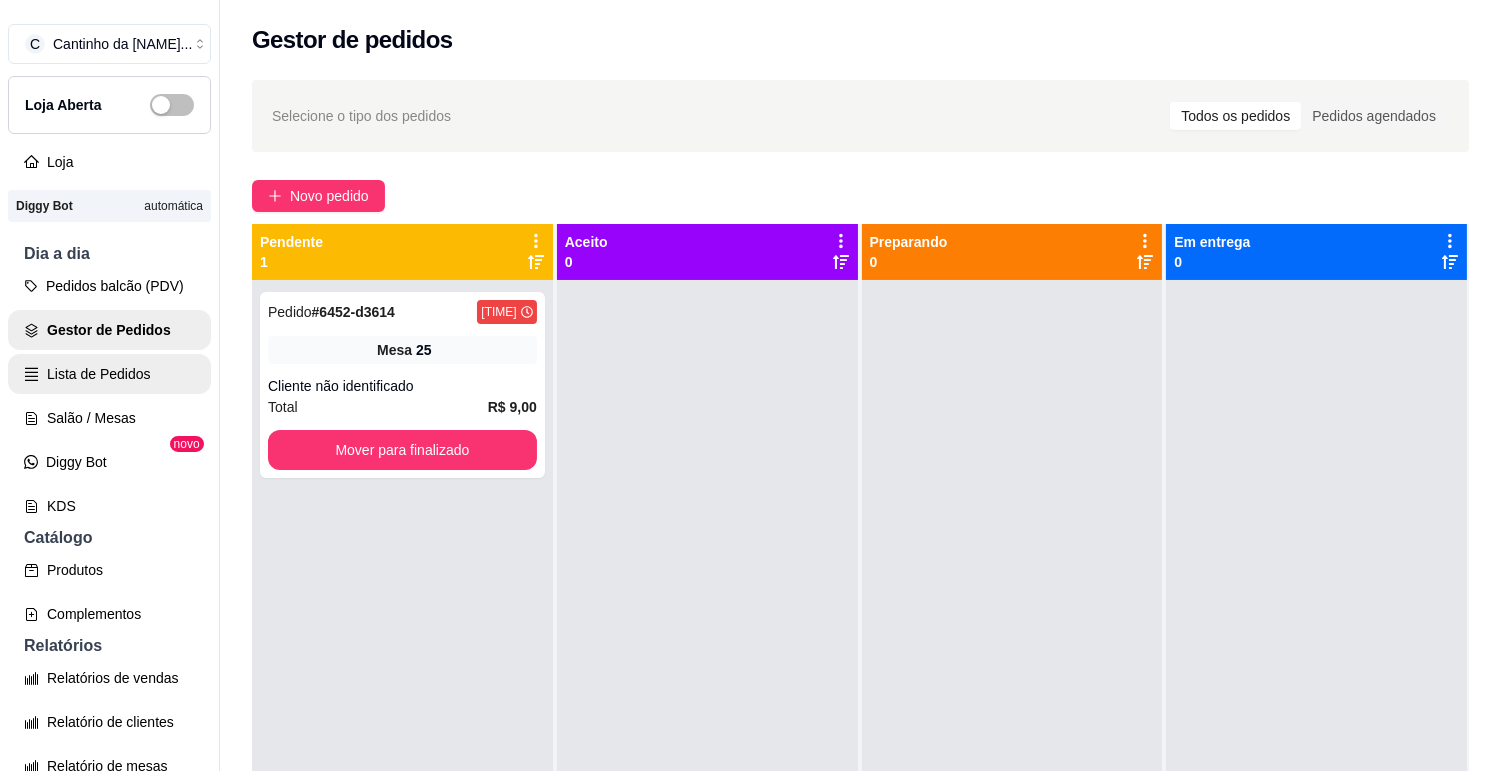 click on "Lista de Pedidos" at bounding box center [109, 374] 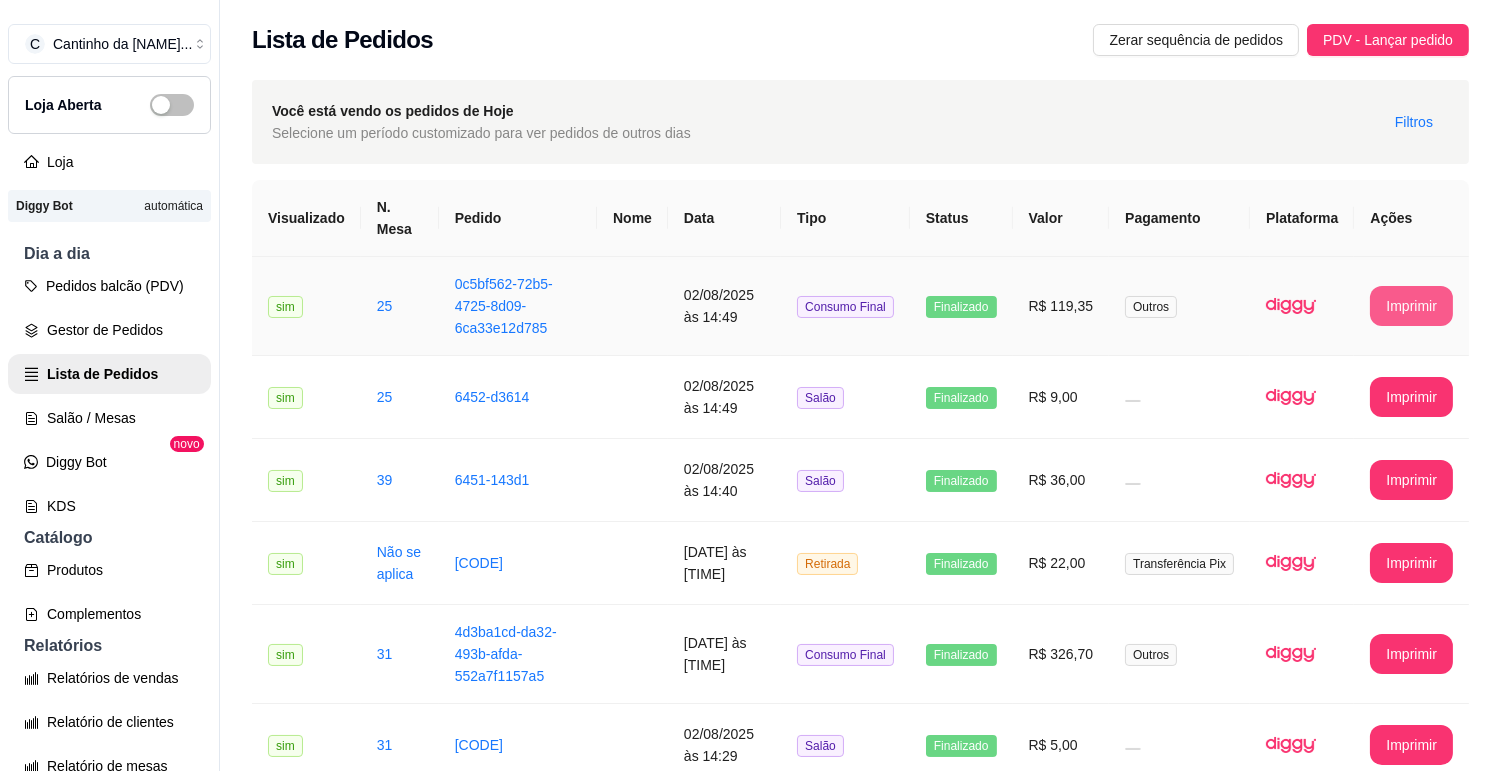 click on "Imprimir" at bounding box center (1411, 306) 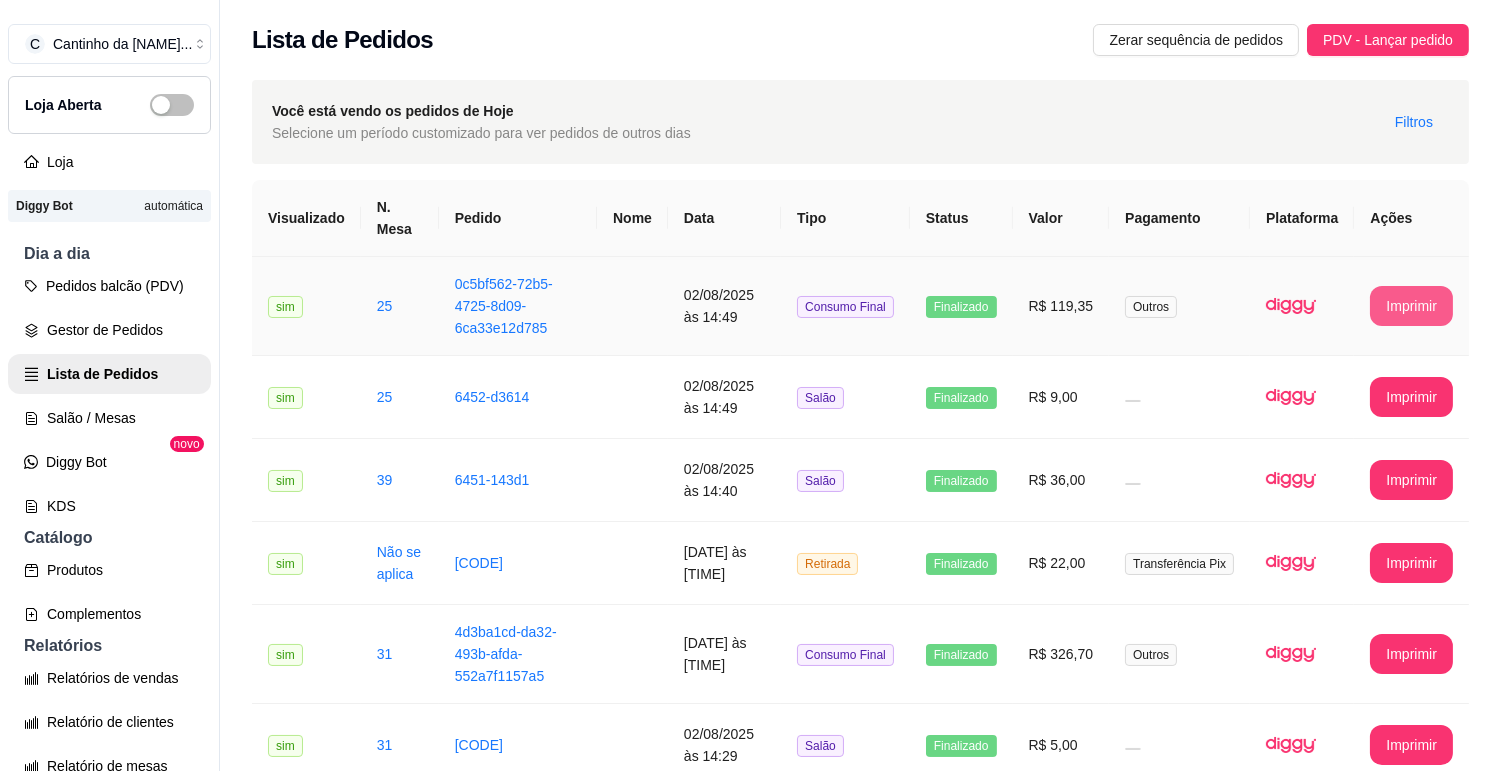 scroll, scrollTop: 0, scrollLeft: 0, axis: both 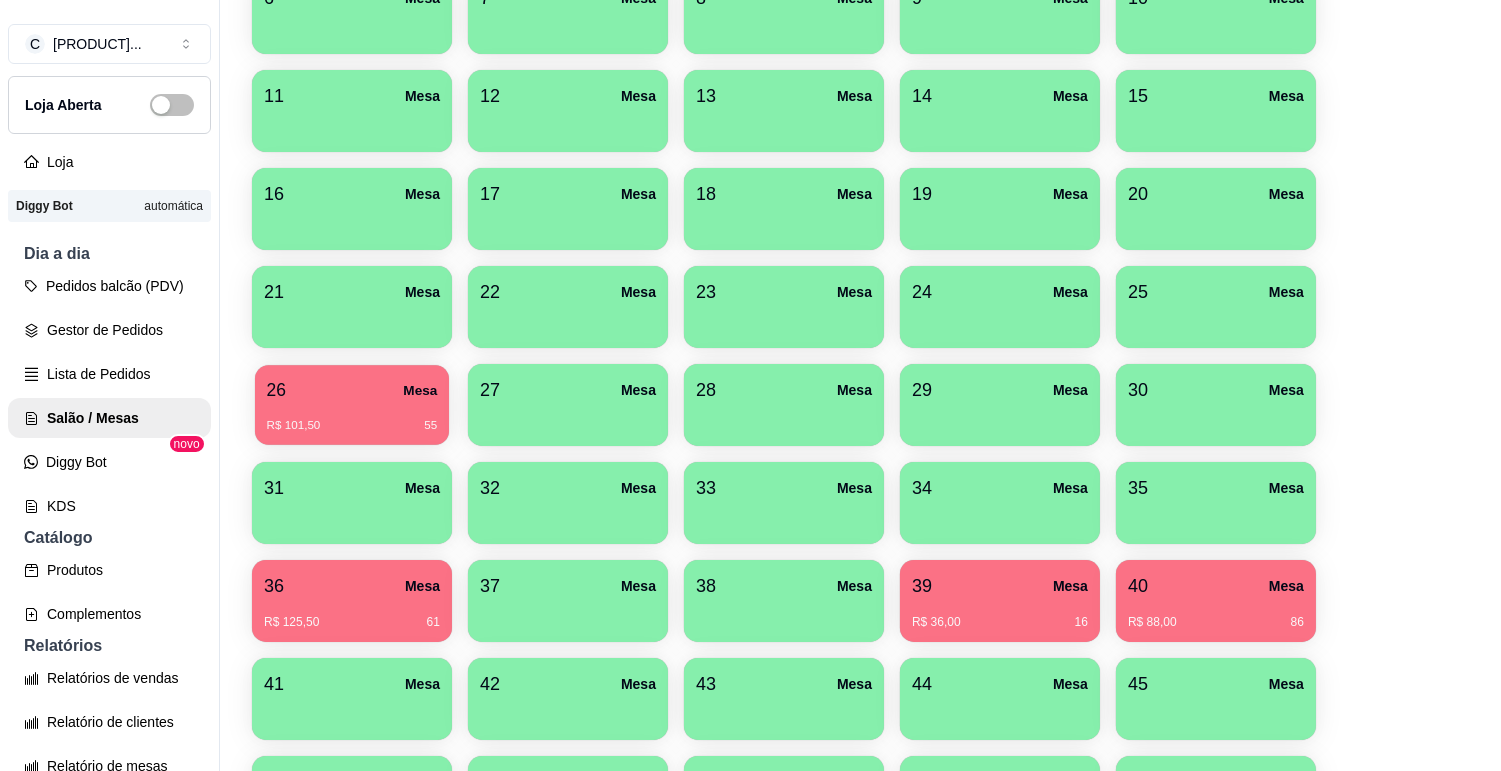 click on "[CURRENCY][PRICE] [NUMBER]" at bounding box center (352, 426) 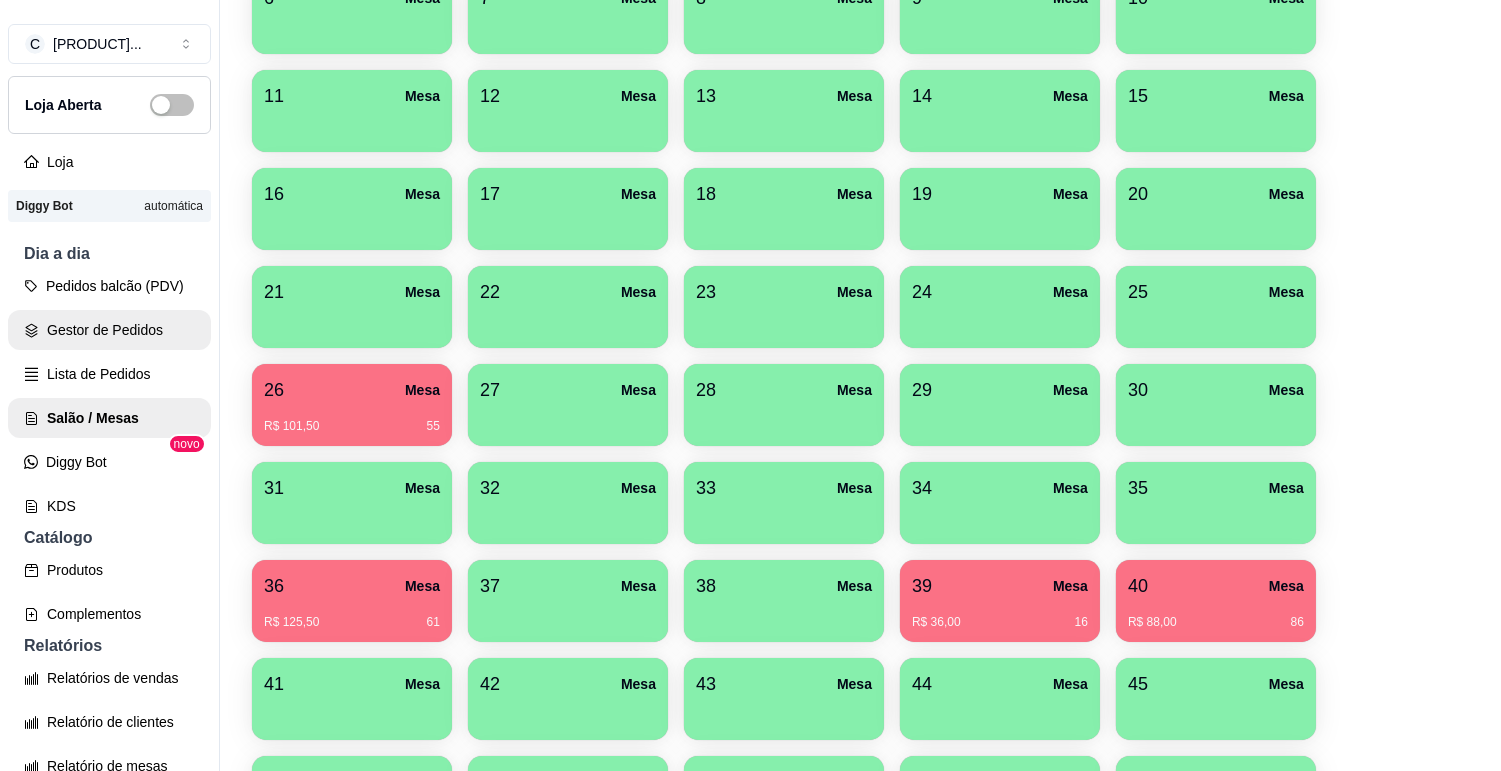 click on "Gestor de Pedidos" at bounding box center (109, 330) 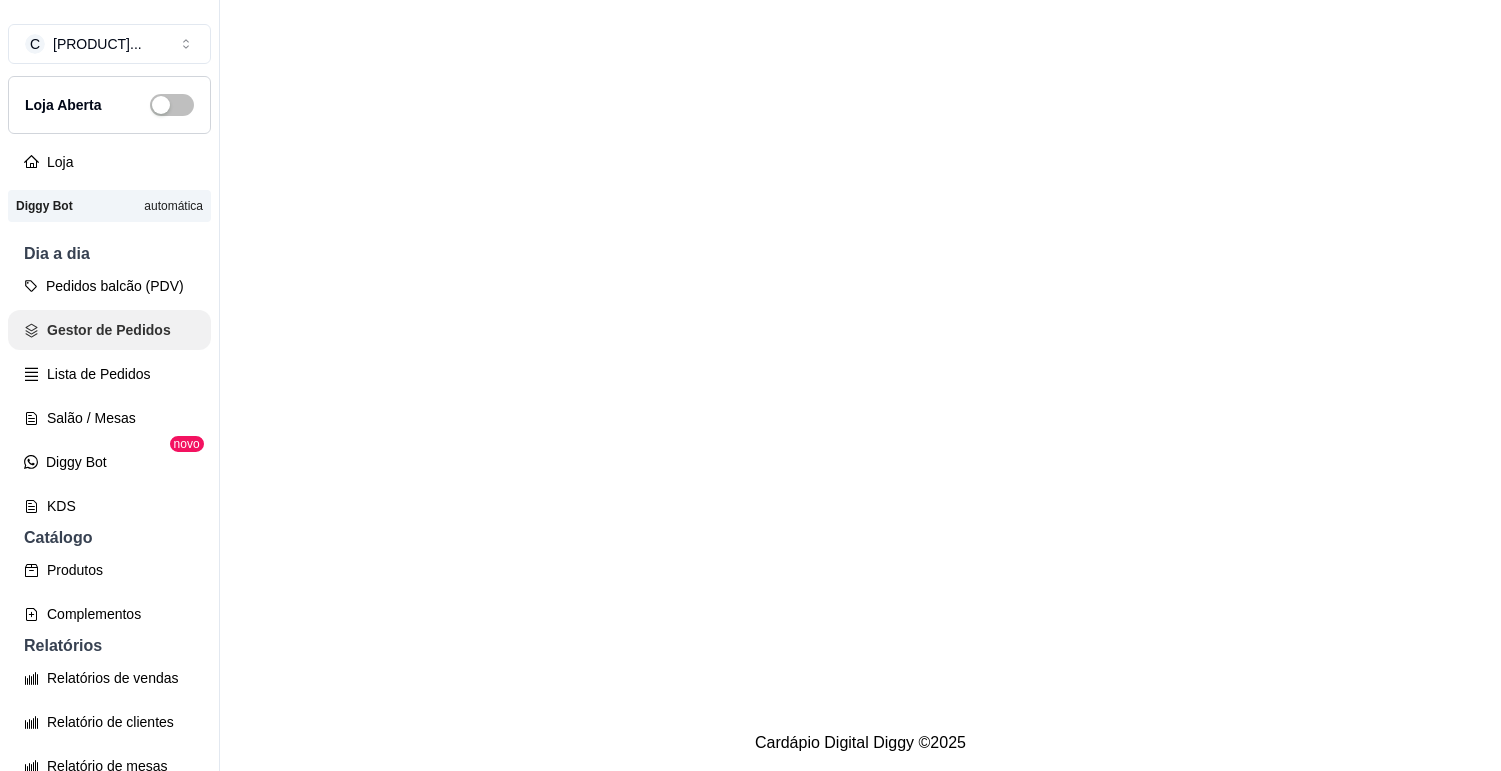 scroll, scrollTop: 0, scrollLeft: 0, axis: both 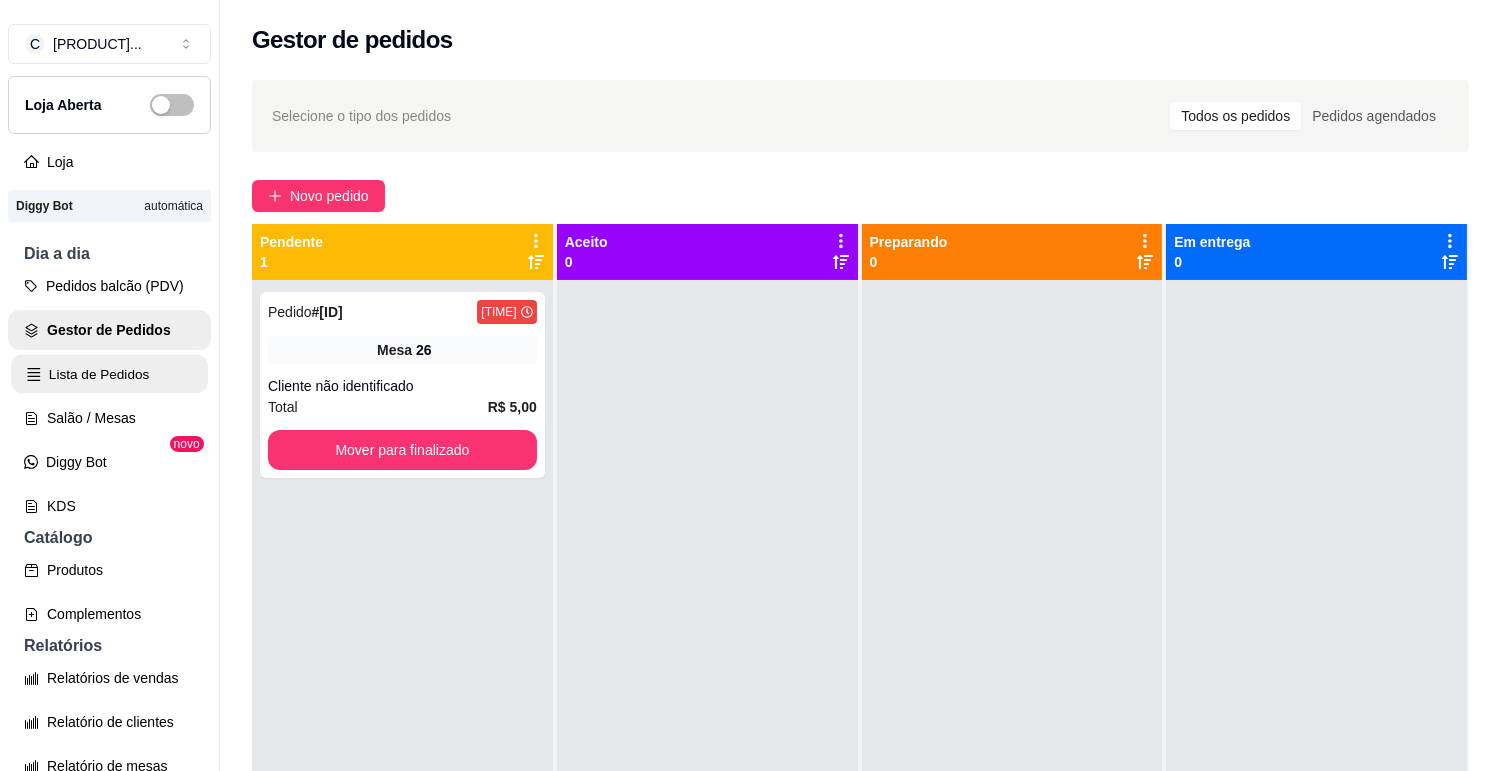 click on "Lista de Pedidos" at bounding box center (109, 374) 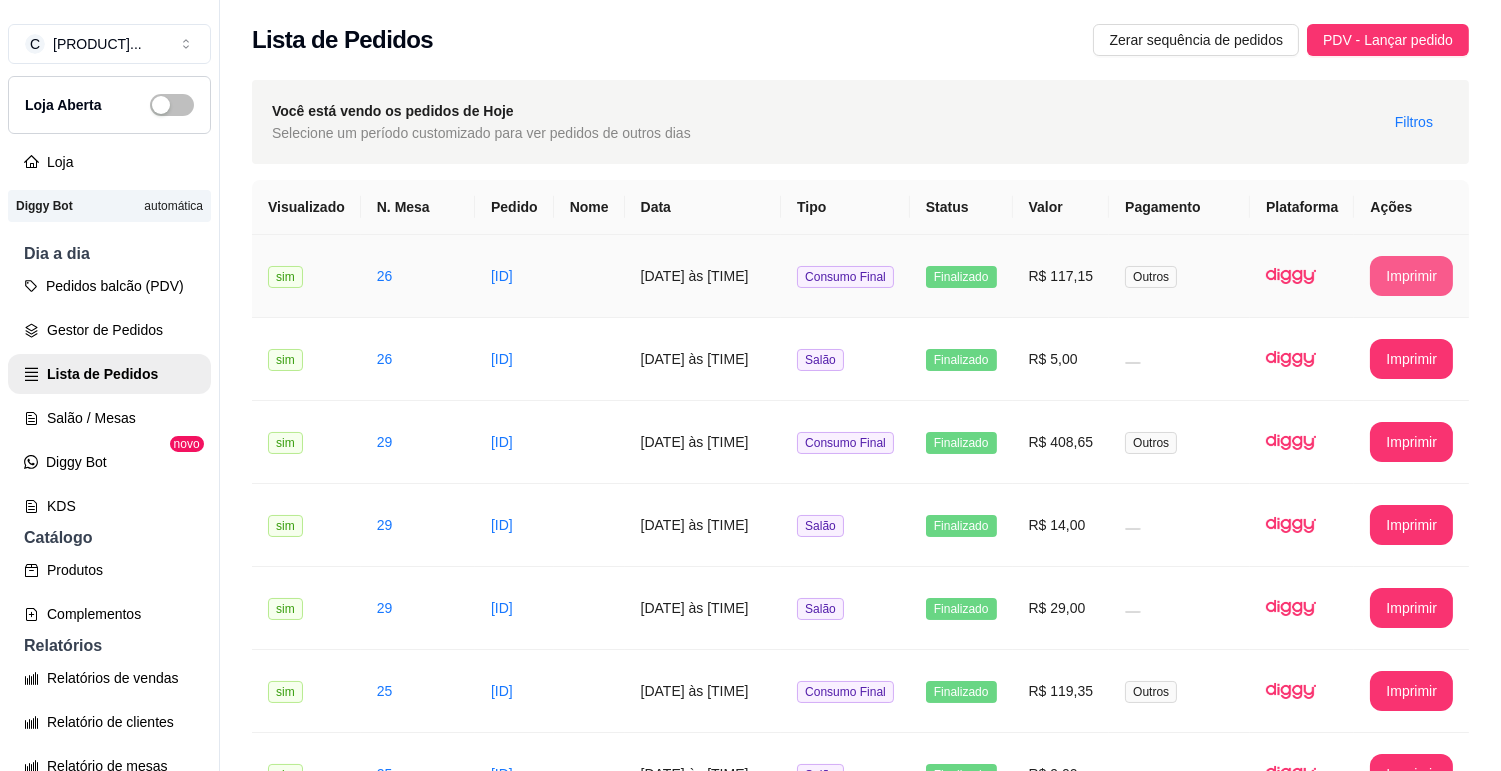 click on "Imprimir" at bounding box center (1411, 276) 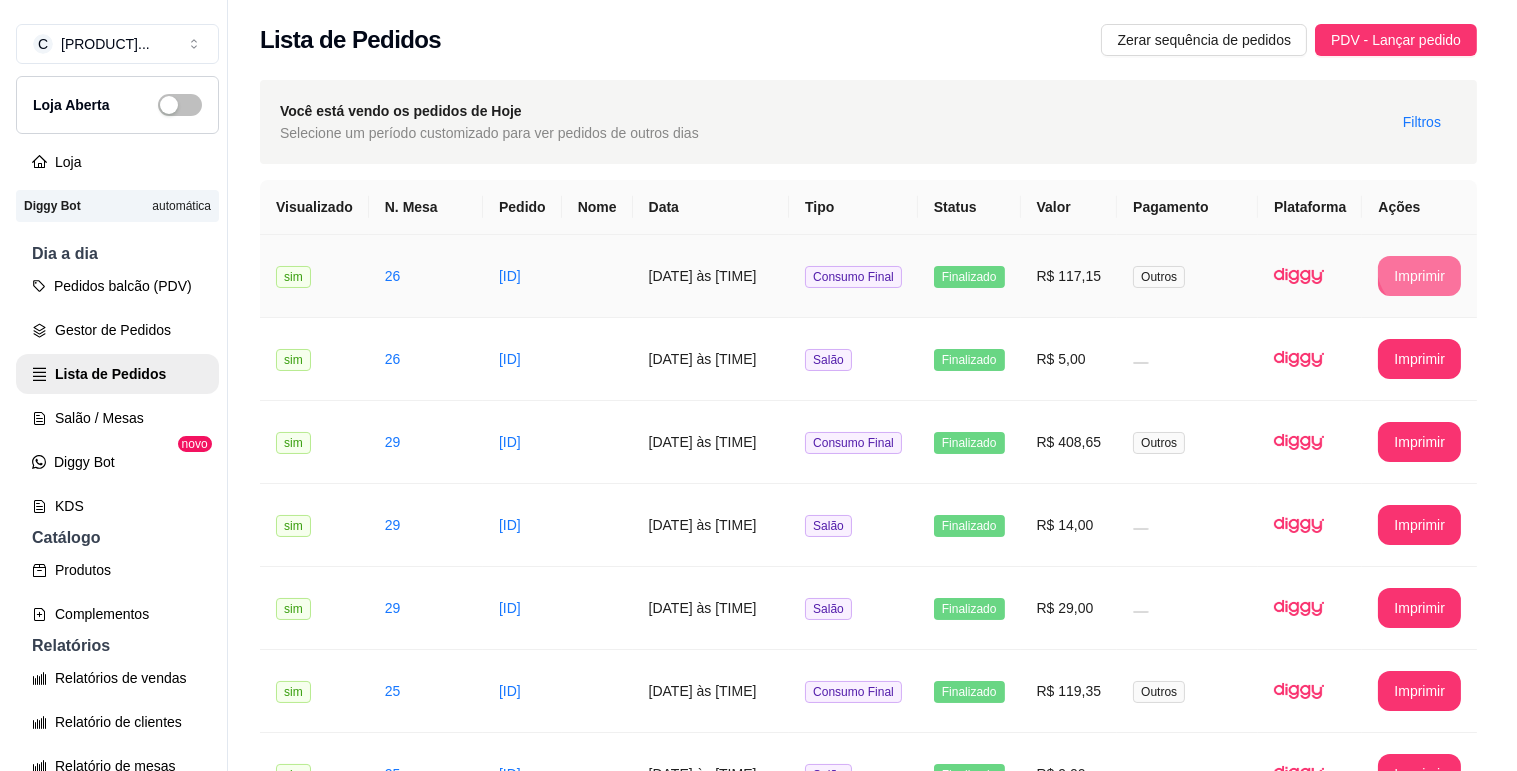 scroll, scrollTop: 0, scrollLeft: 0, axis: both 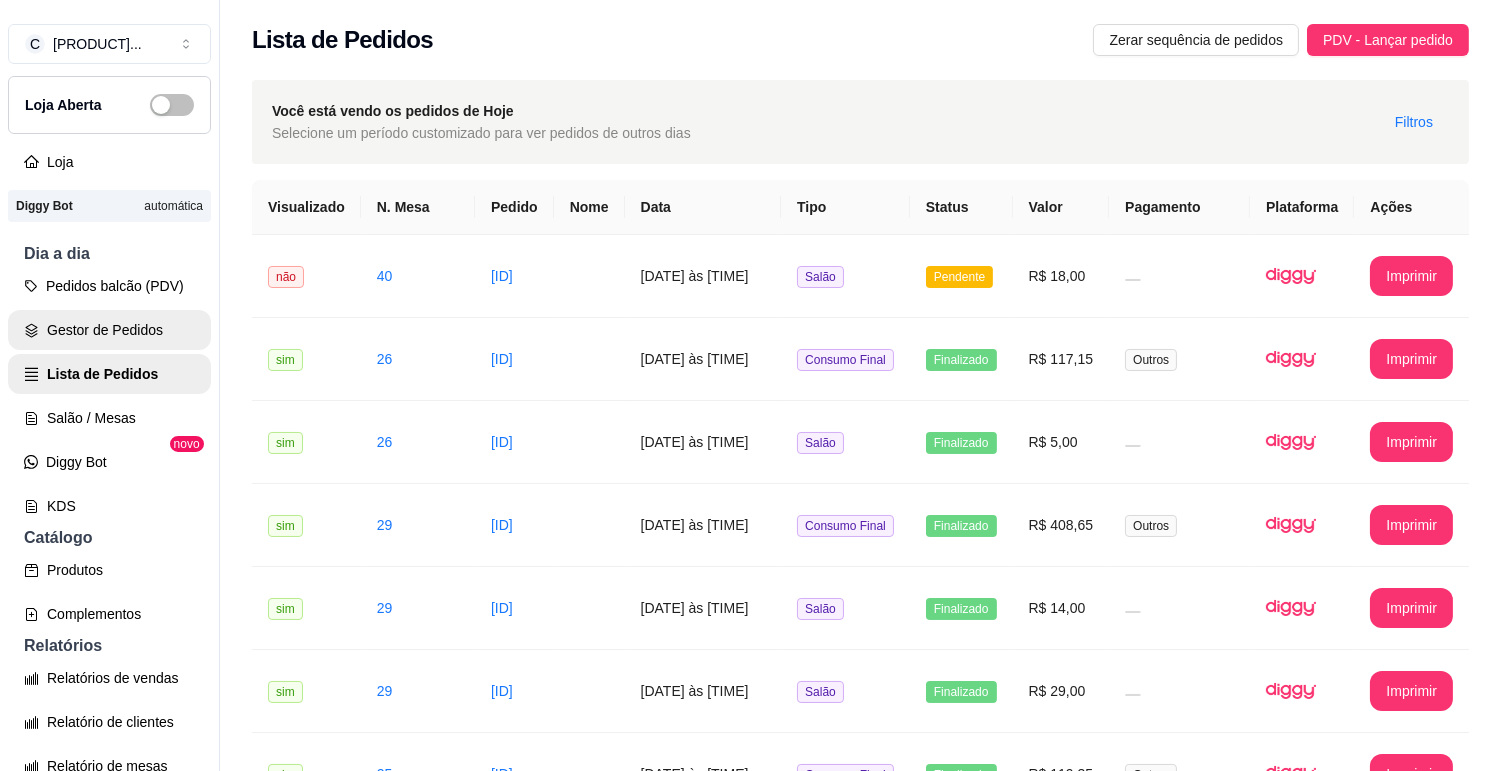 click on "Gestor de Pedidos" at bounding box center [109, 330] 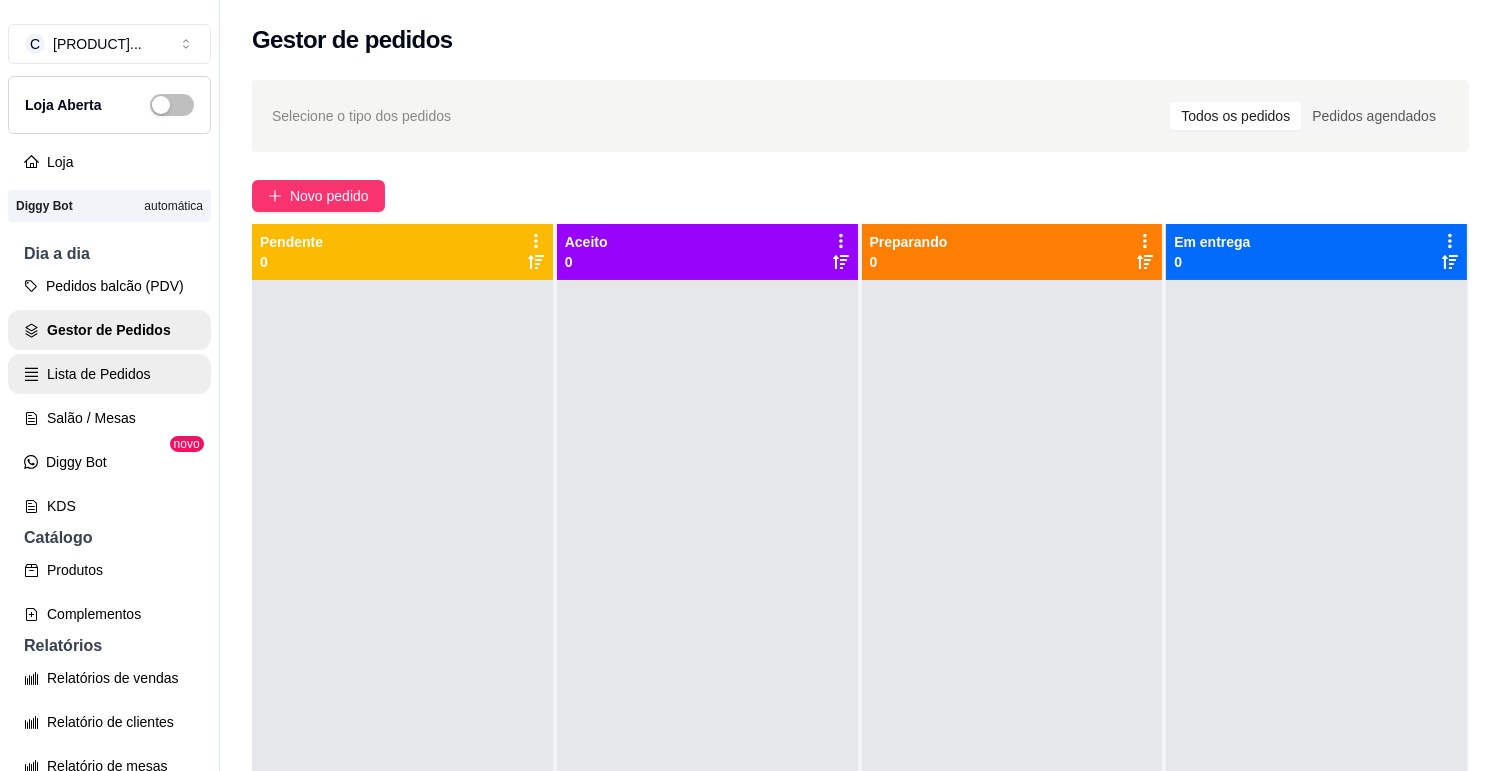 click on "Lista de Pedidos" at bounding box center (109, 374) 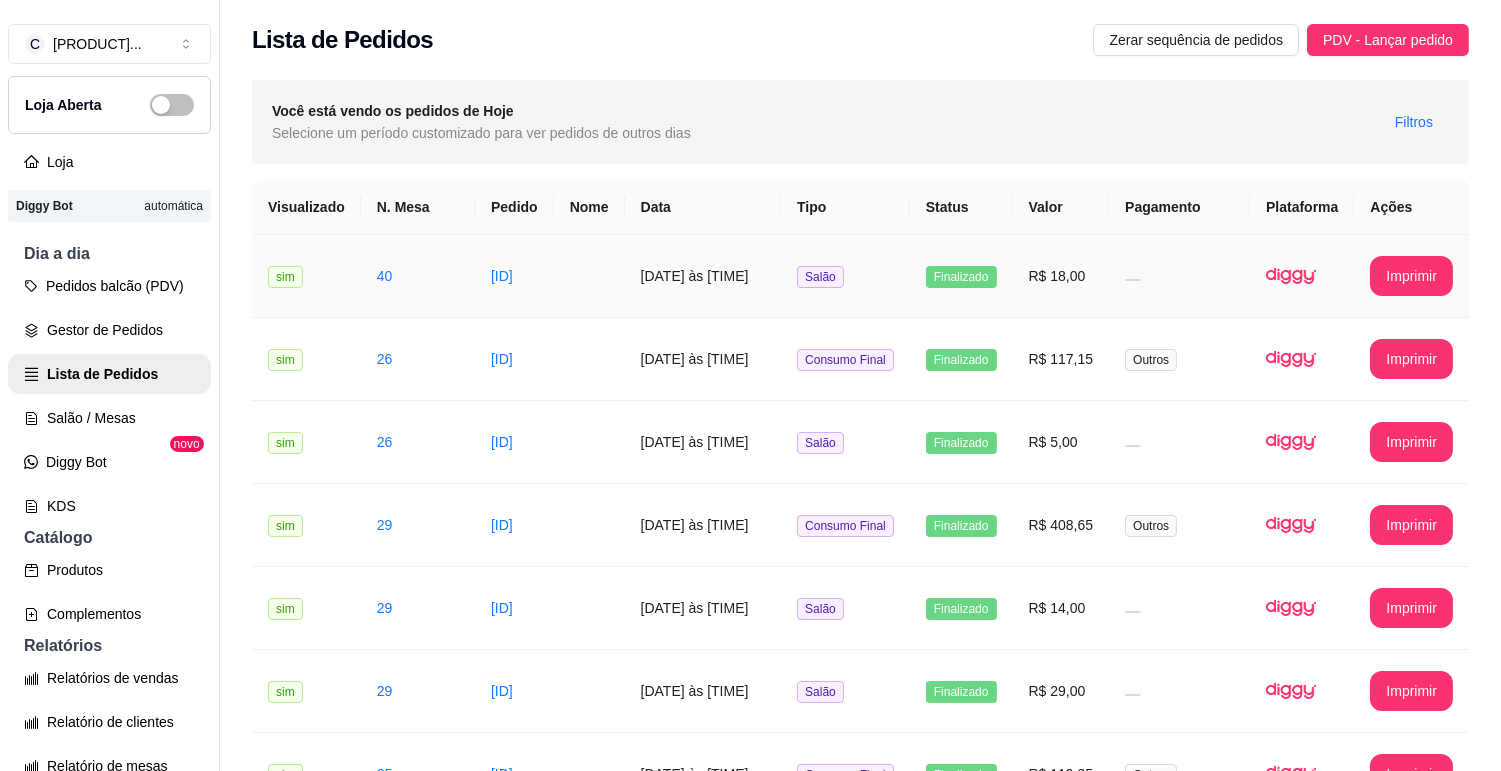 click on "sim" at bounding box center [306, 276] 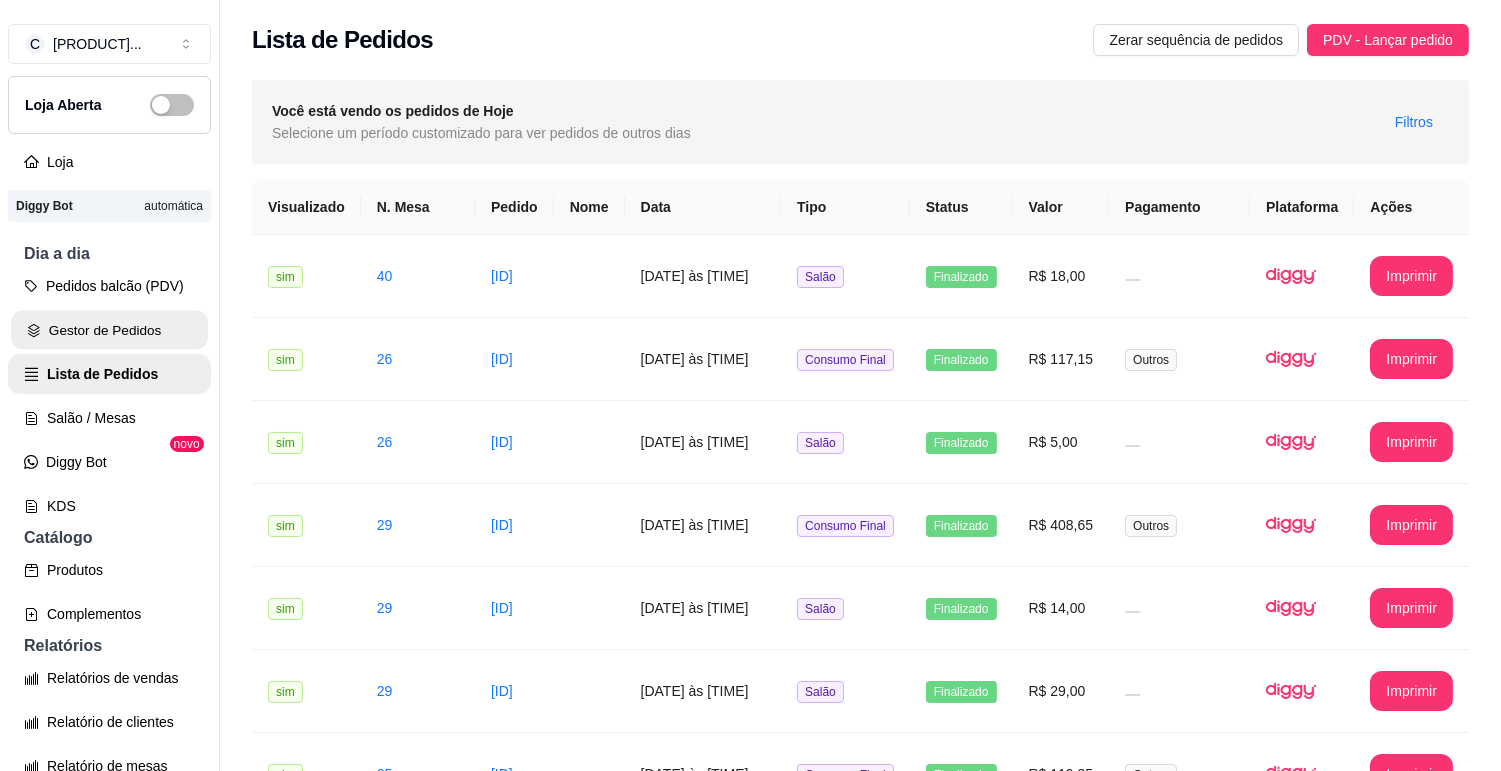 click on "Gestor de Pedidos" at bounding box center (109, 330) 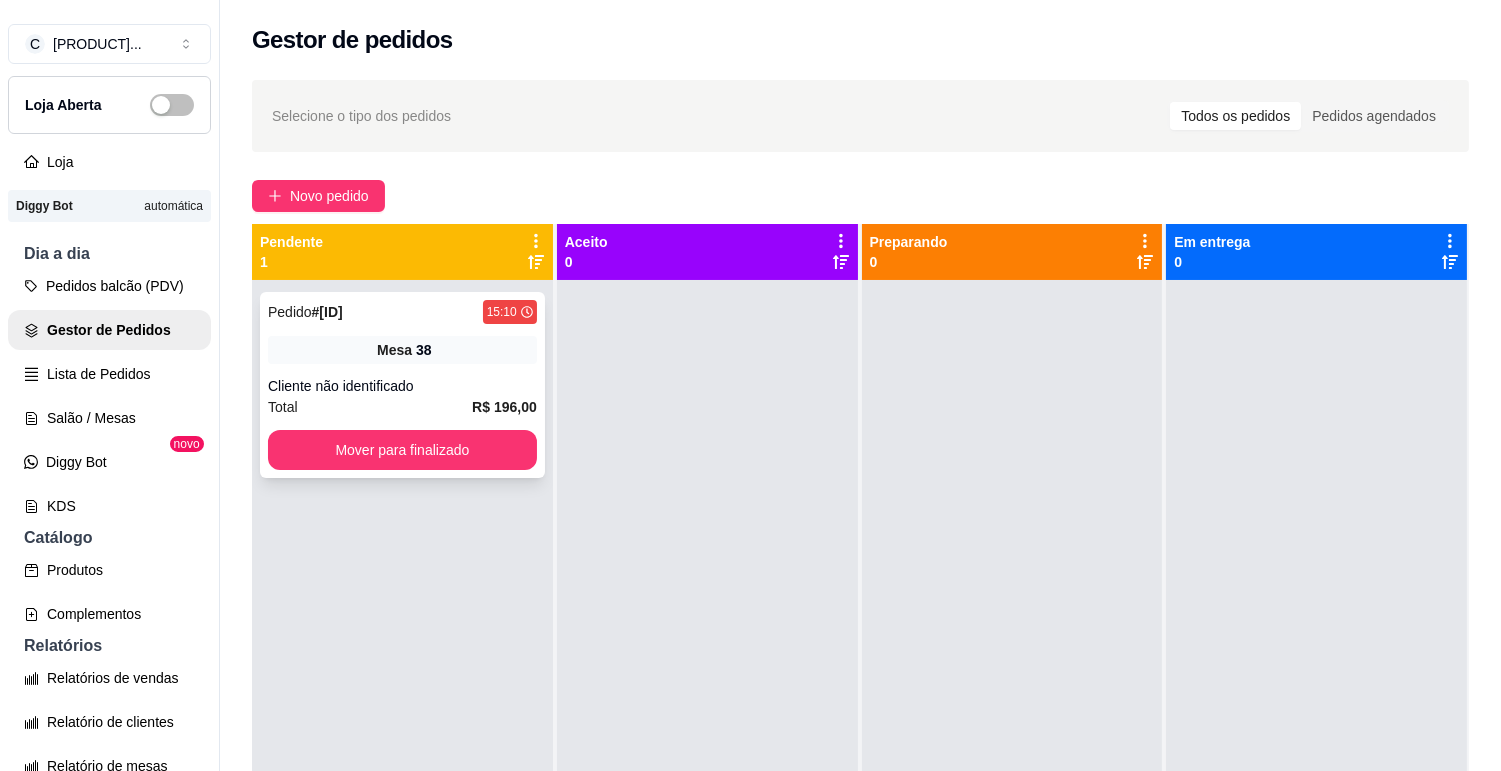 click on "# 6457-e55c8" at bounding box center [327, 312] 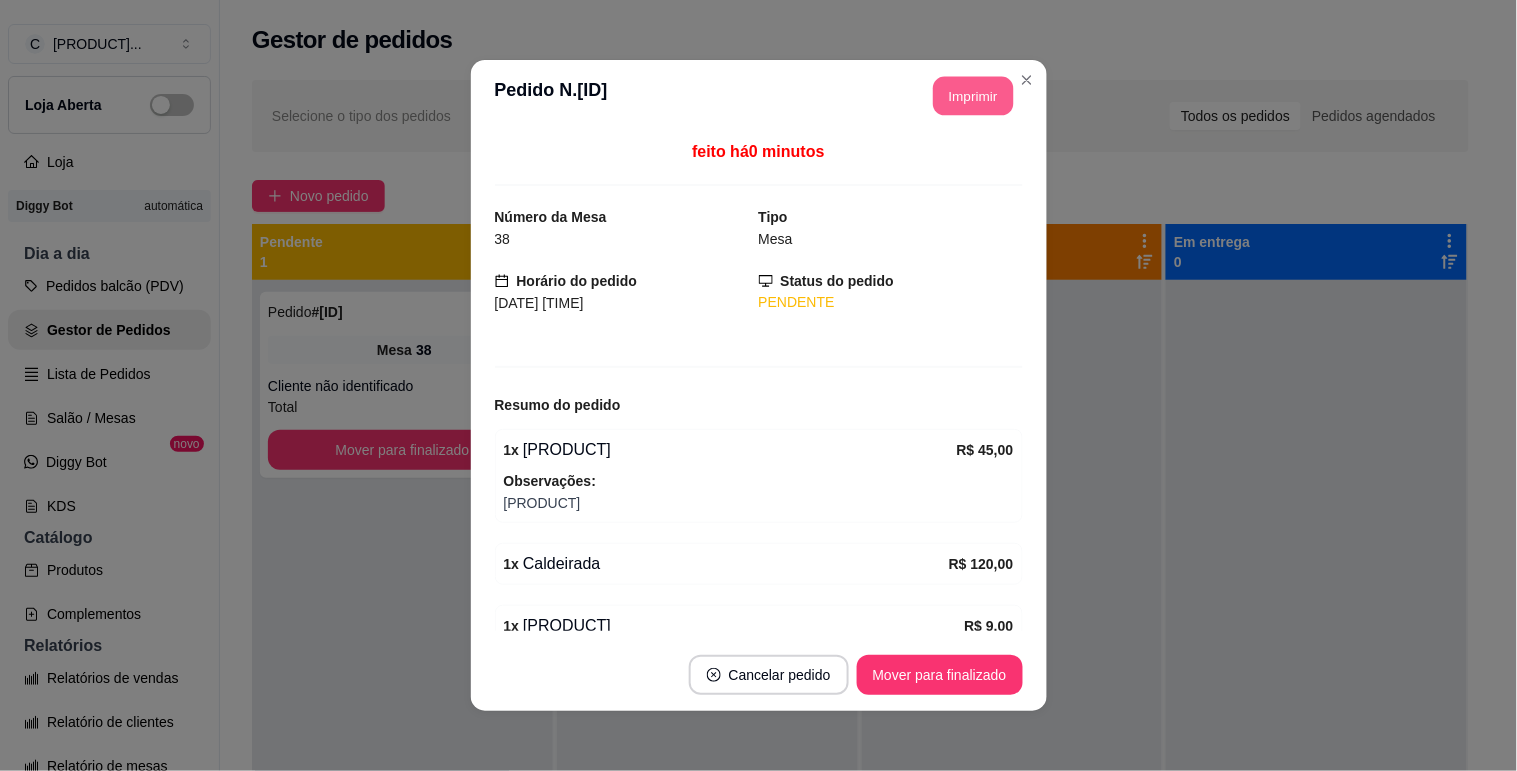 click on "Imprimir" at bounding box center (973, 96) 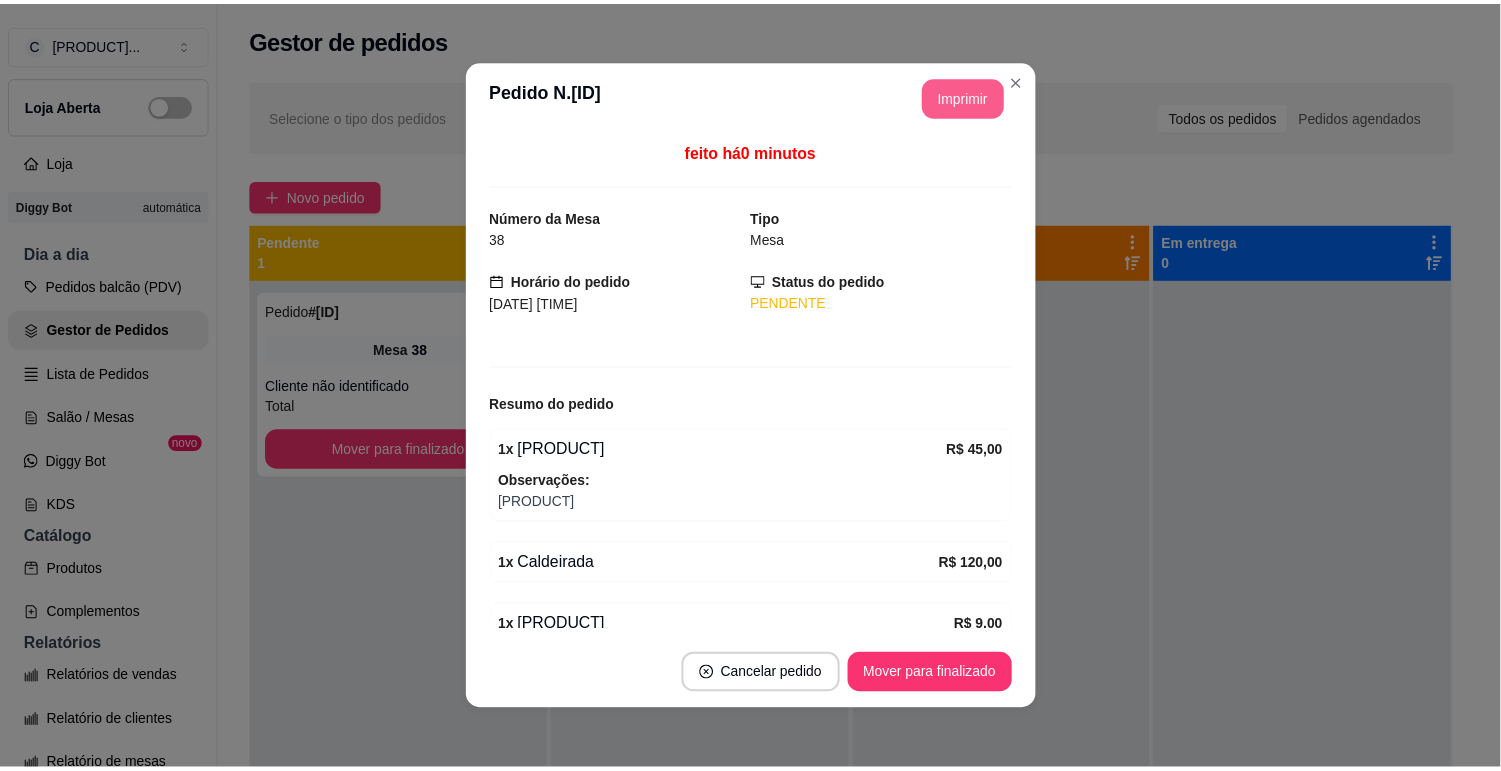 scroll, scrollTop: 0, scrollLeft: 0, axis: both 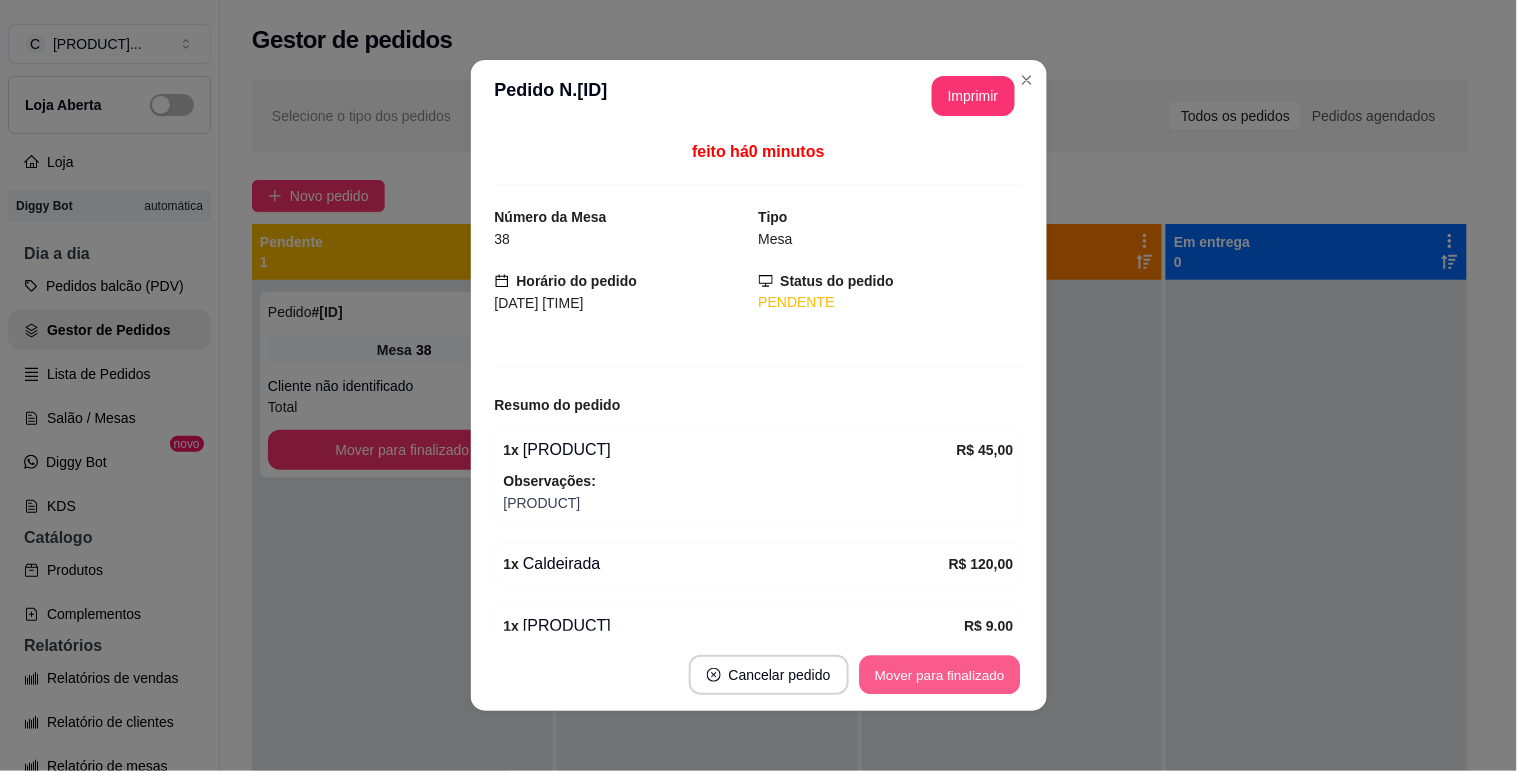 click on "Mover para finalizado" at bounding box center [939, 675] 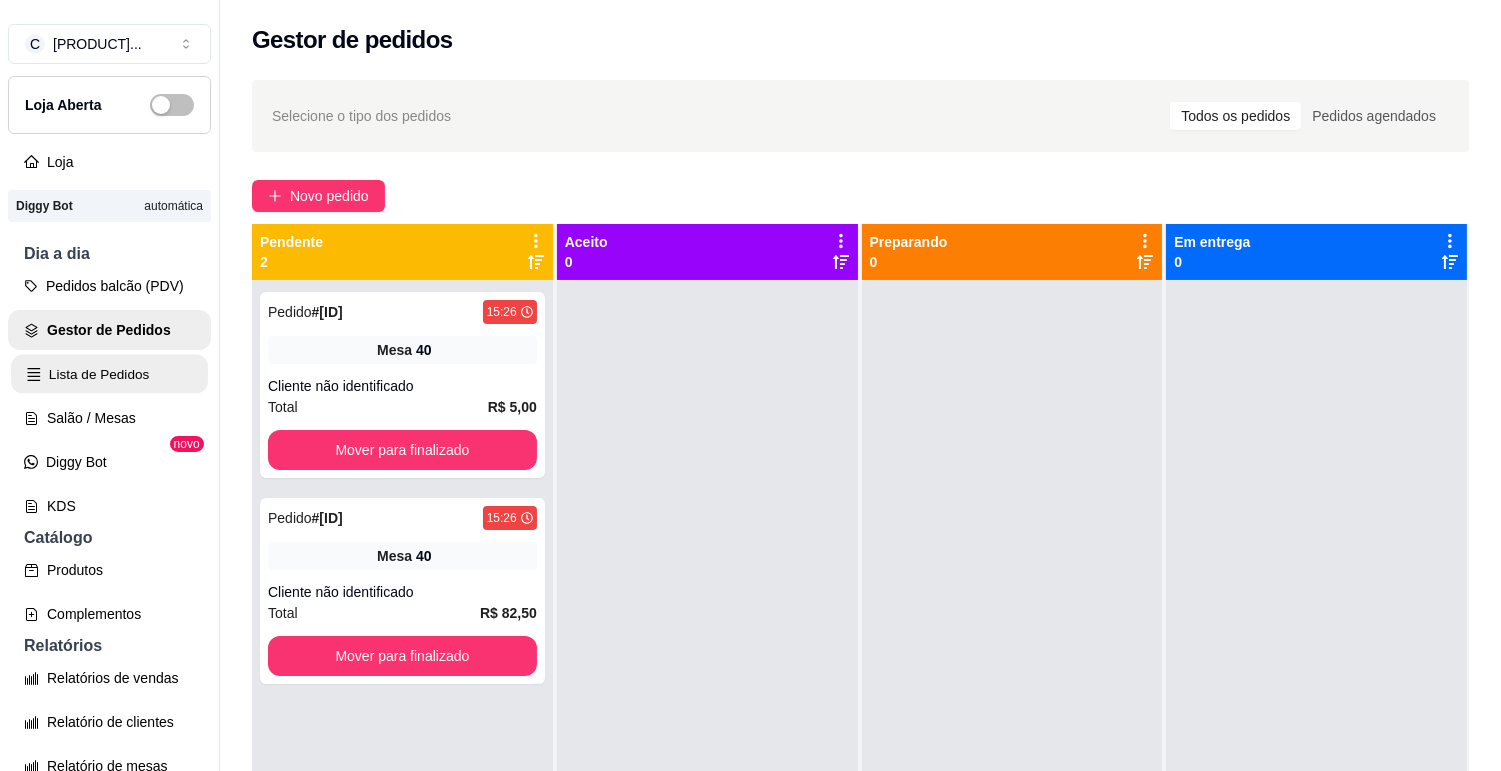click on "Lista de Pedidos" at bounding box center [109, 374] 